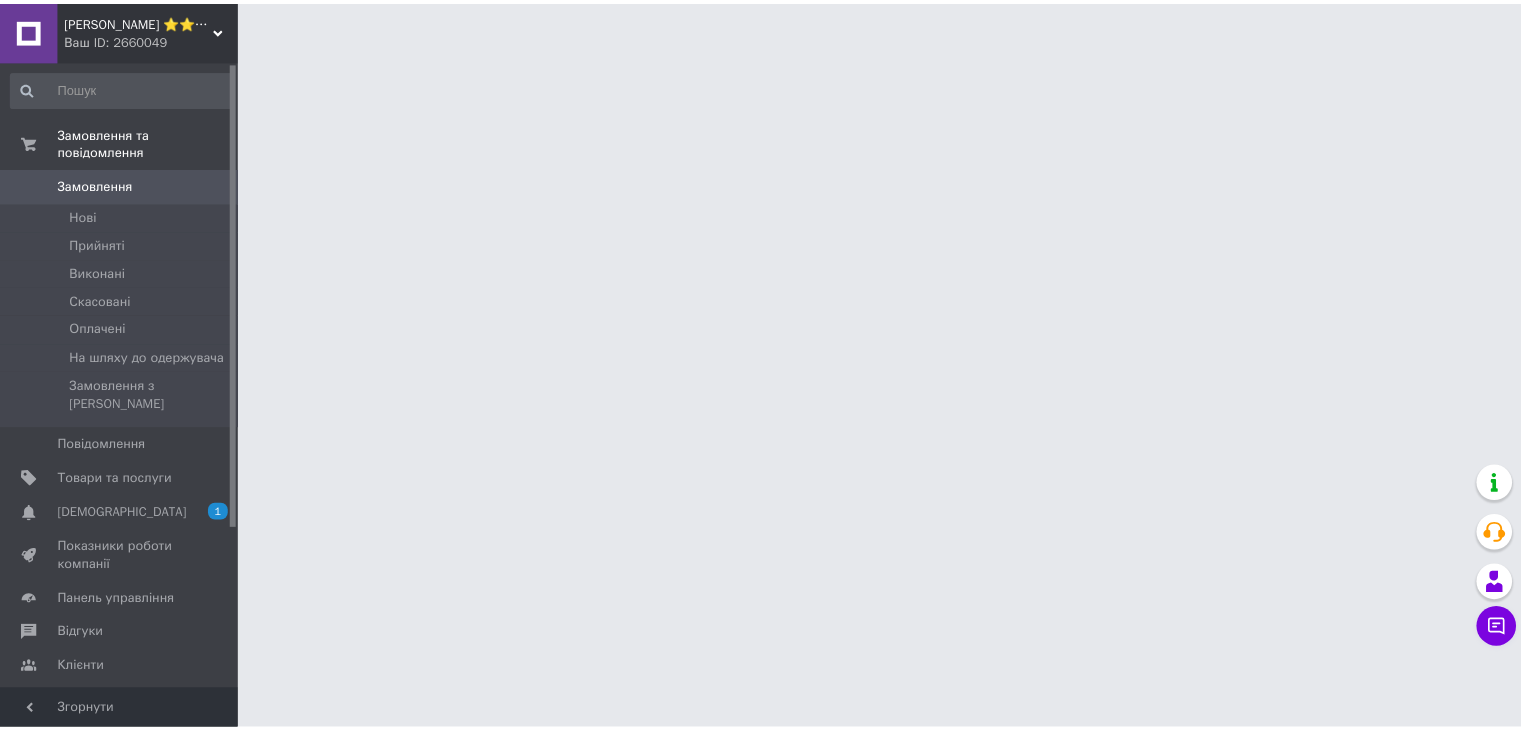 scroll, scrollTop: 0, scrollLeft: 0, axis: both 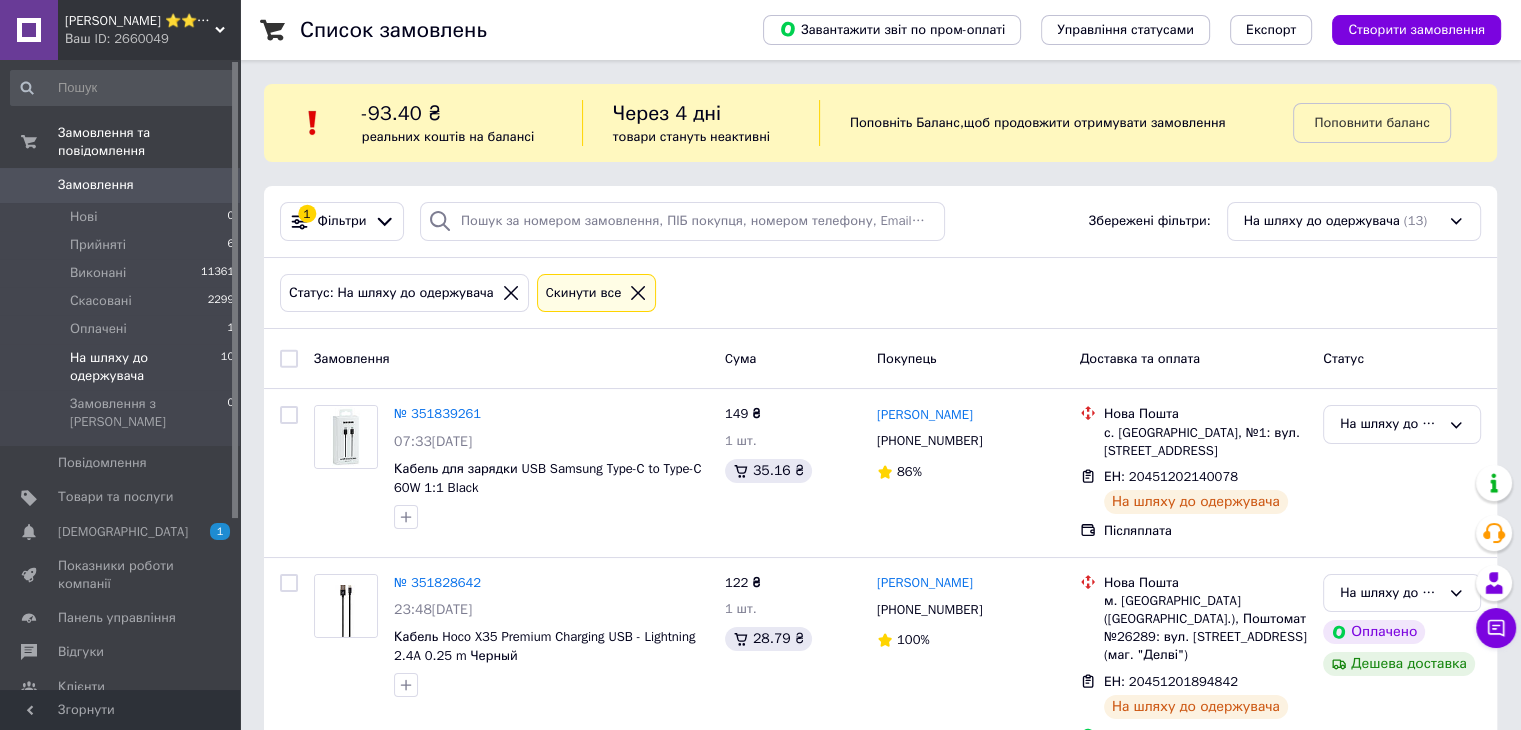 click 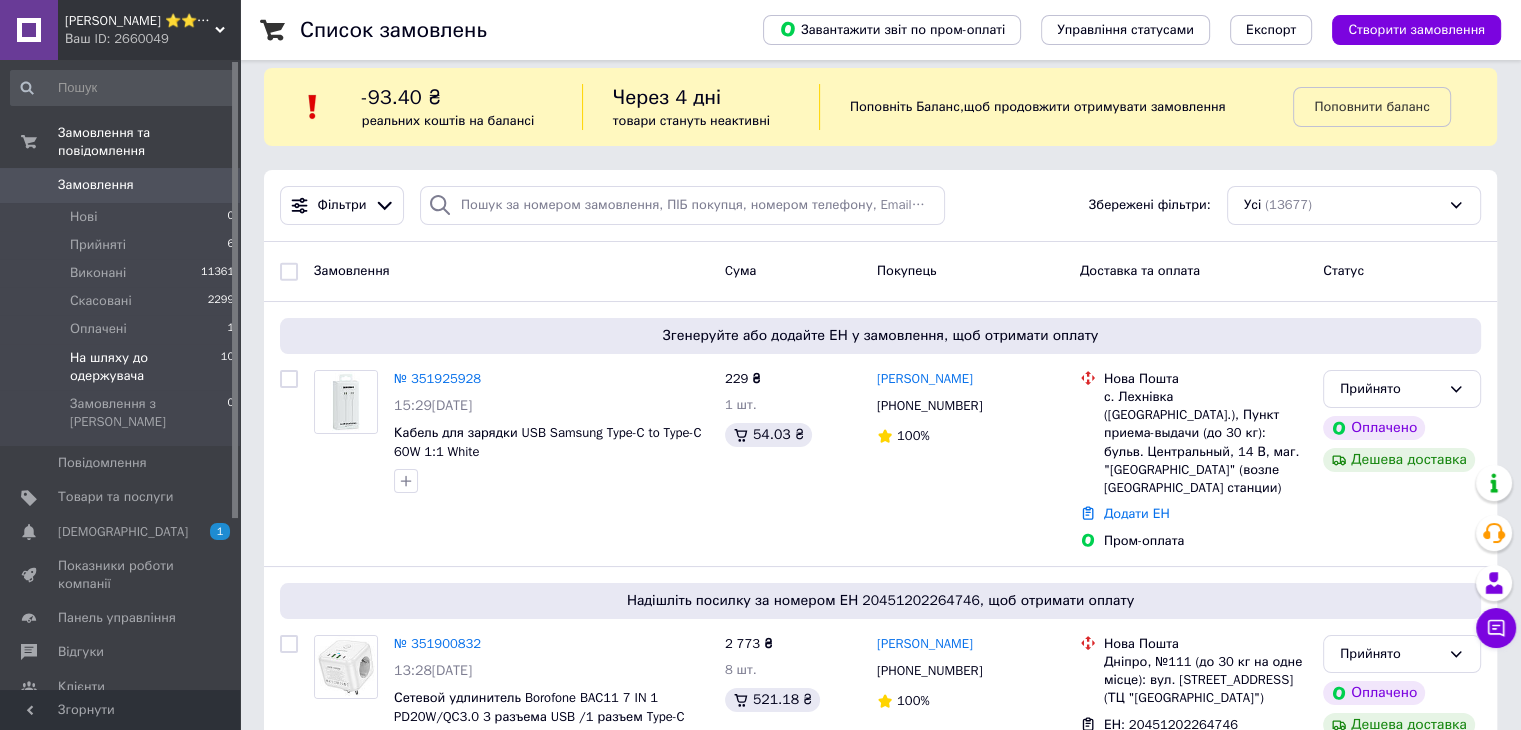 scroll, scrollTop: 0, scrollLeft: 0, axis: both 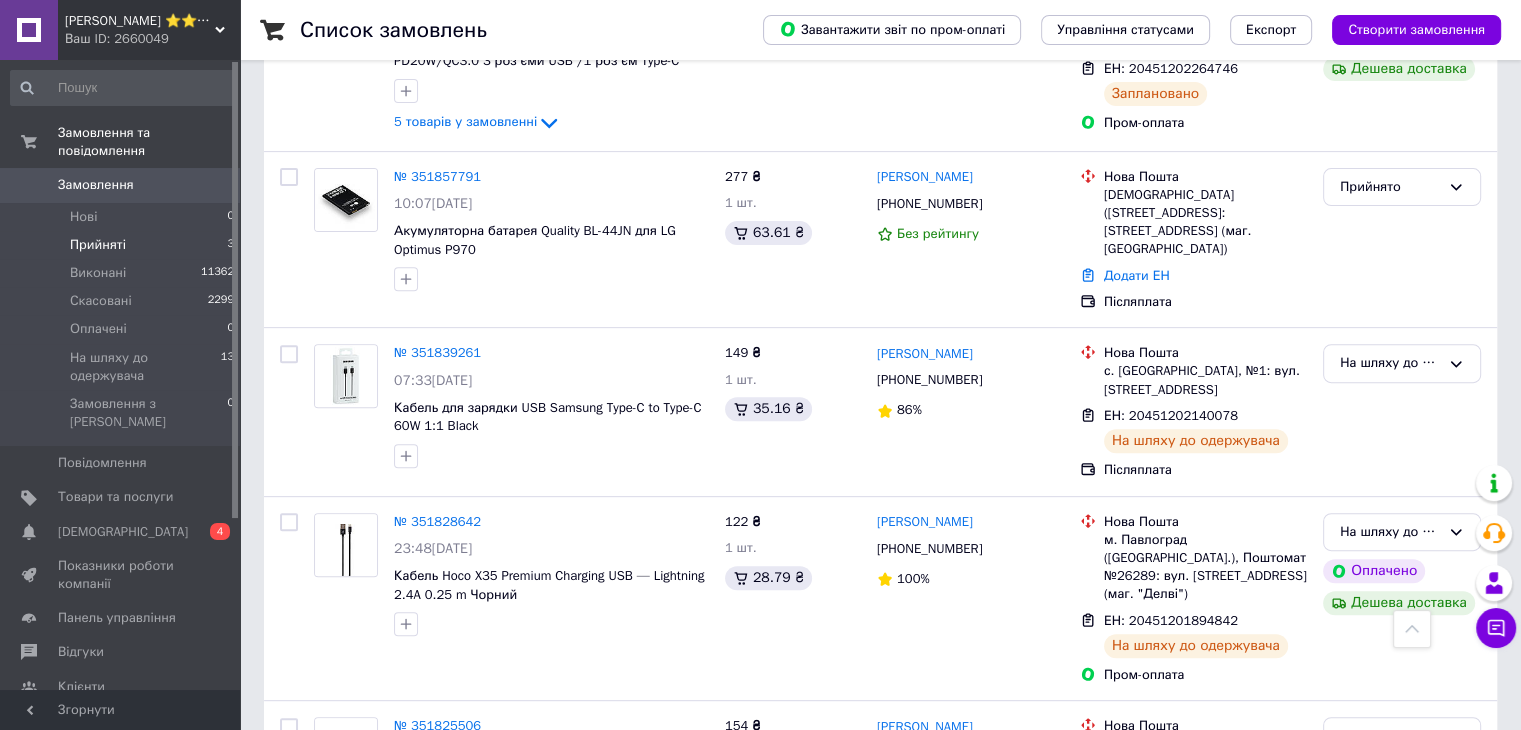 click on "Прийняті" at bounding box center (98, 245) 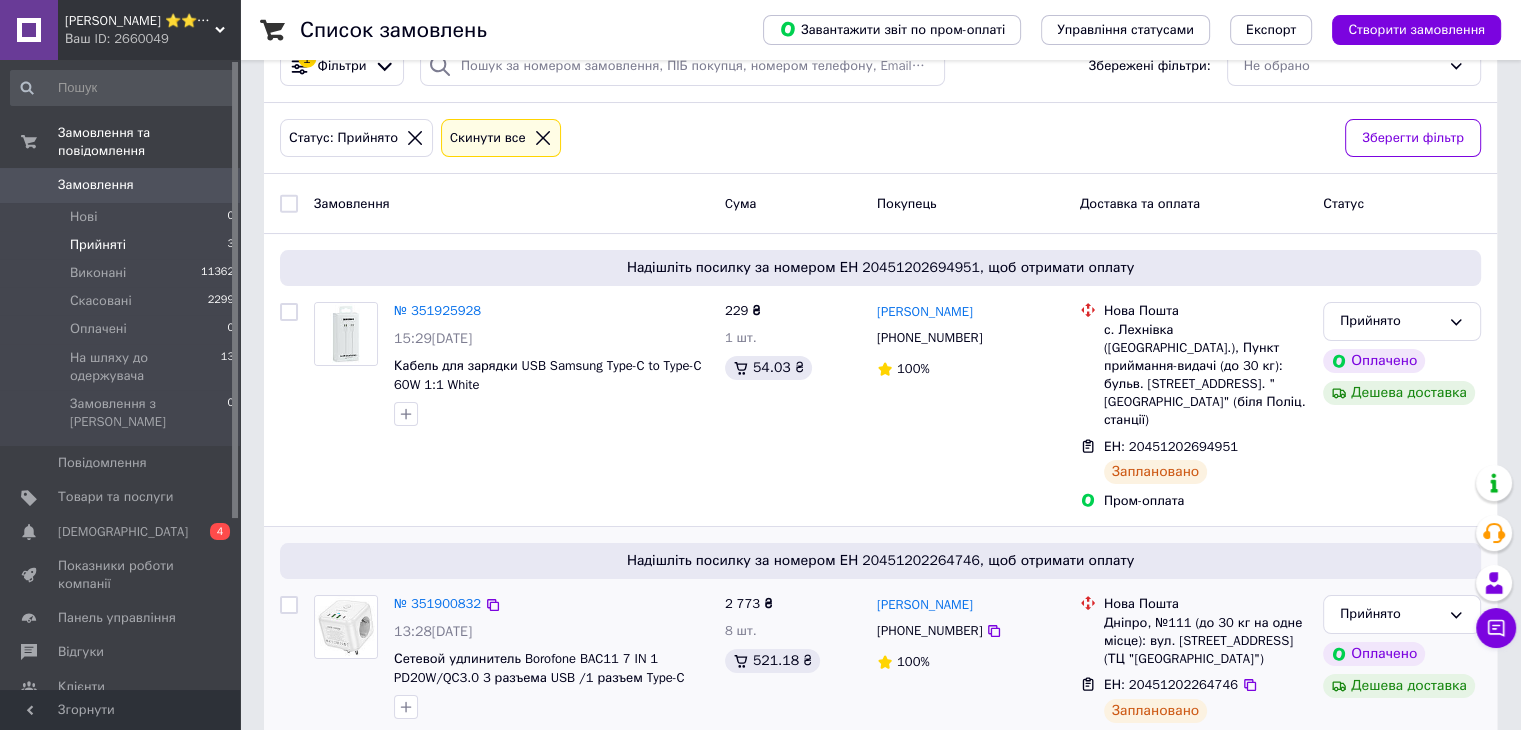 scroll, scrollTop: 153, scrollLeft: 0, axis: vertical 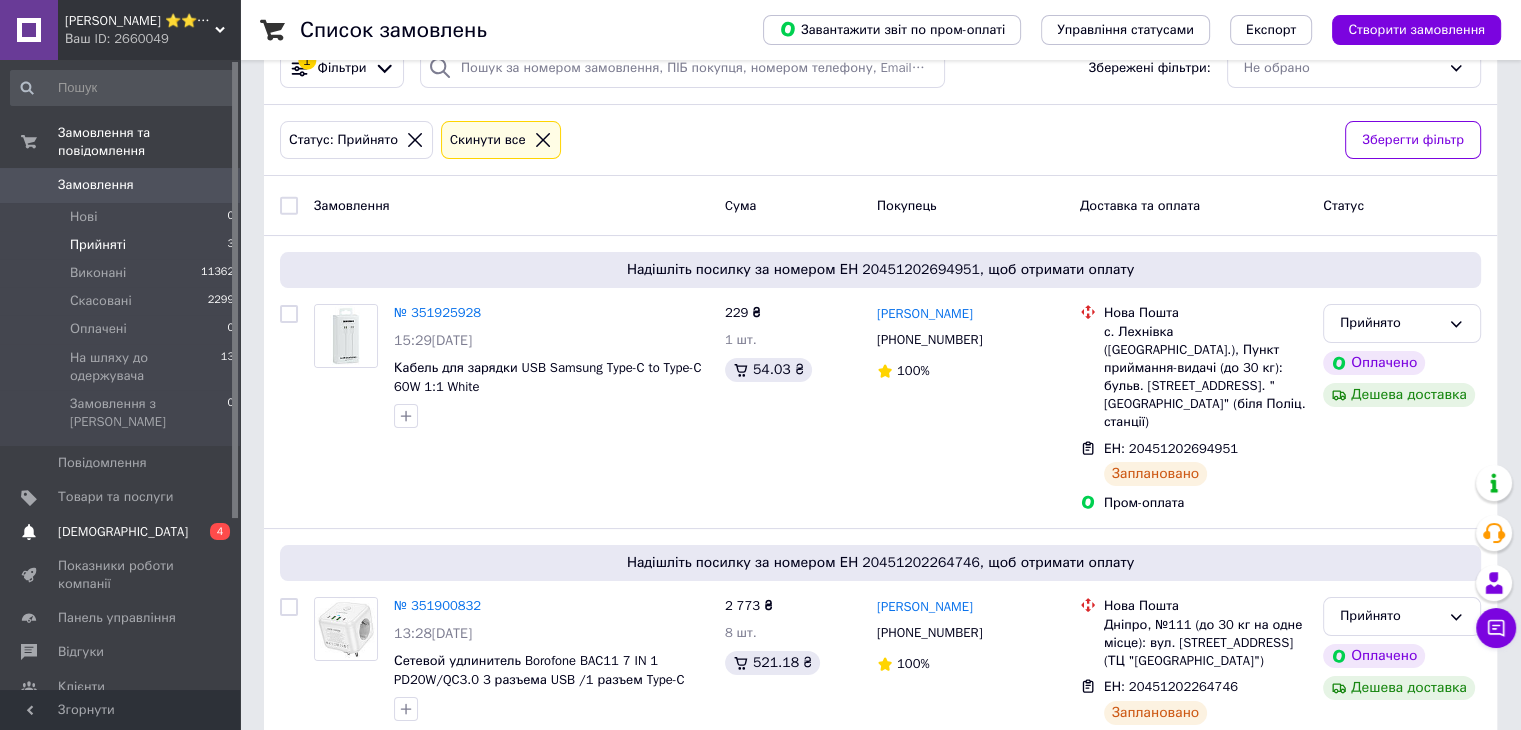 click on "[DEMOGRAPHIC_DATA]" at bounding box center (123, 532) 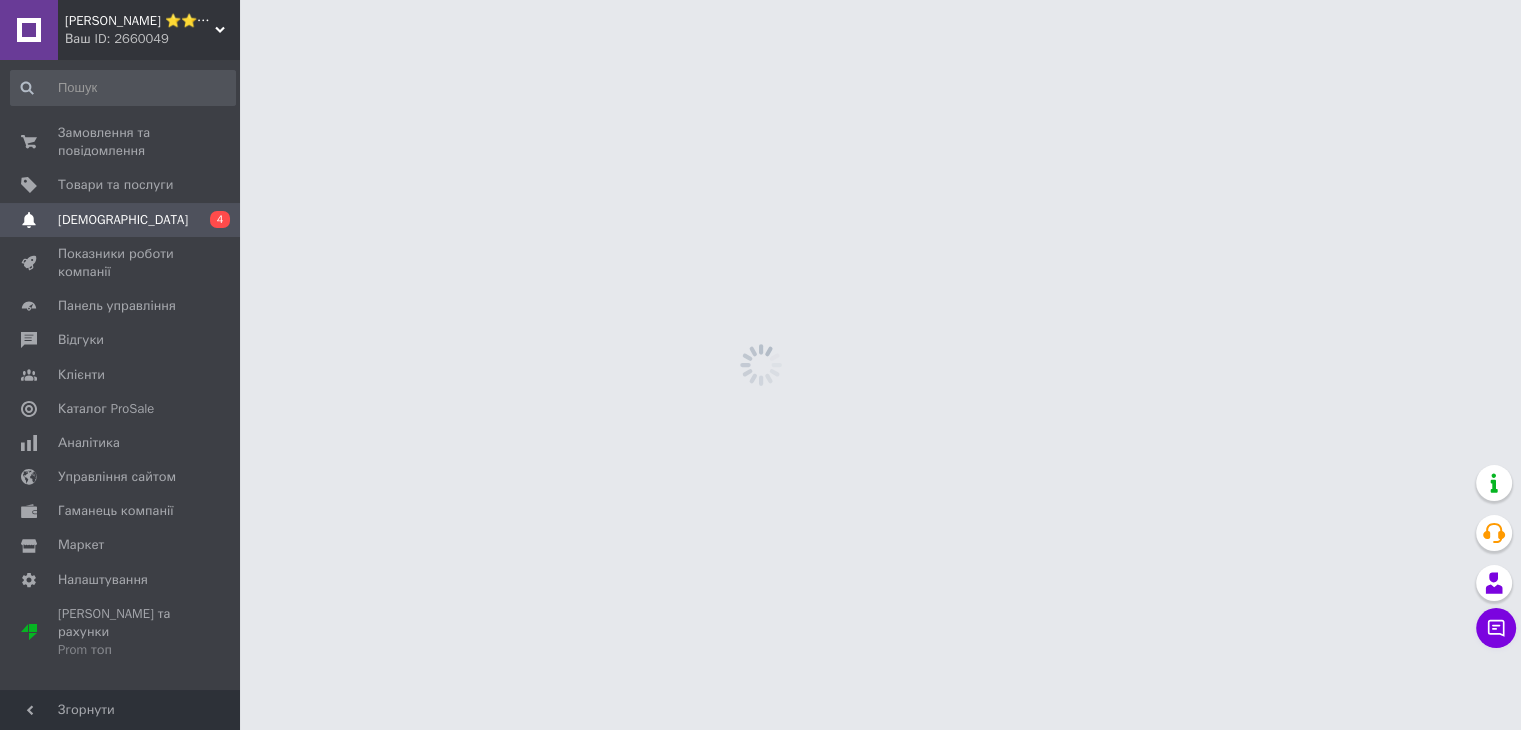 scroll, scrollTop: 0, scrollLeft: 0, axis: both 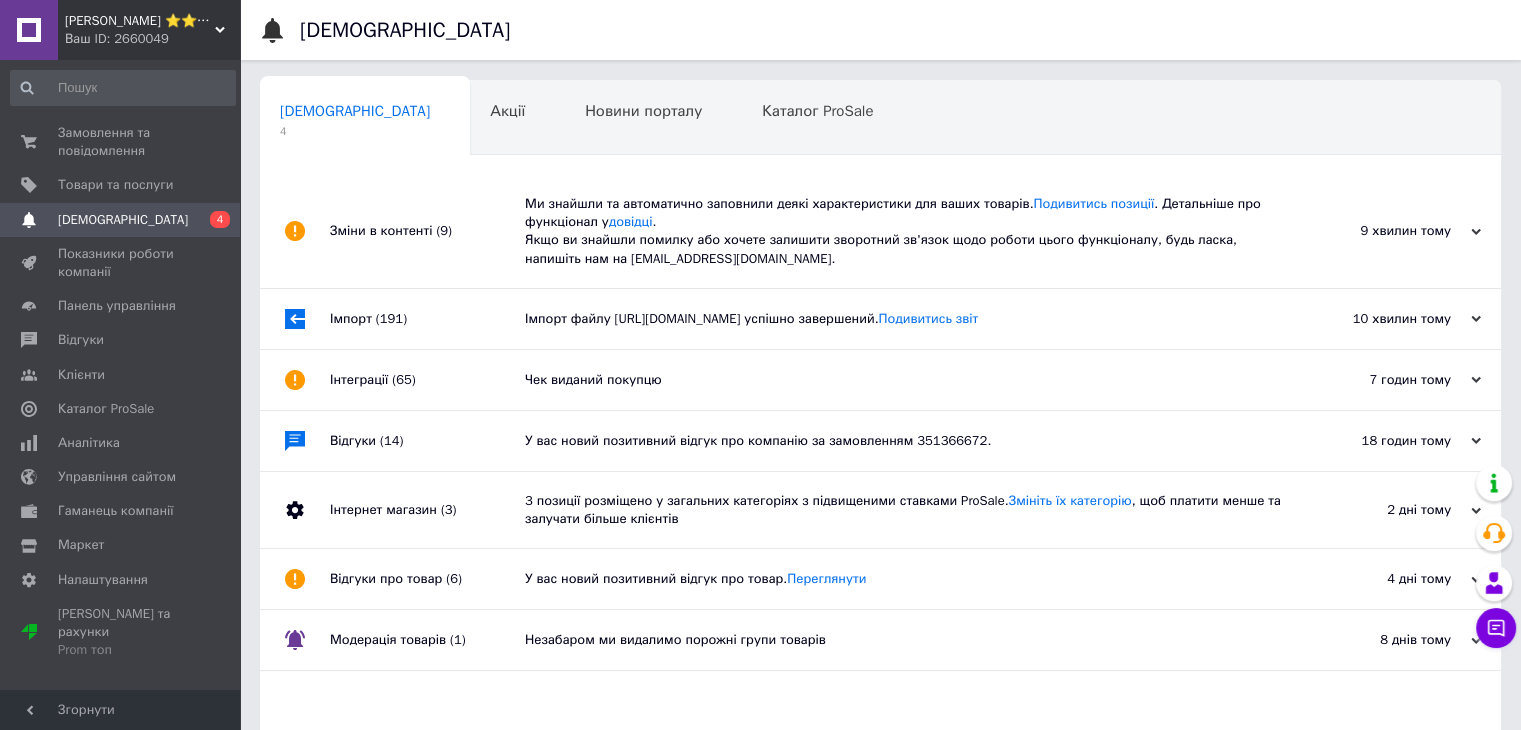 click on "Зміни в контенті   (9)" at bounding box center (427, 231) 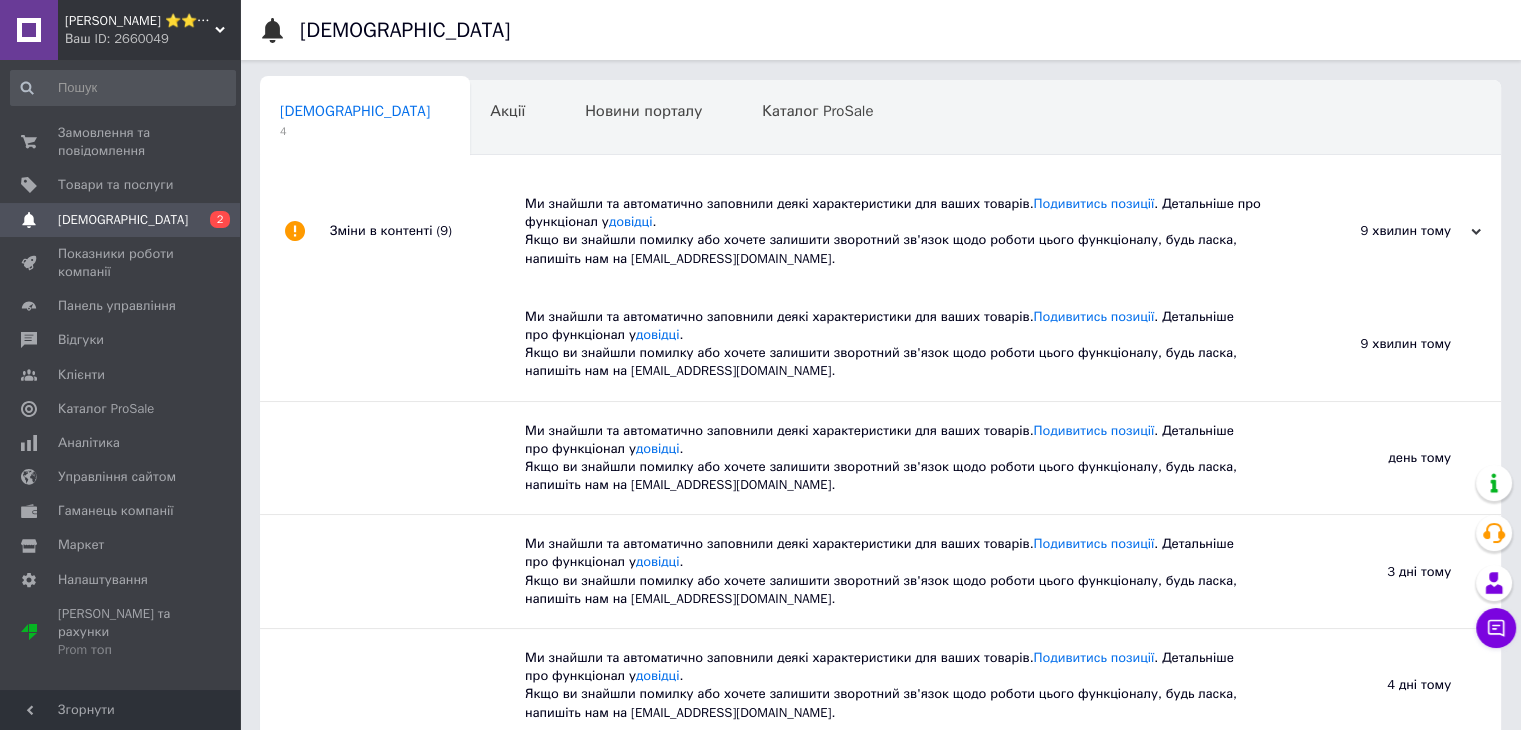 click on "Зміни в контенті   (9)" at bounding box center [427, 231] 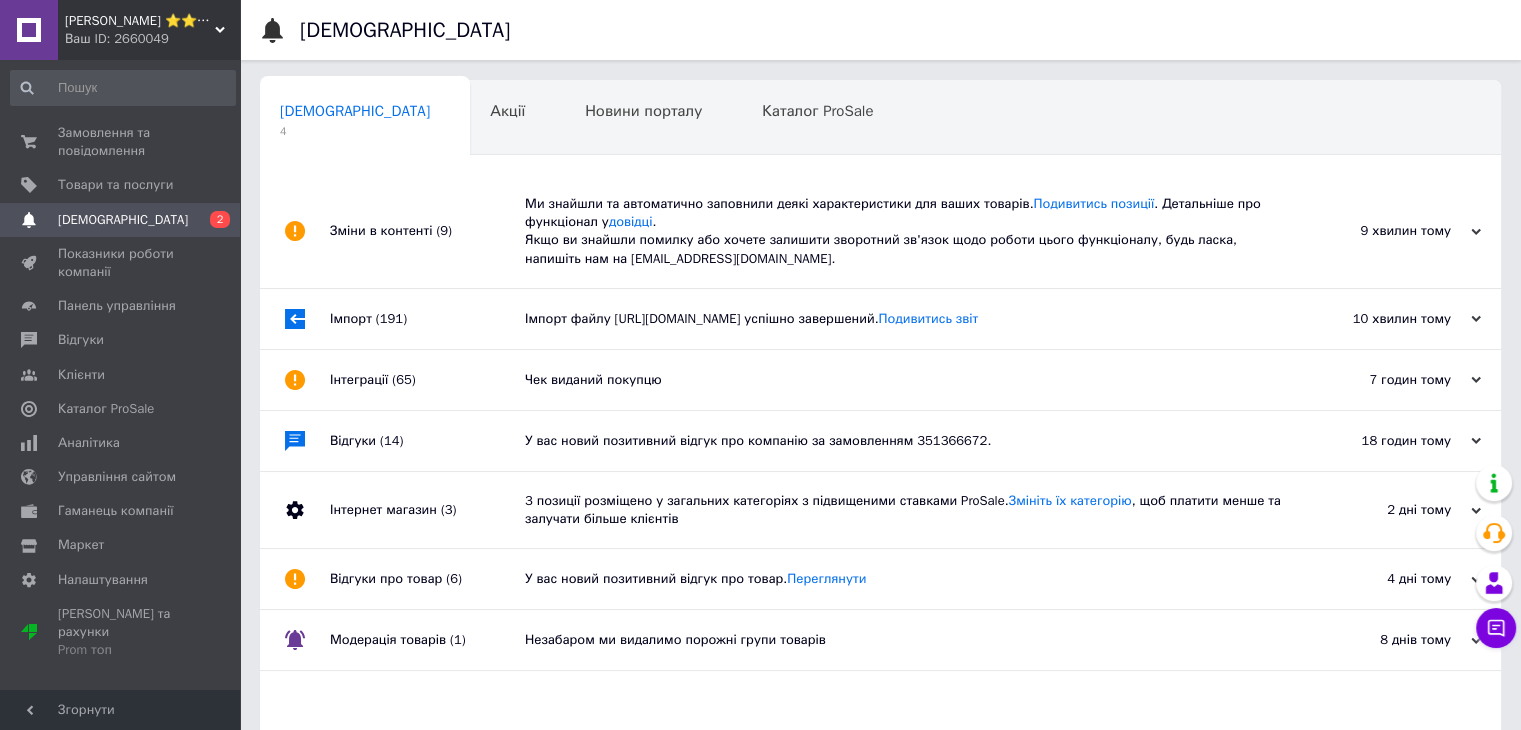 click on "Імпорт   (191)" at bounding box center (427, 319) 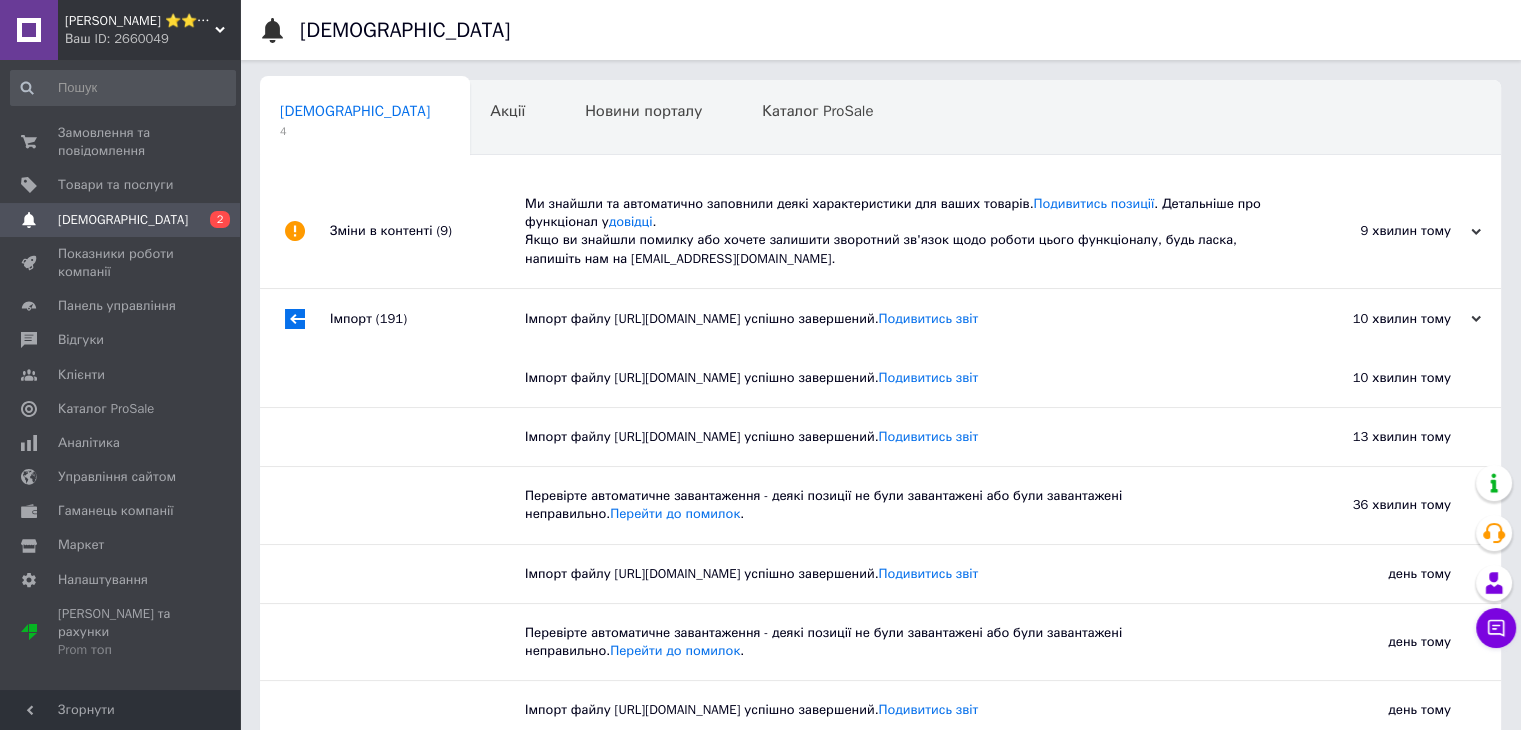 click on "Імпорт   (191)" at bounding box center [427, 319] 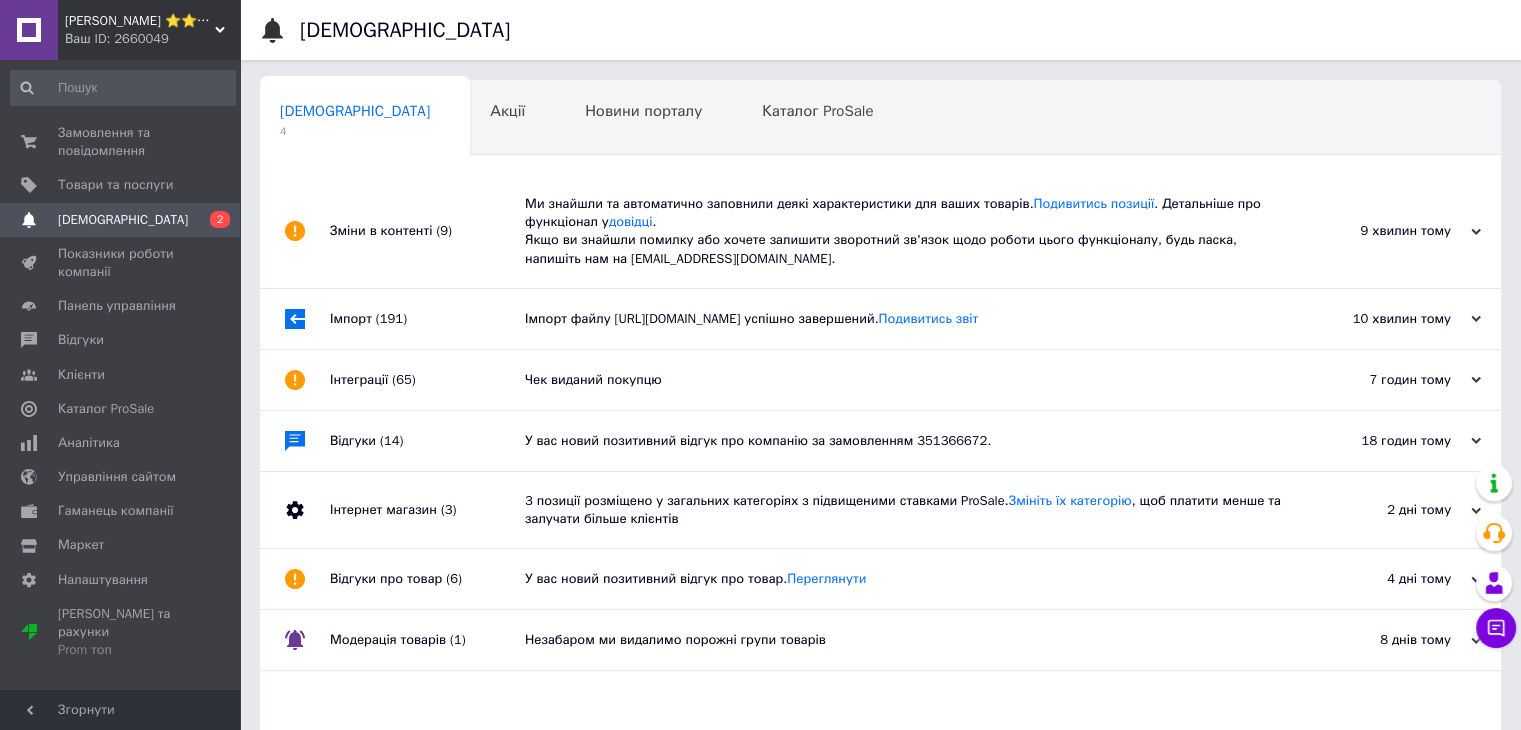 click on "Імпорт   (191)" at bounding box center (427, 319) 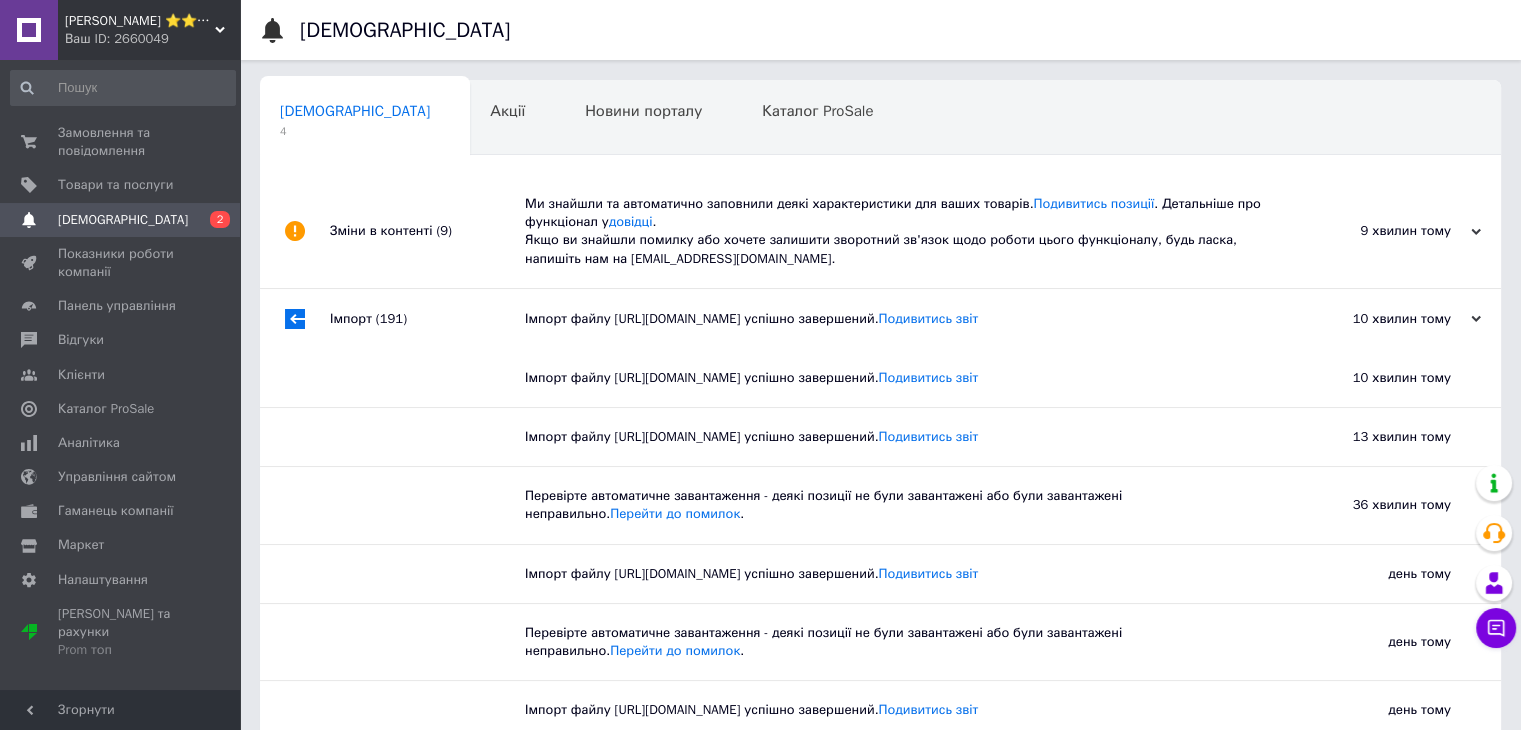 click on "Імпорт   (191)" at bounding box center (427, 319) 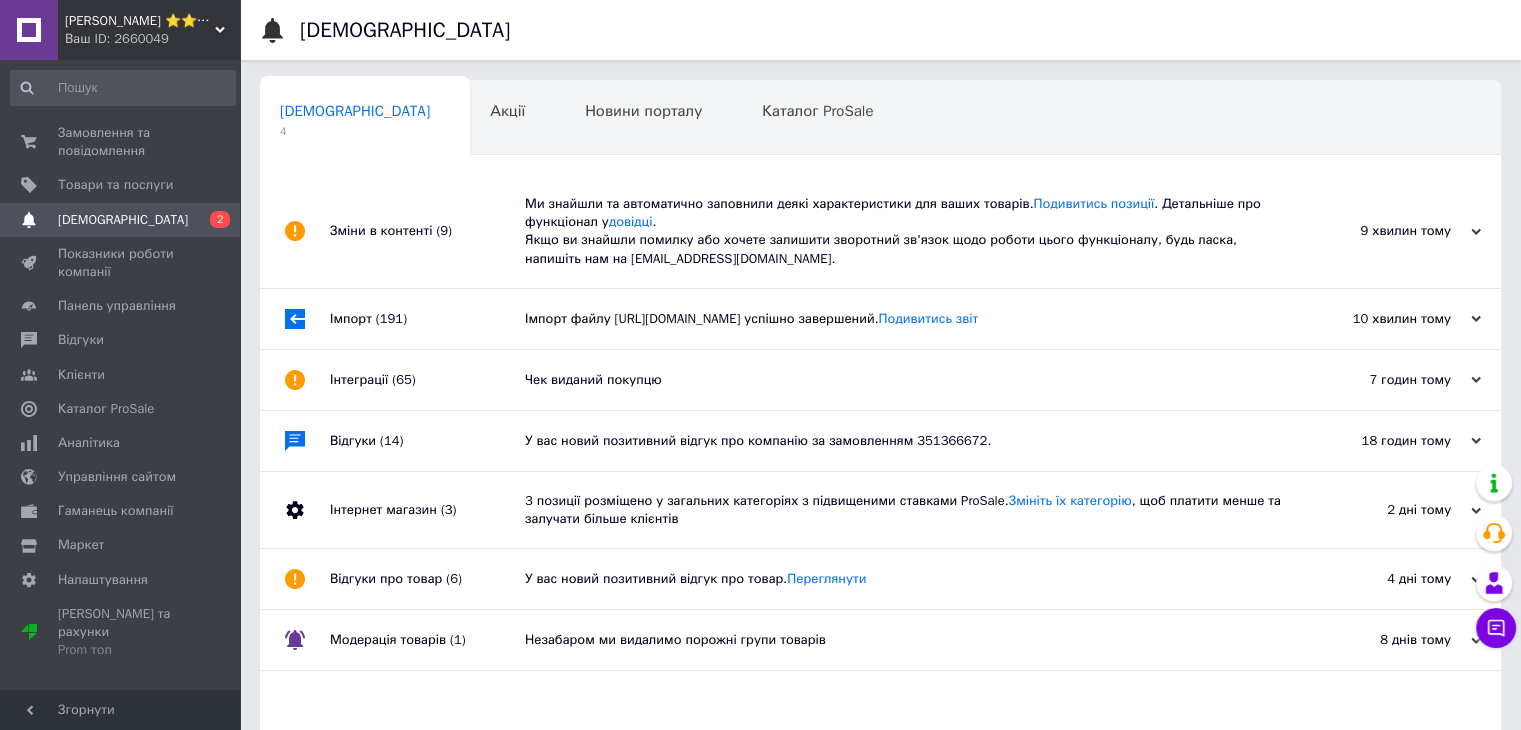 click on "Зміни в контенті   (9)" at bounding box center [427, 231] 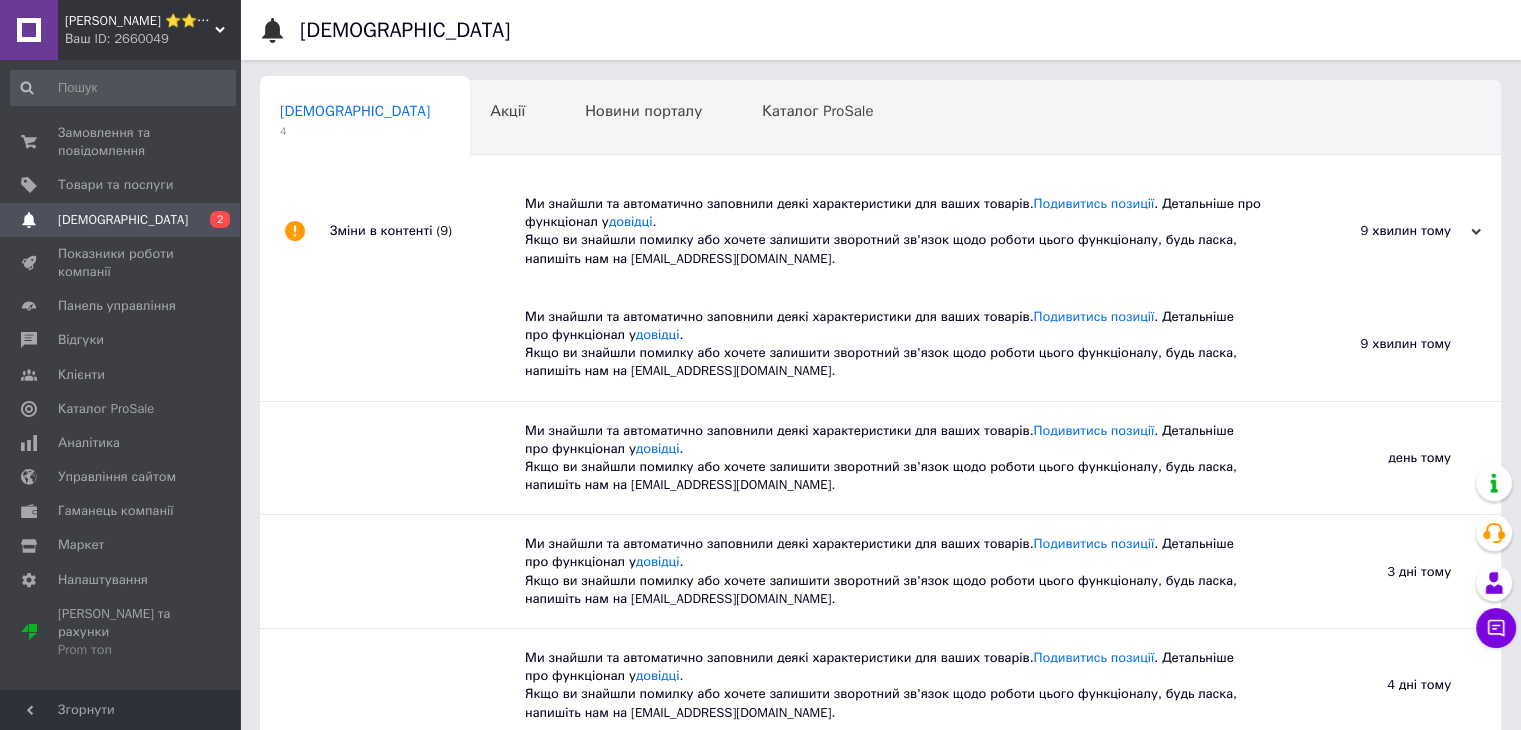 click on "Зміни в контенті   (9)" at bounding box center [427, 231] 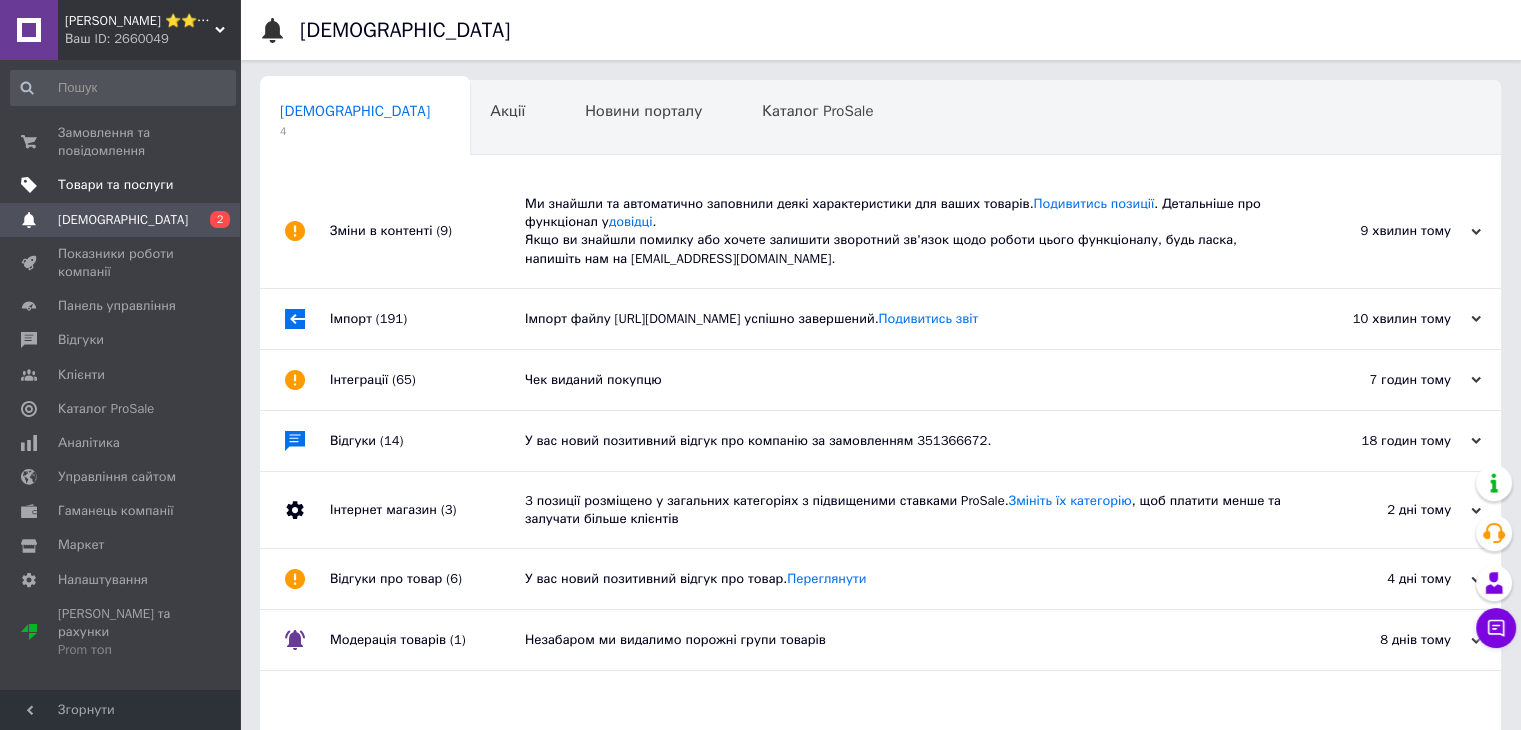 click on "Товари та послуги" at bounding box center (115, 185) 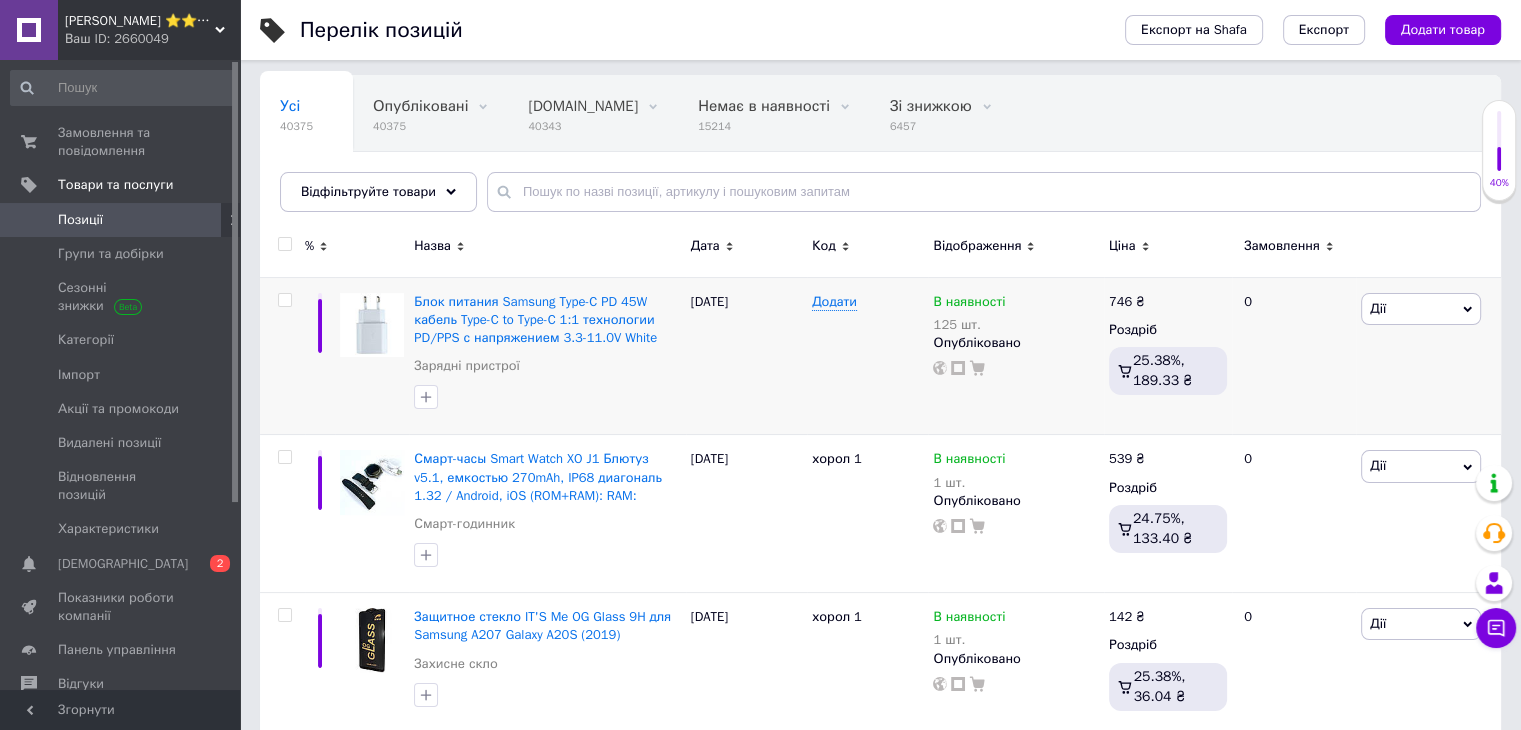 scroll, scrollTop: 200, scrollLeft: 0, axis: vertical 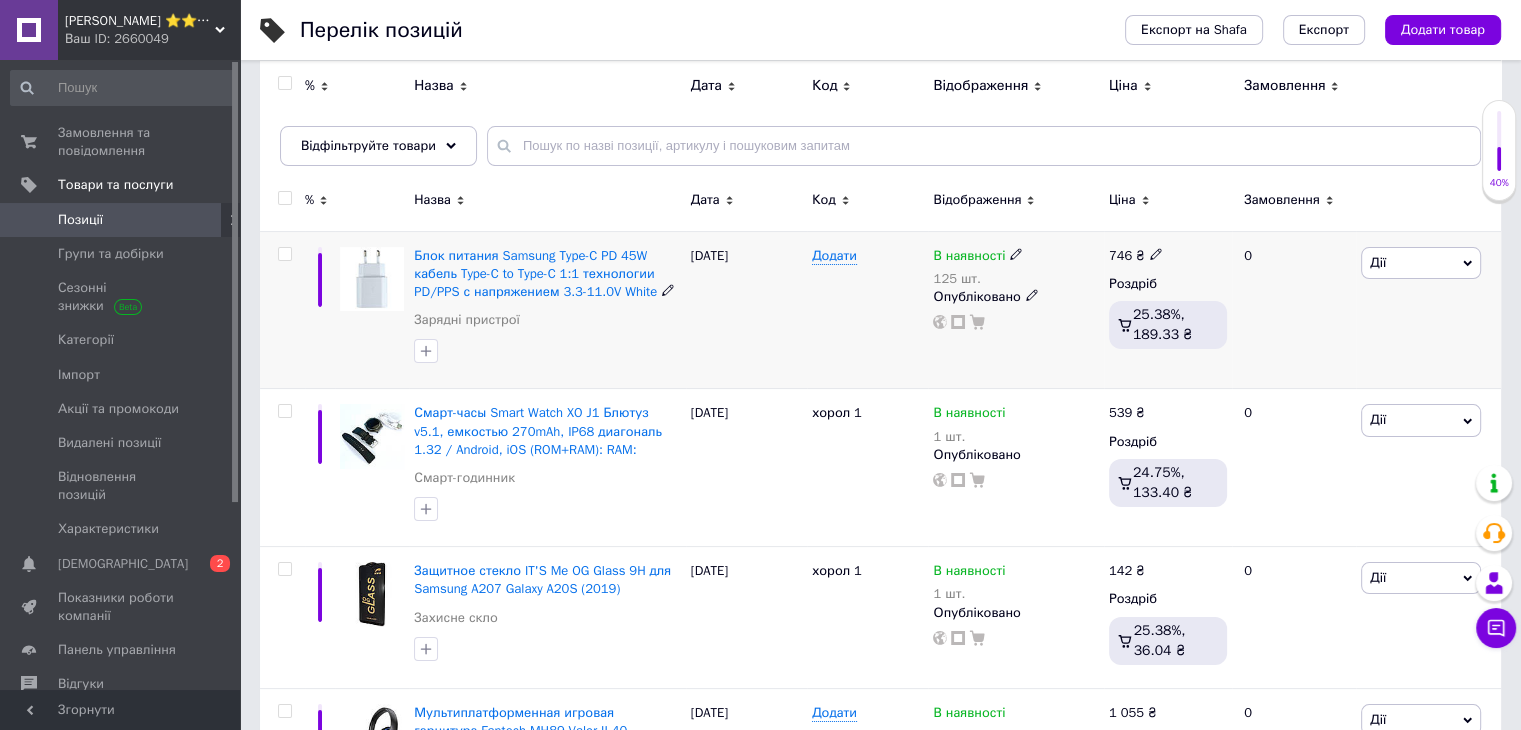 click 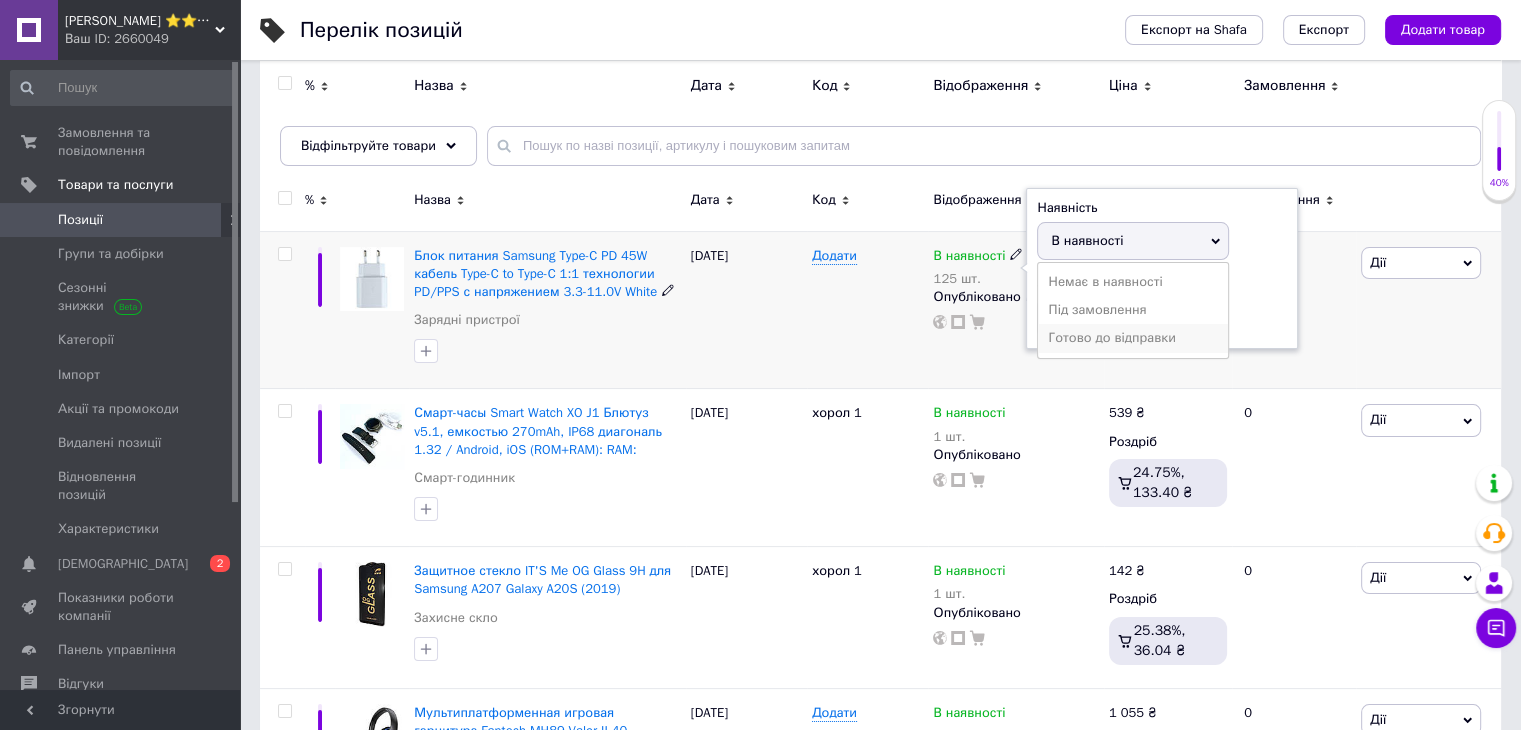 click on "Готово до відправки" at bounding box center (1133, 338) 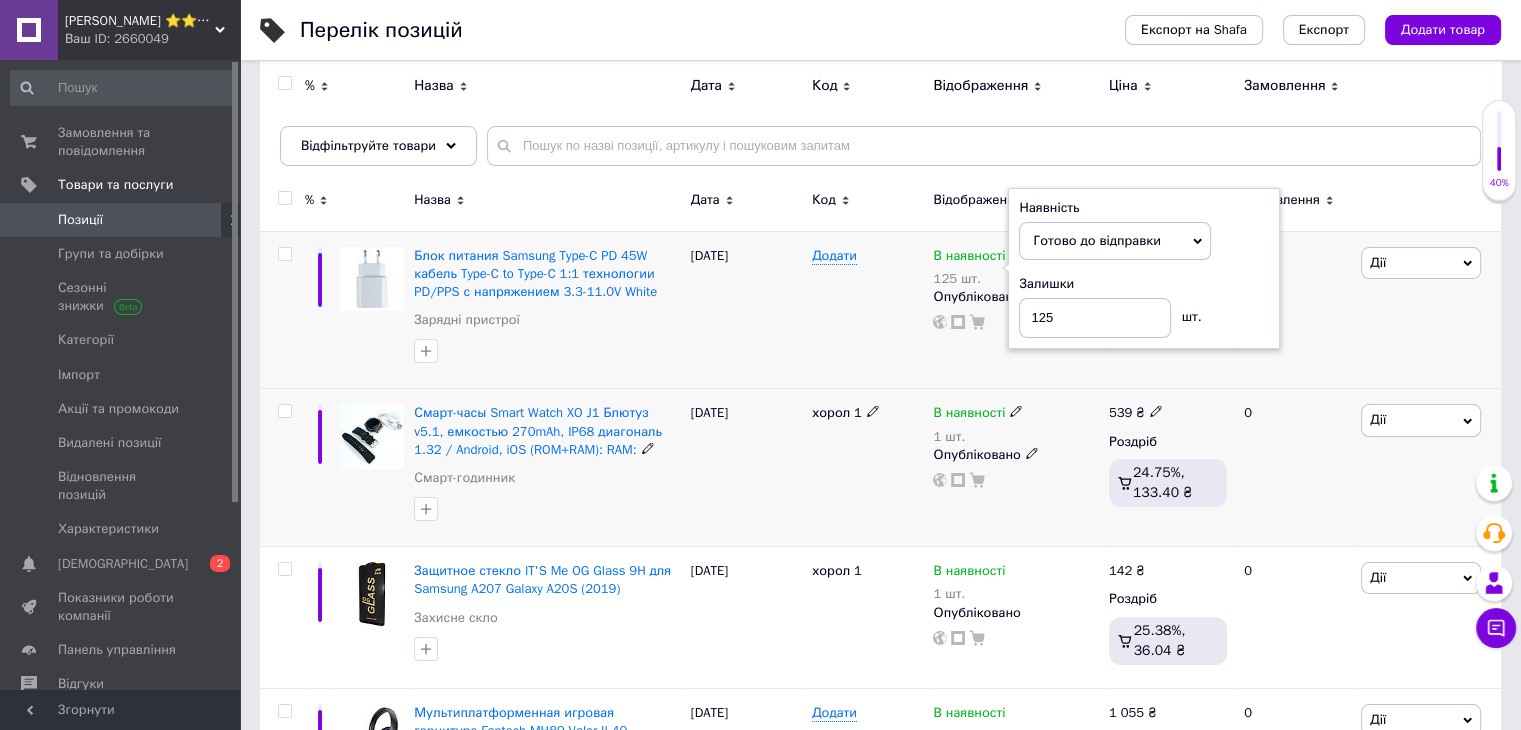 click 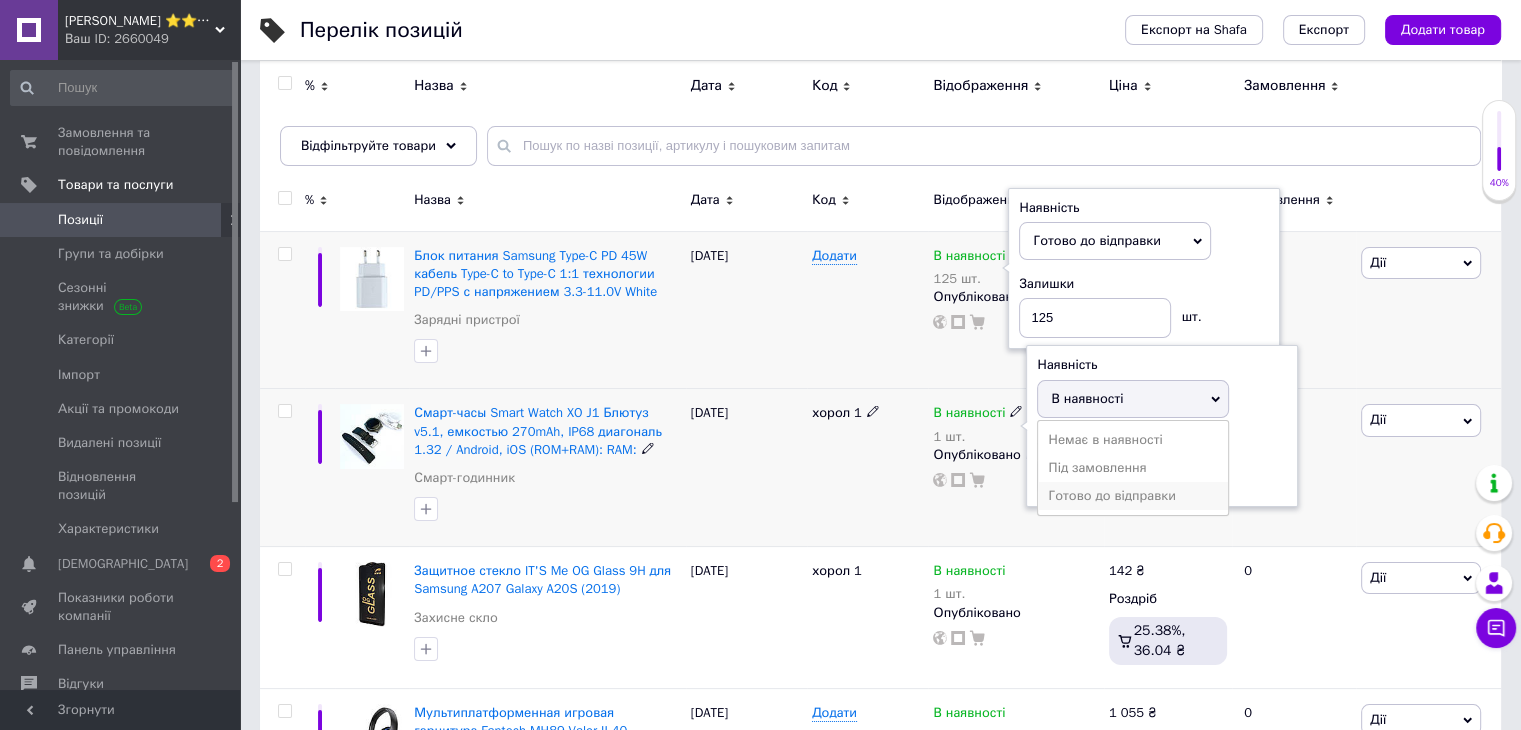 click on "Готово до відправки" at bounding box center [1133, 496] 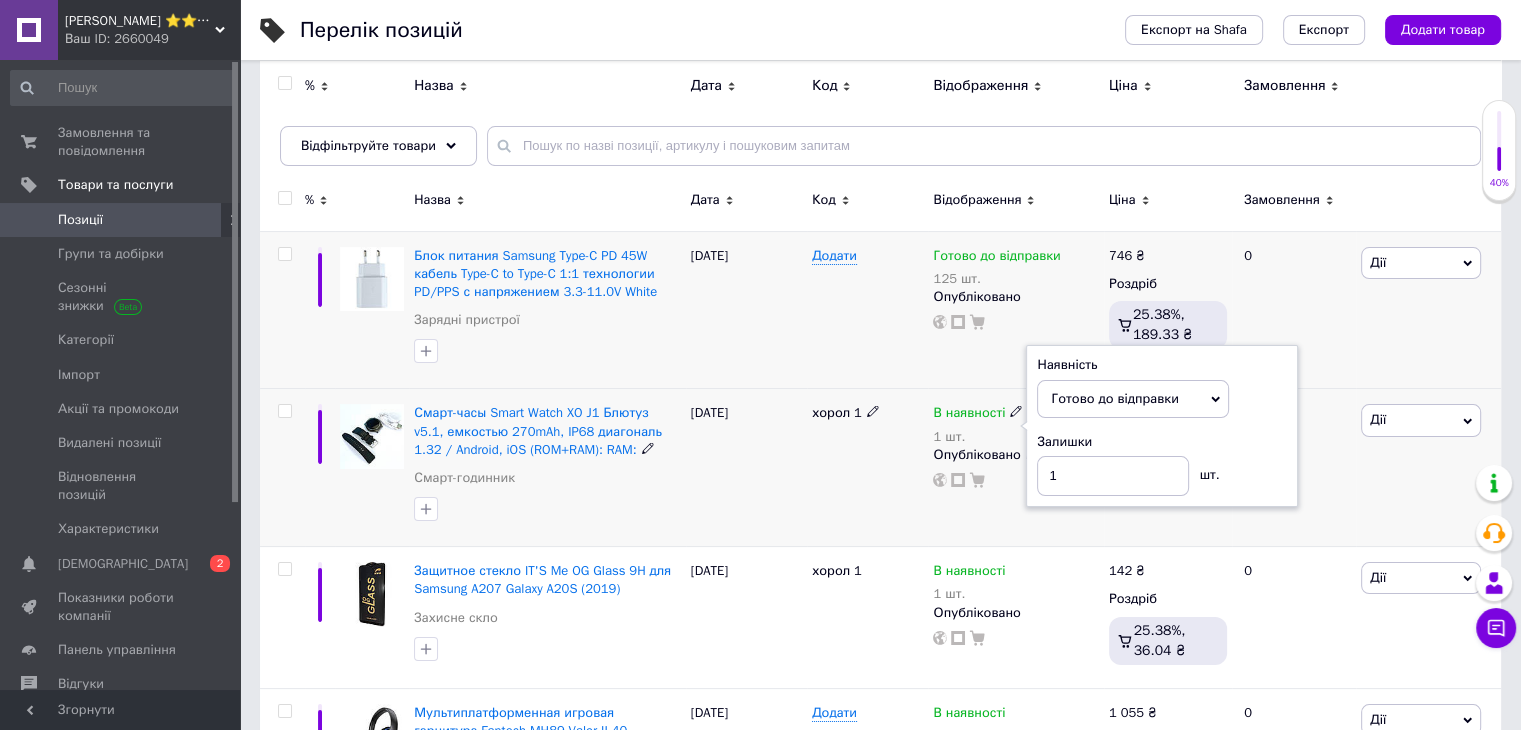 click on "хорол 1" at bounding box center [867, 468] 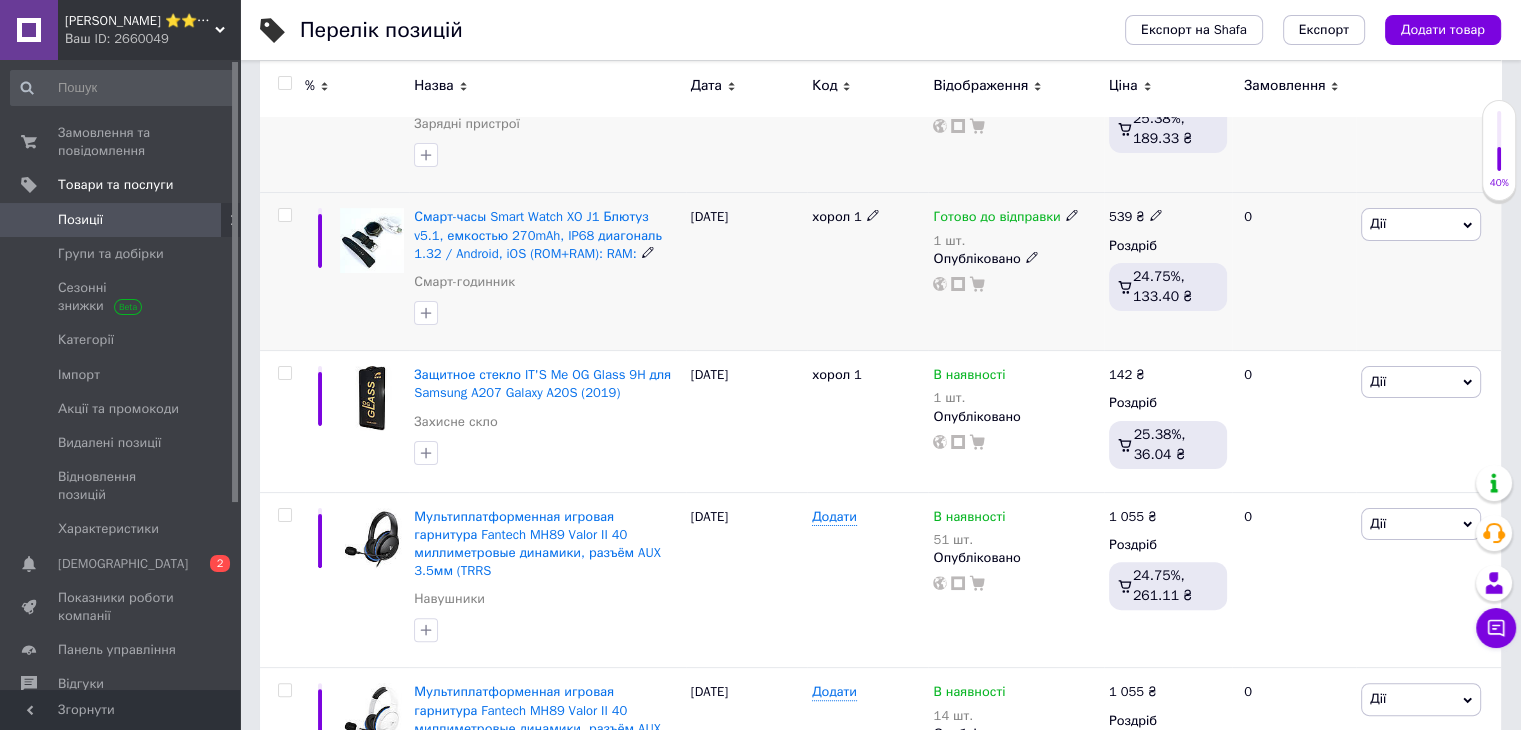 scroll, scrollTop: 400, scrollLeft: 0, axis: vertical 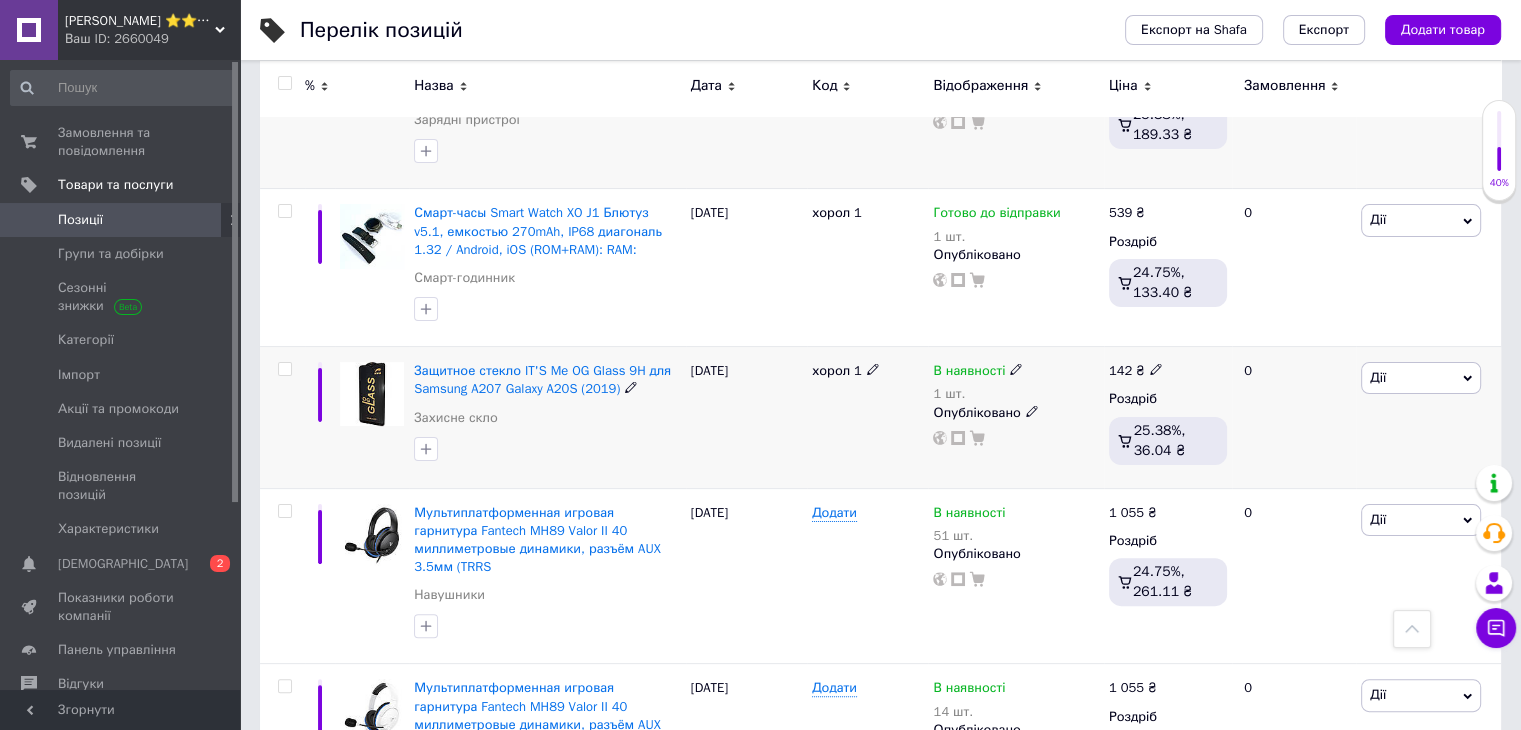 click 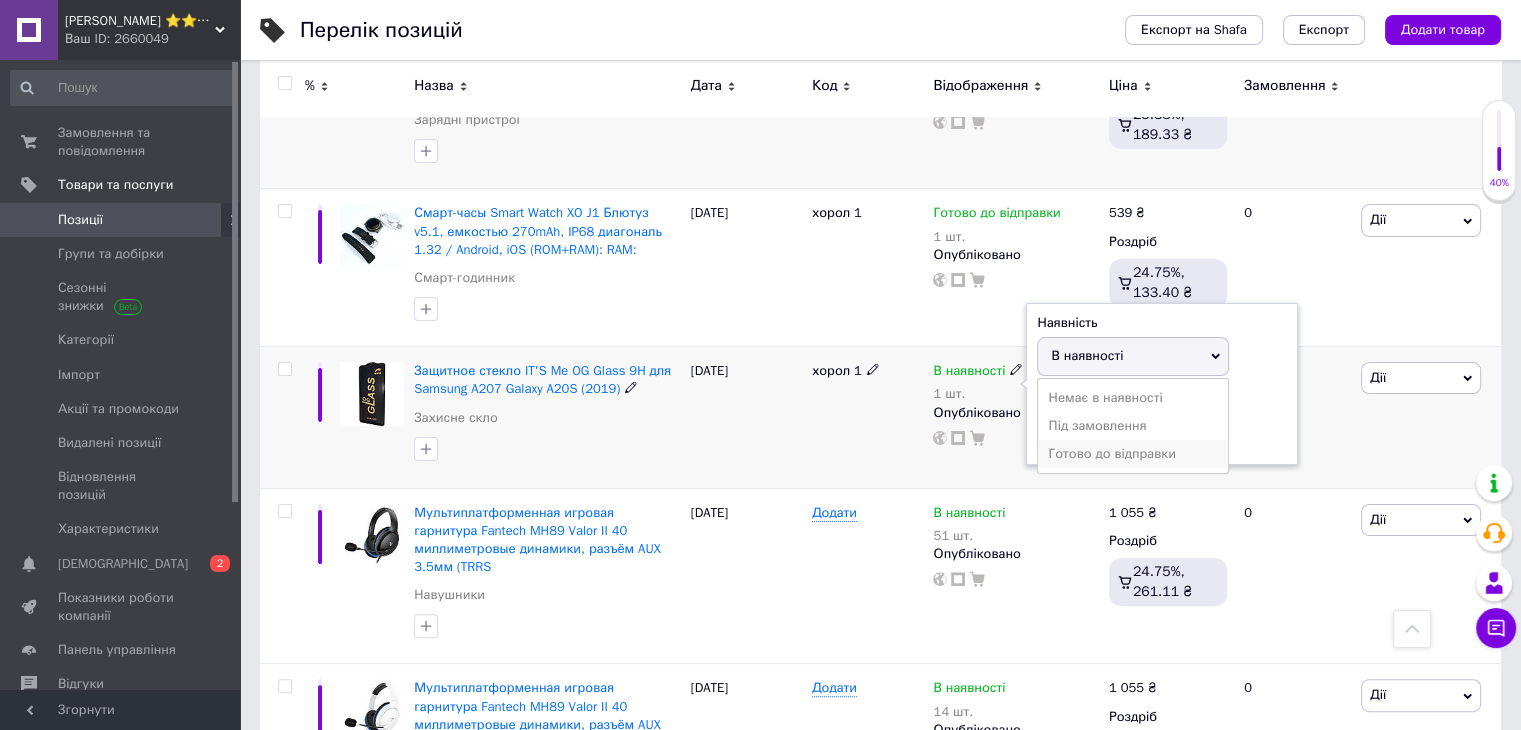 click on "Готово до відправки" at bounding box center [1133, 454] 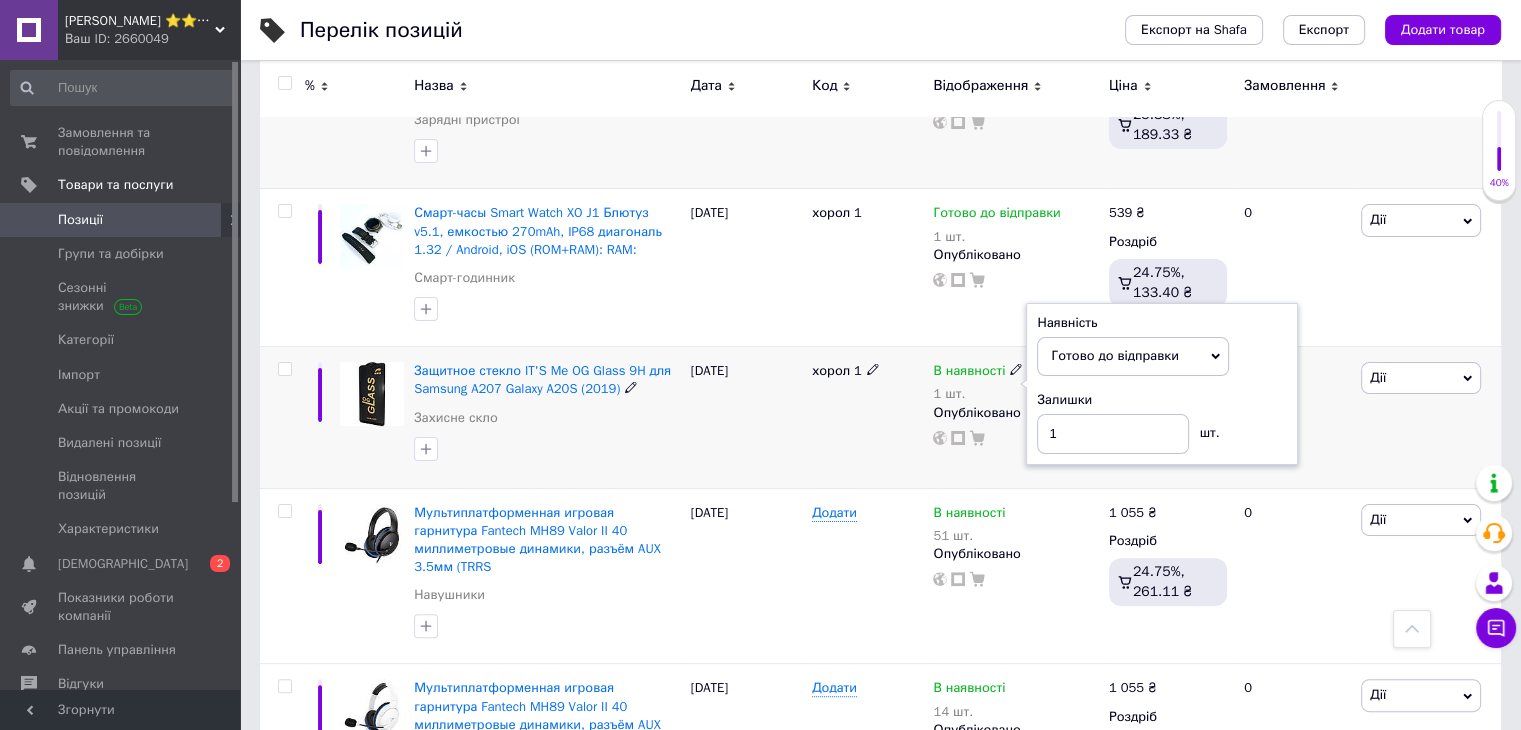 click on "10.07.2025" at bounding box center [746, 417] 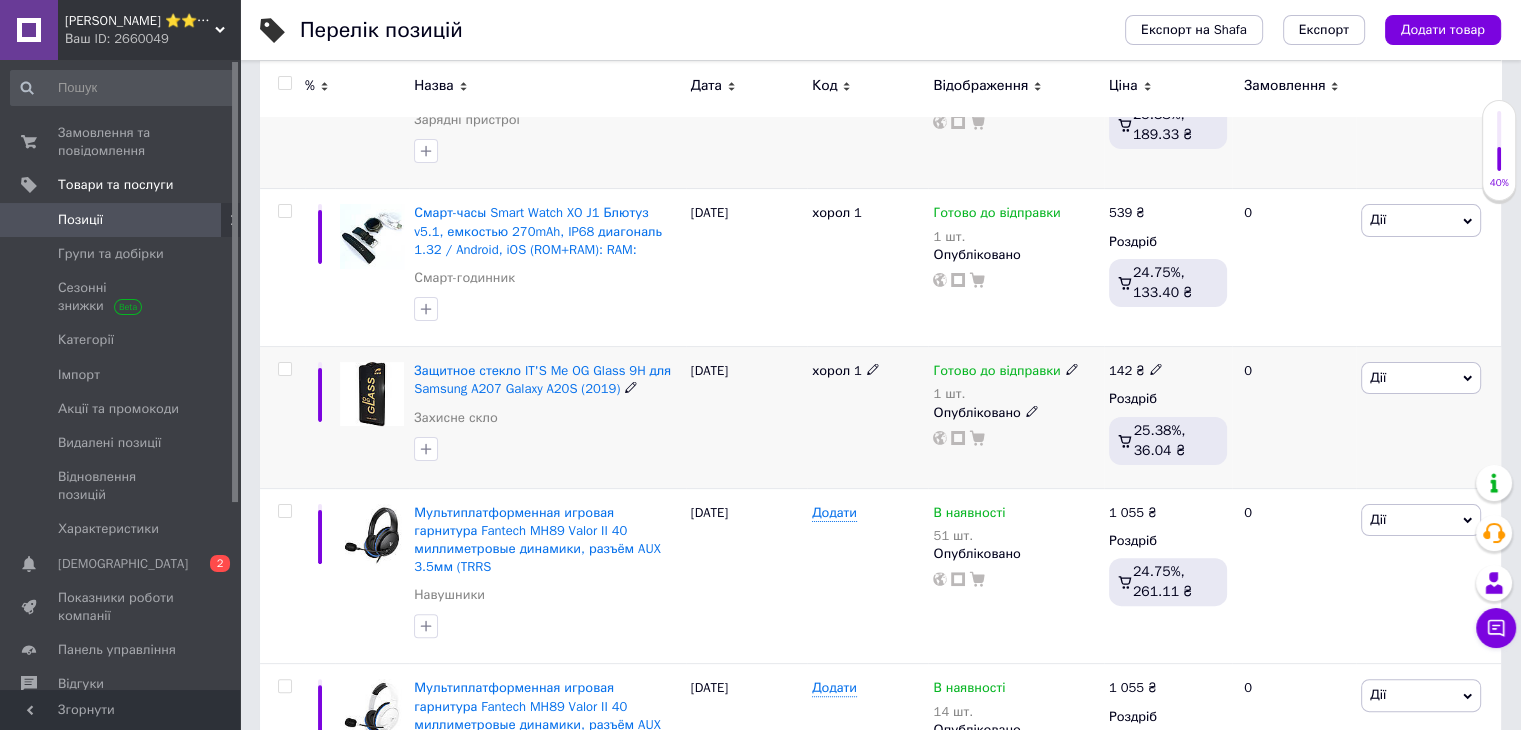 scroll, scrollTop: 600, scrollLeft: 0, axis: vertical 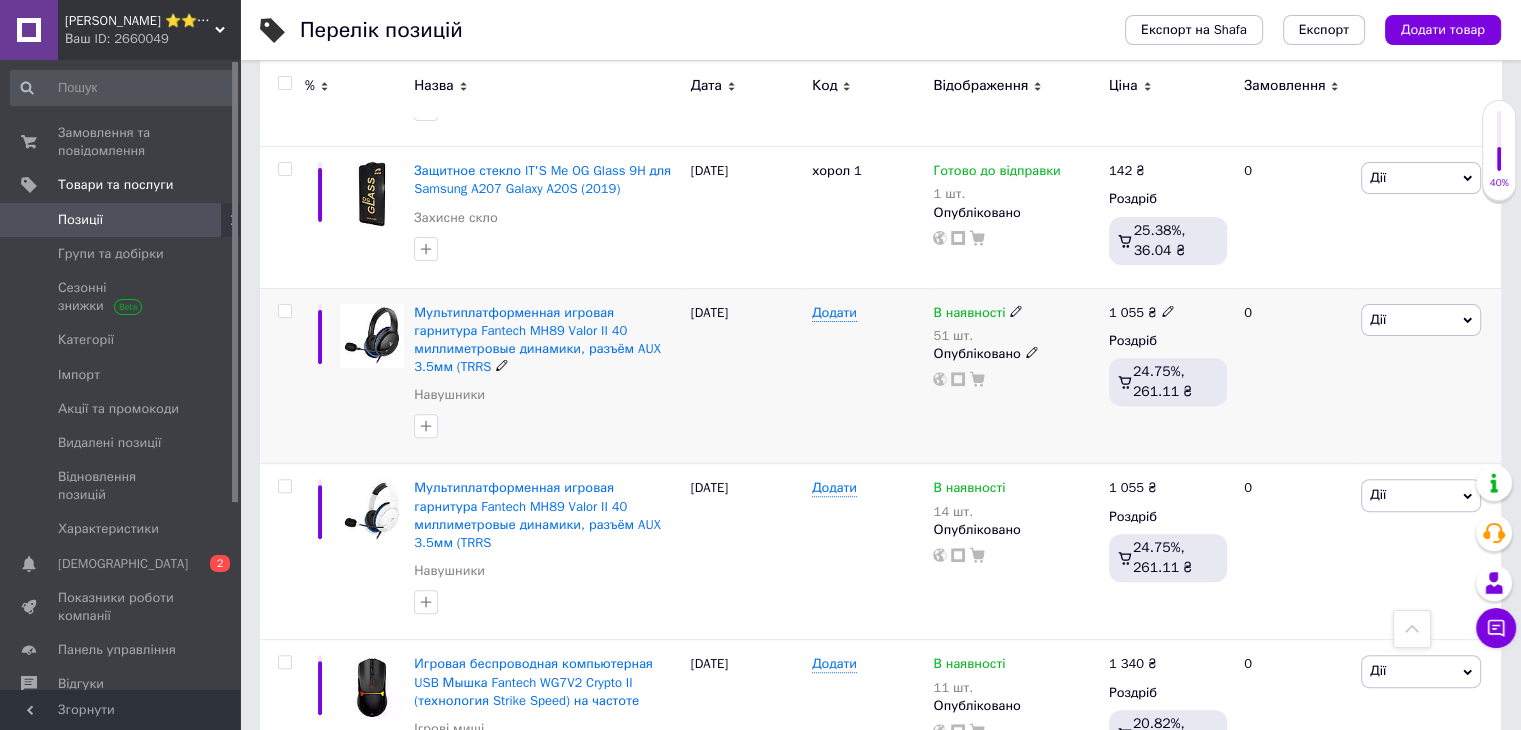 click 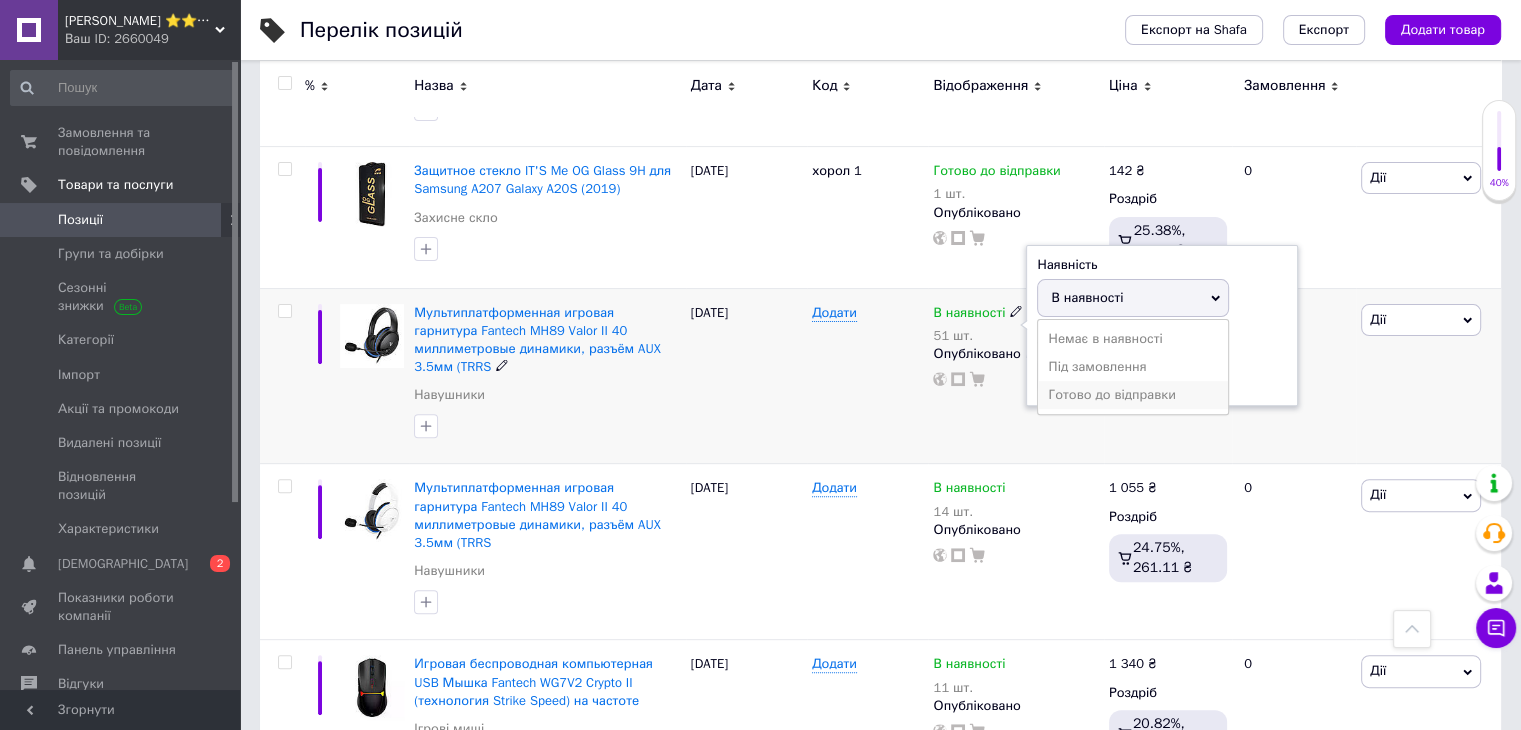 click on "Готово до відправки" at bounding box center (1133, 395) 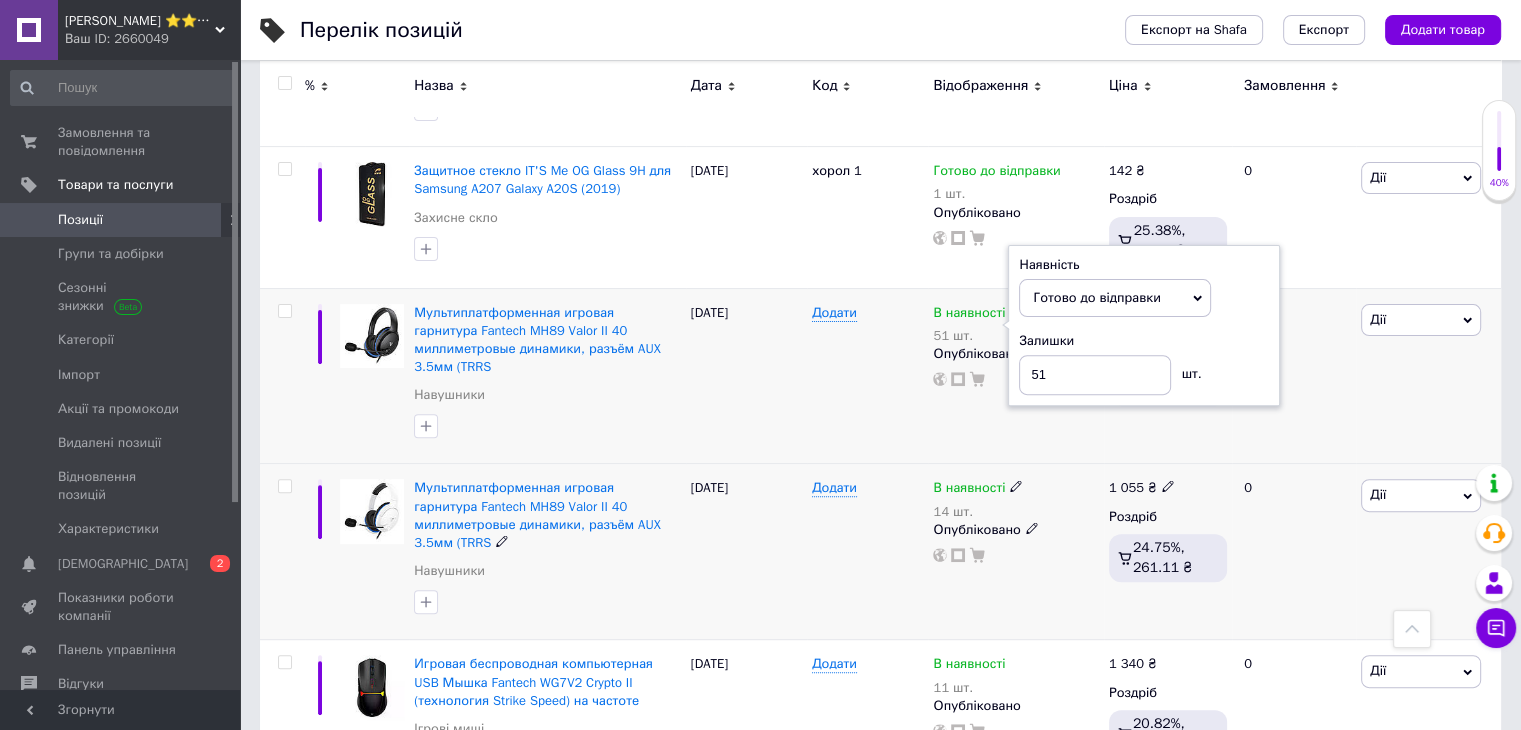 click 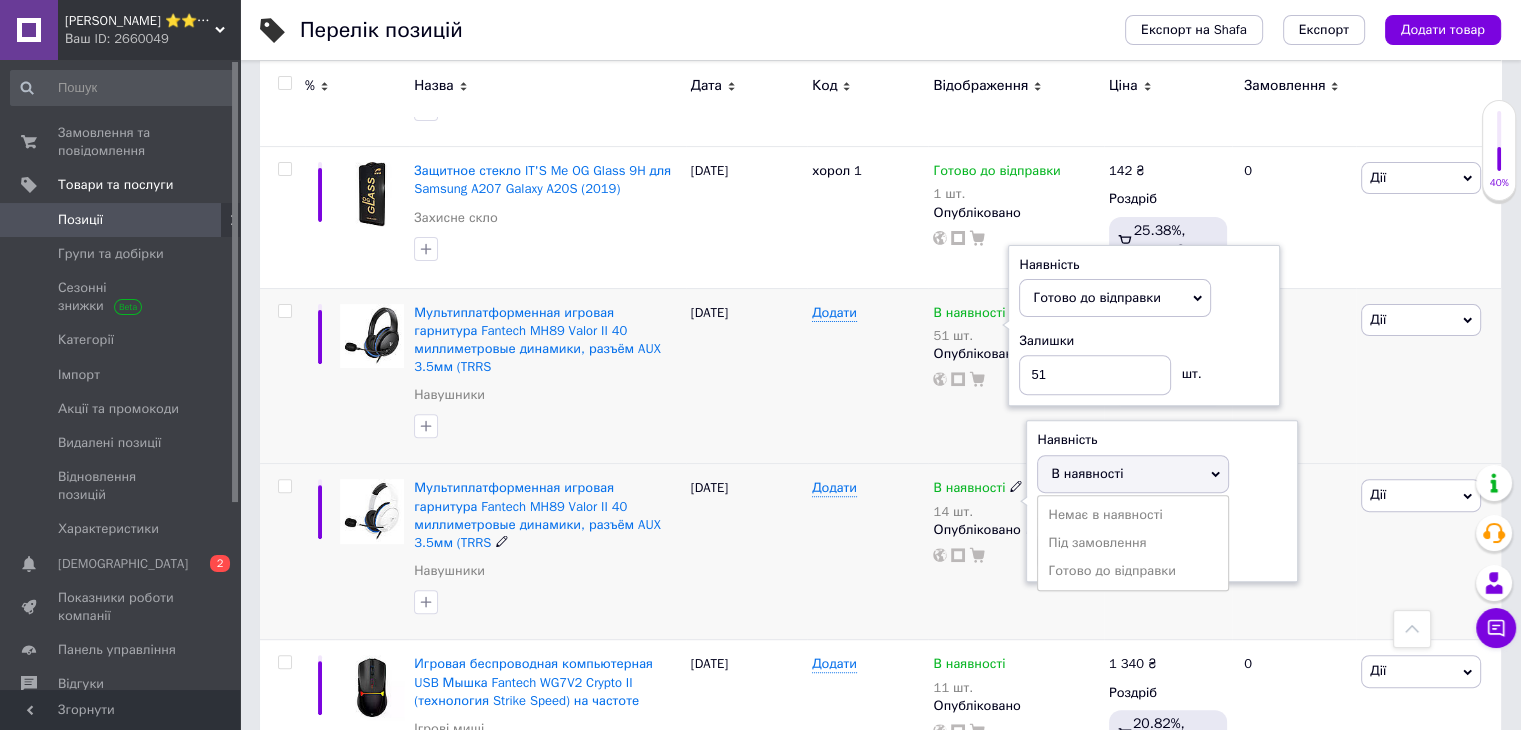 click on "Готово до відправки" at bounding box center [1133, 571] 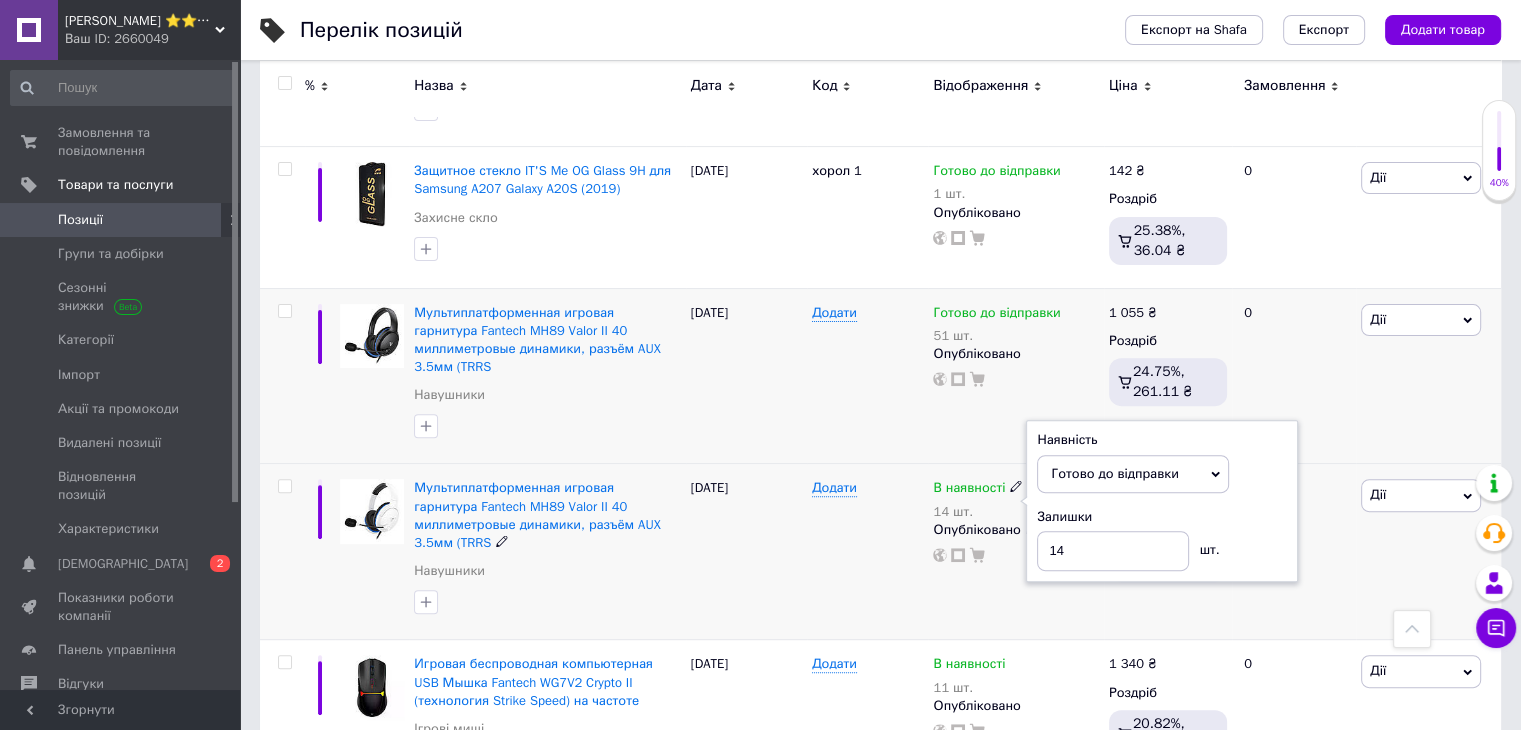 click on "Додати" at bounding box center [867, 552] 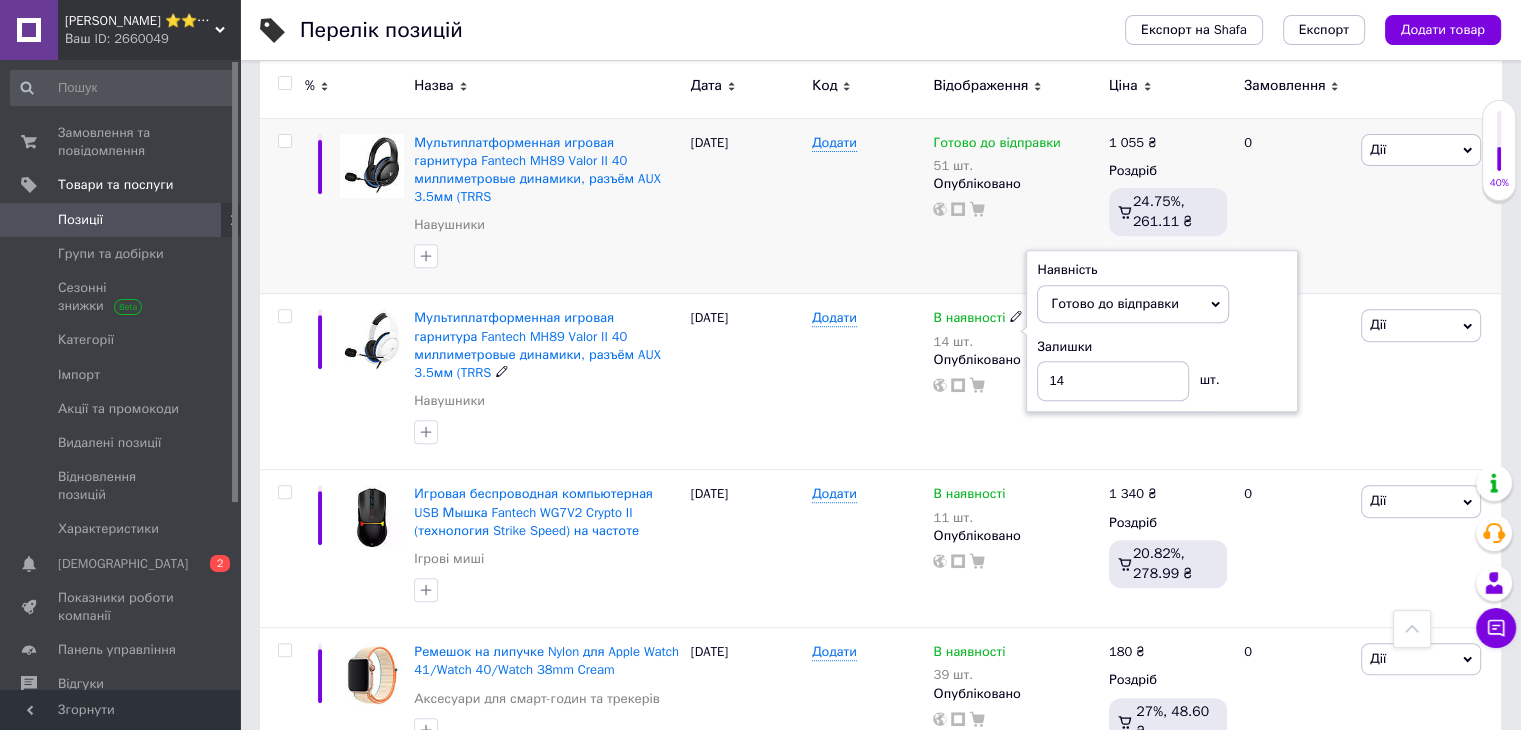 scroll, scrollTop: 1100, scrollLeft: 0, axis: vertical 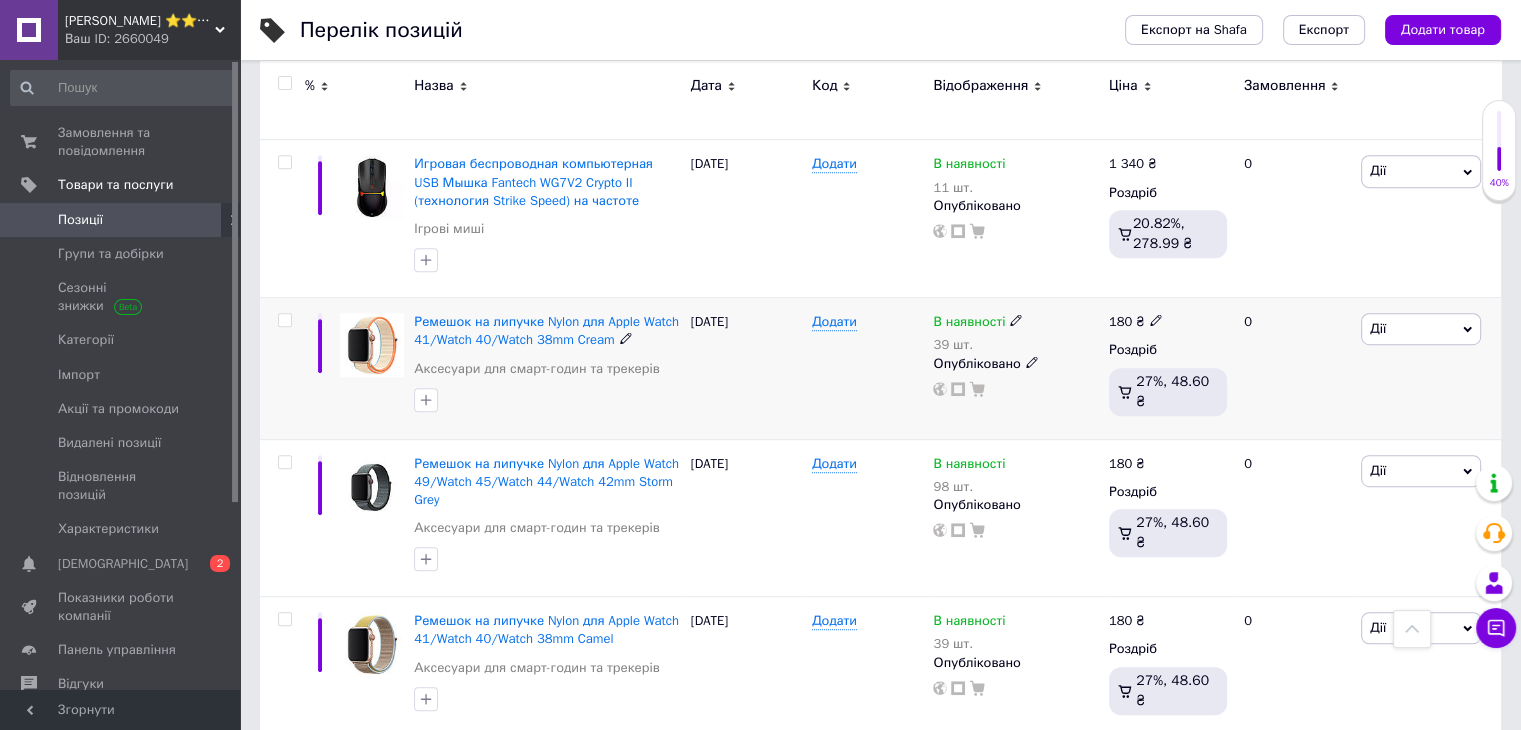 click 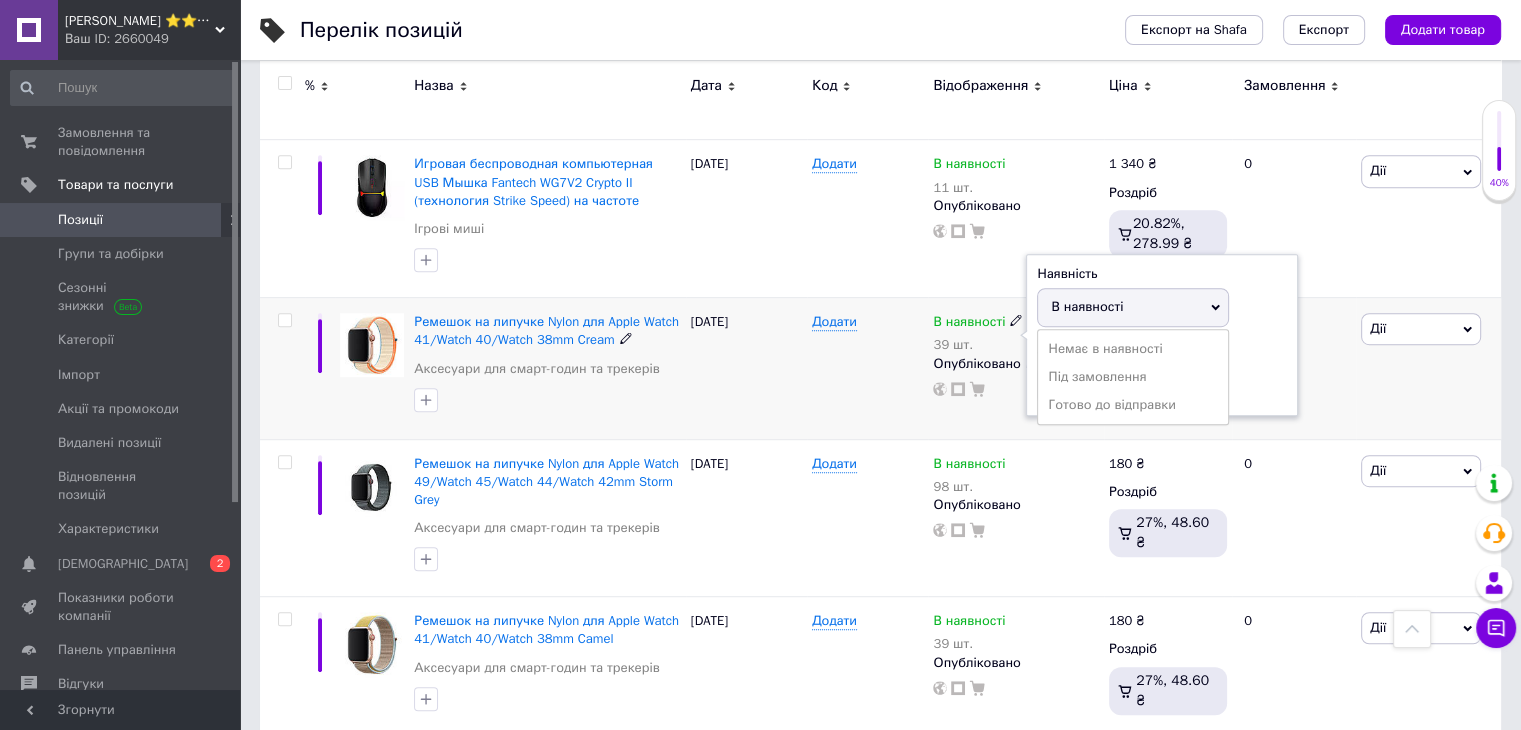click on "Готово до відправки" at bounding box center (1133, 405) 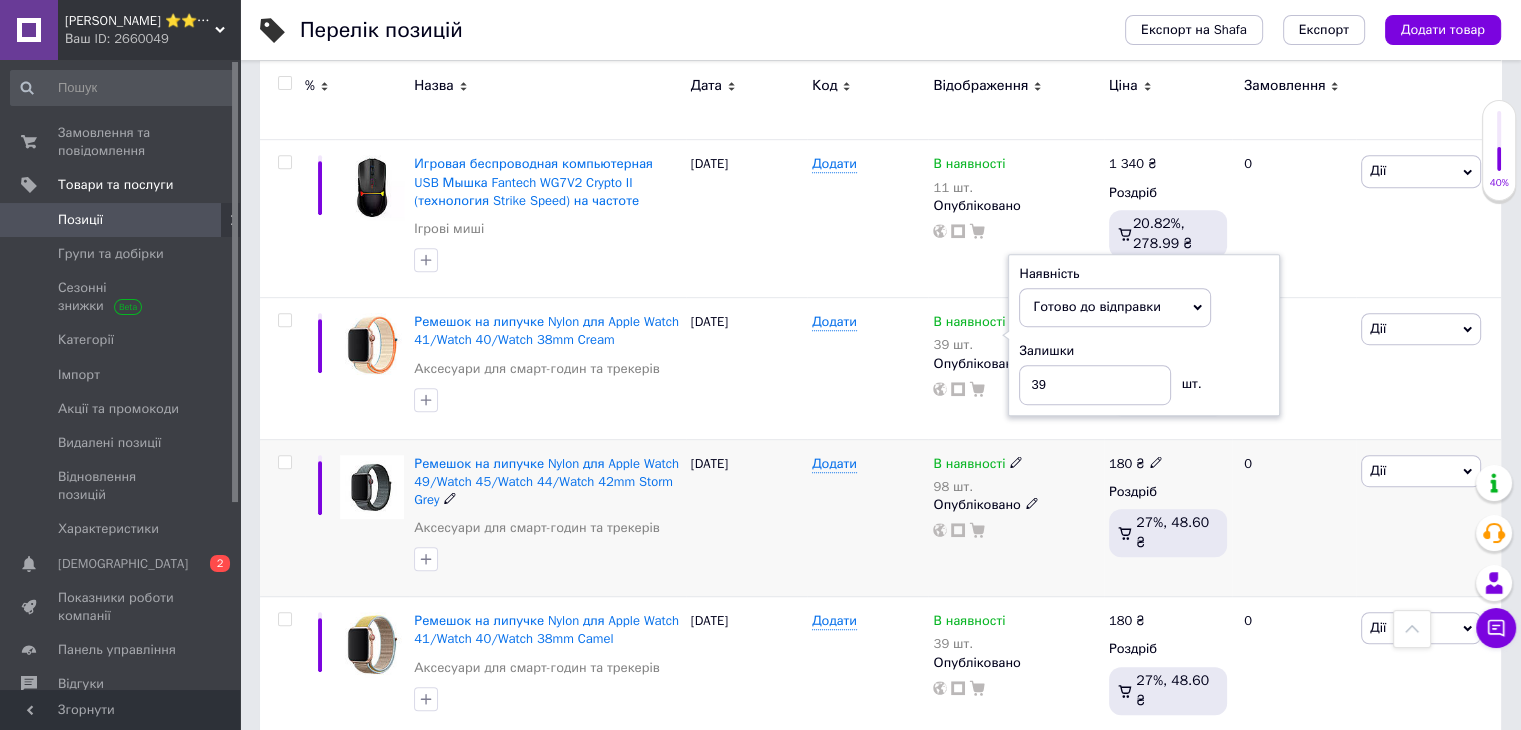 click 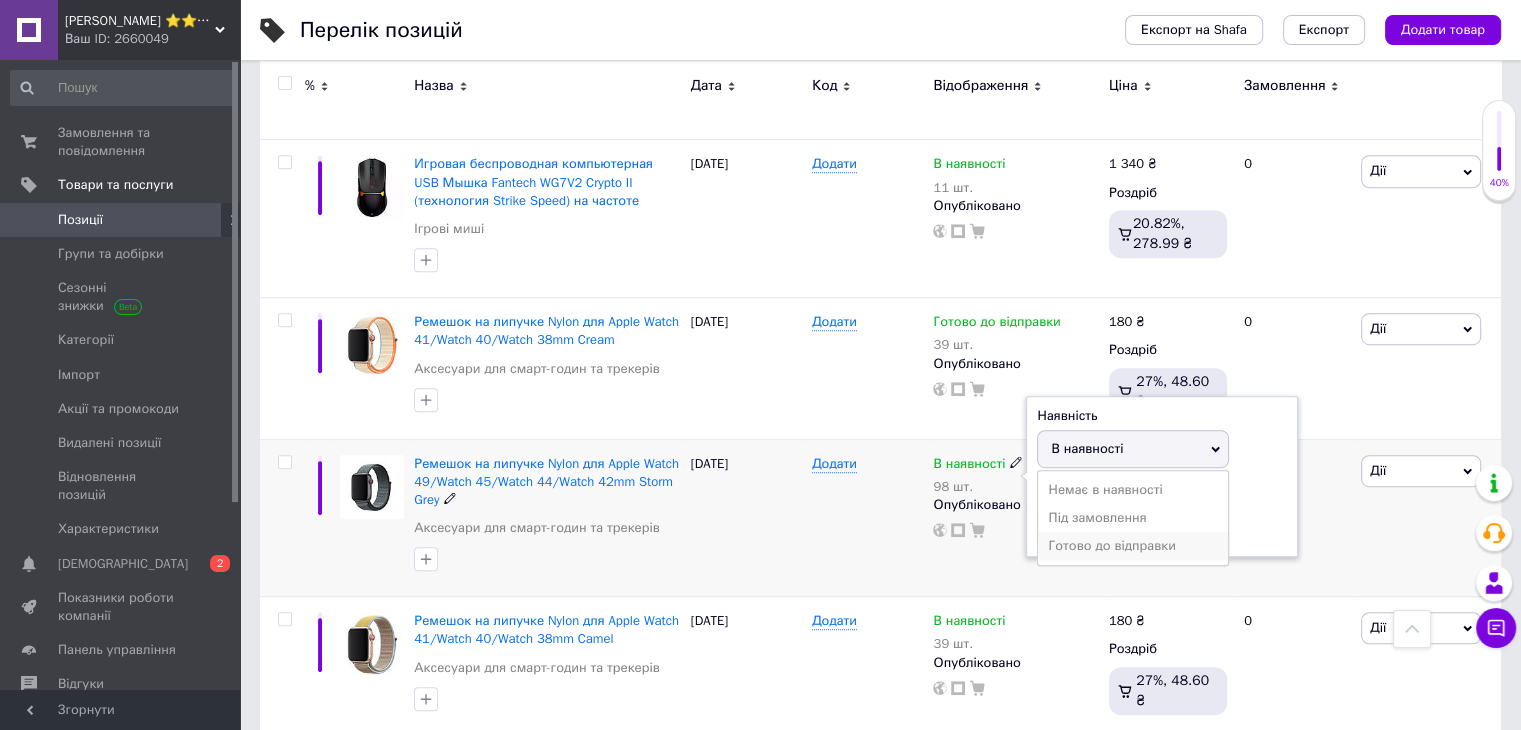 click on "Готово до відправки" at bounding box center (1133, 546) 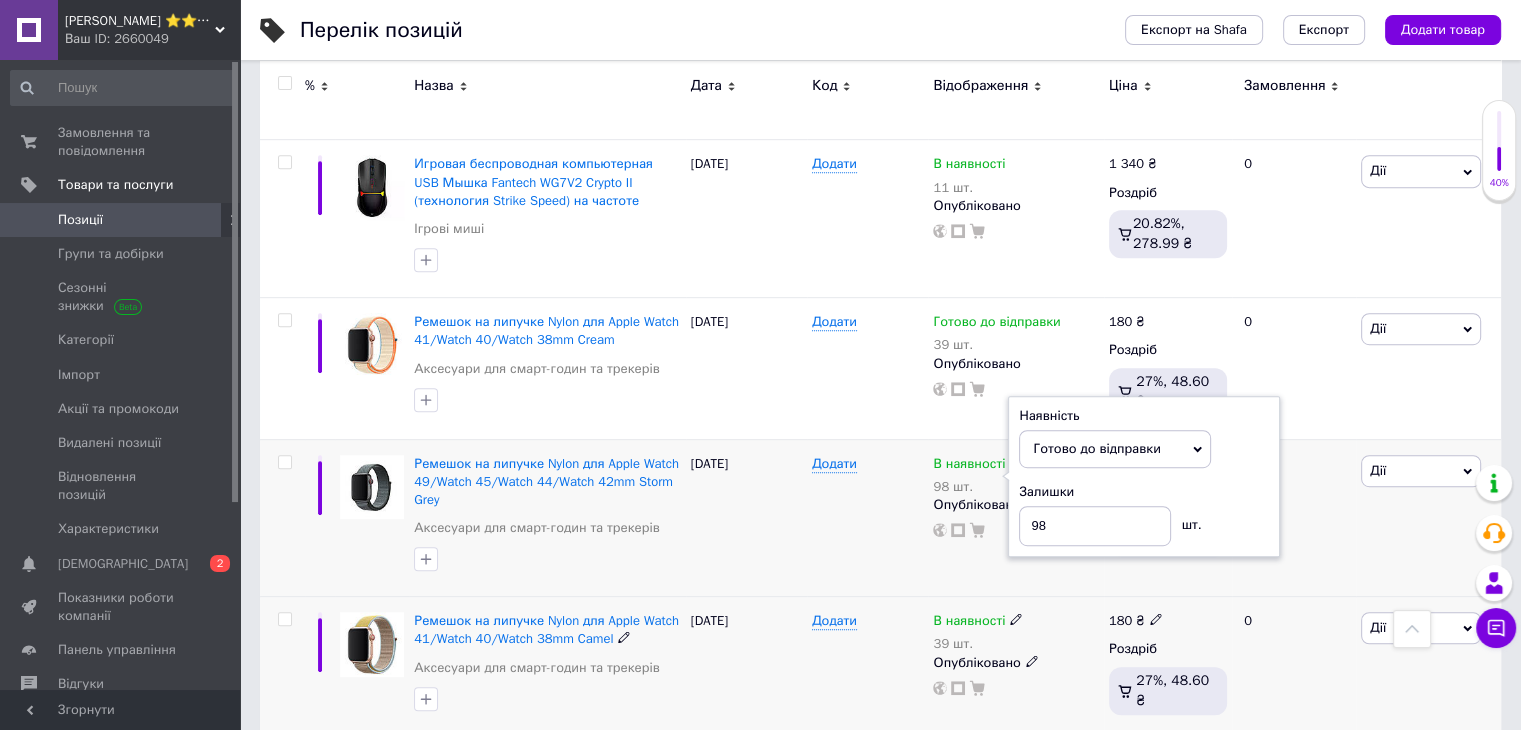 click 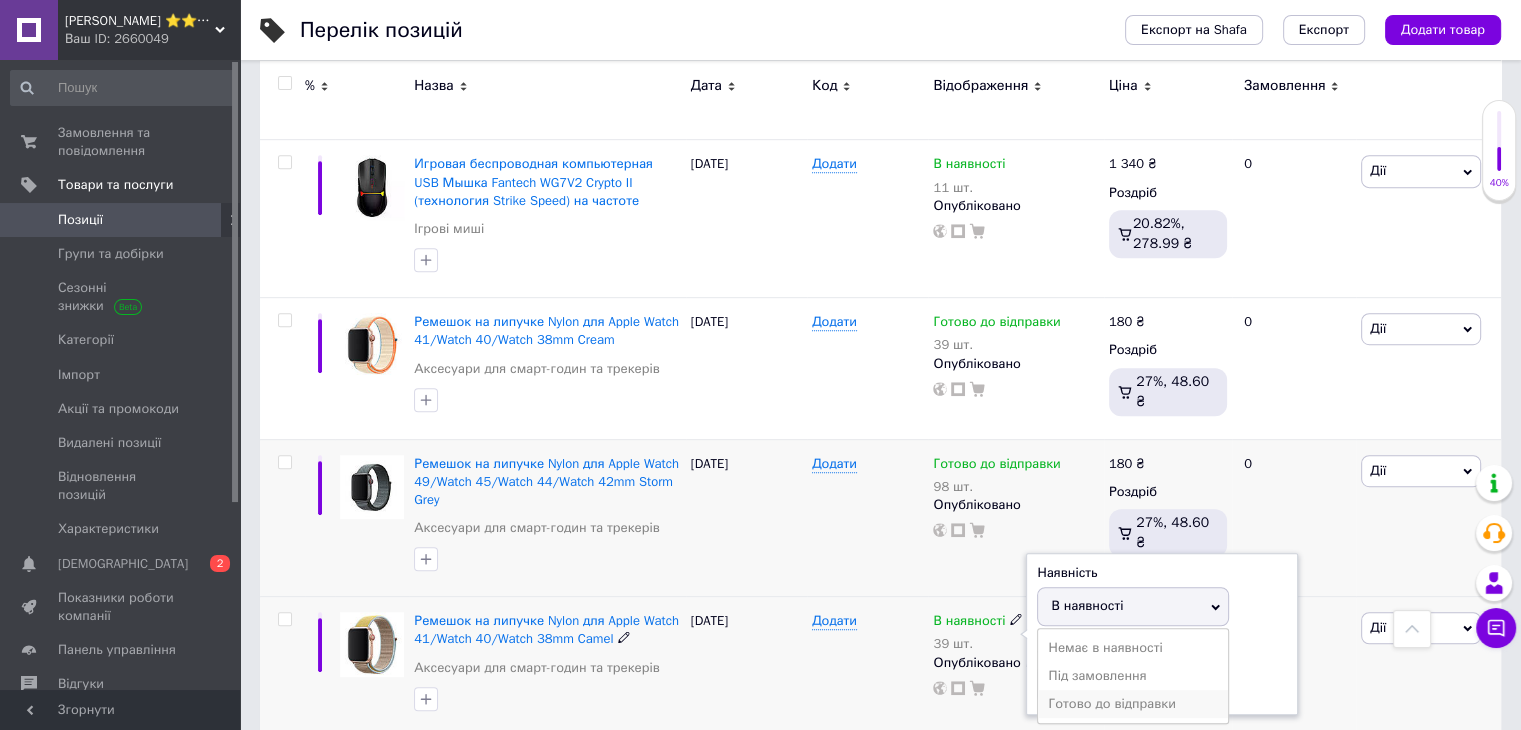 click on "Готово до відправки" at bounding box center [1133, 704] 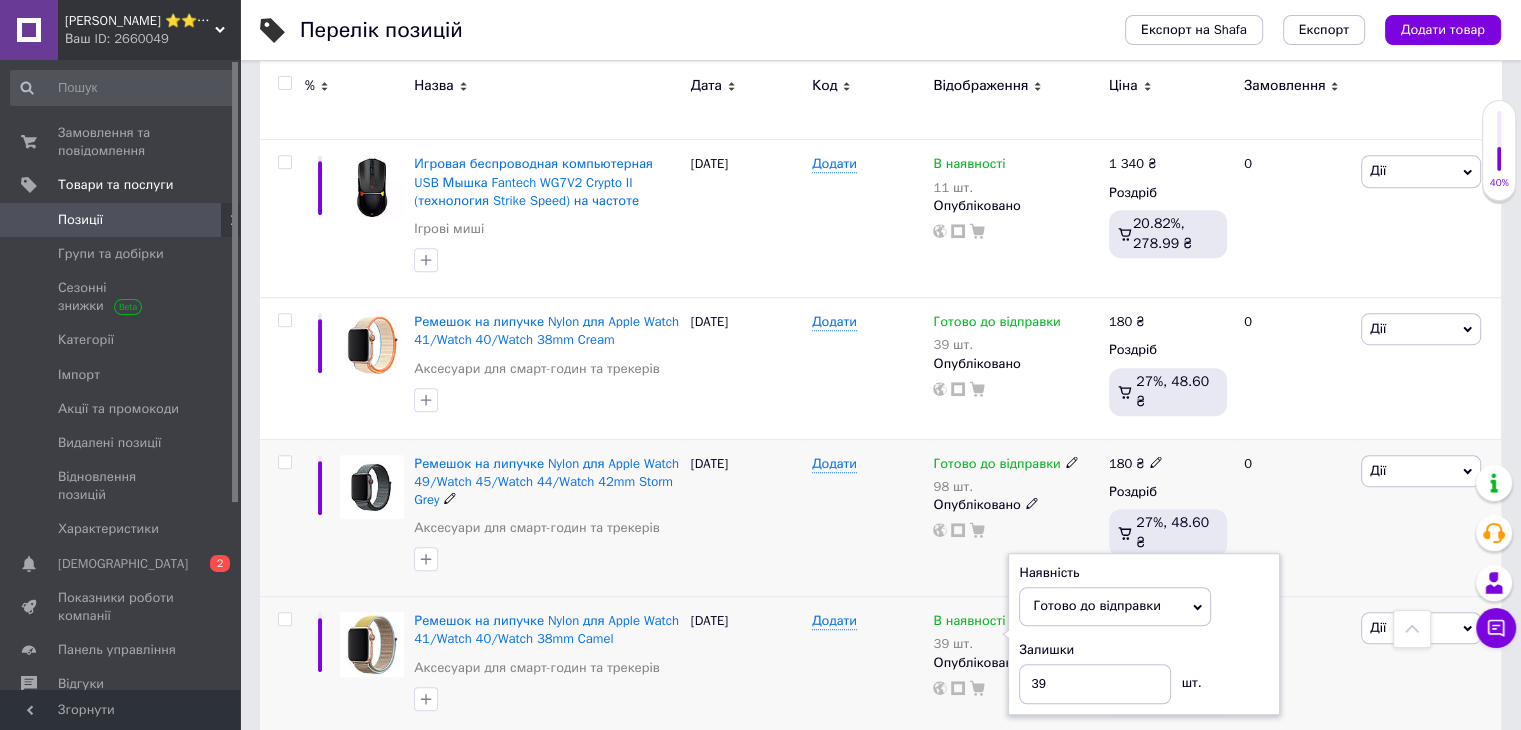 click on "10.07.2025" at bounding box center (746, 518) 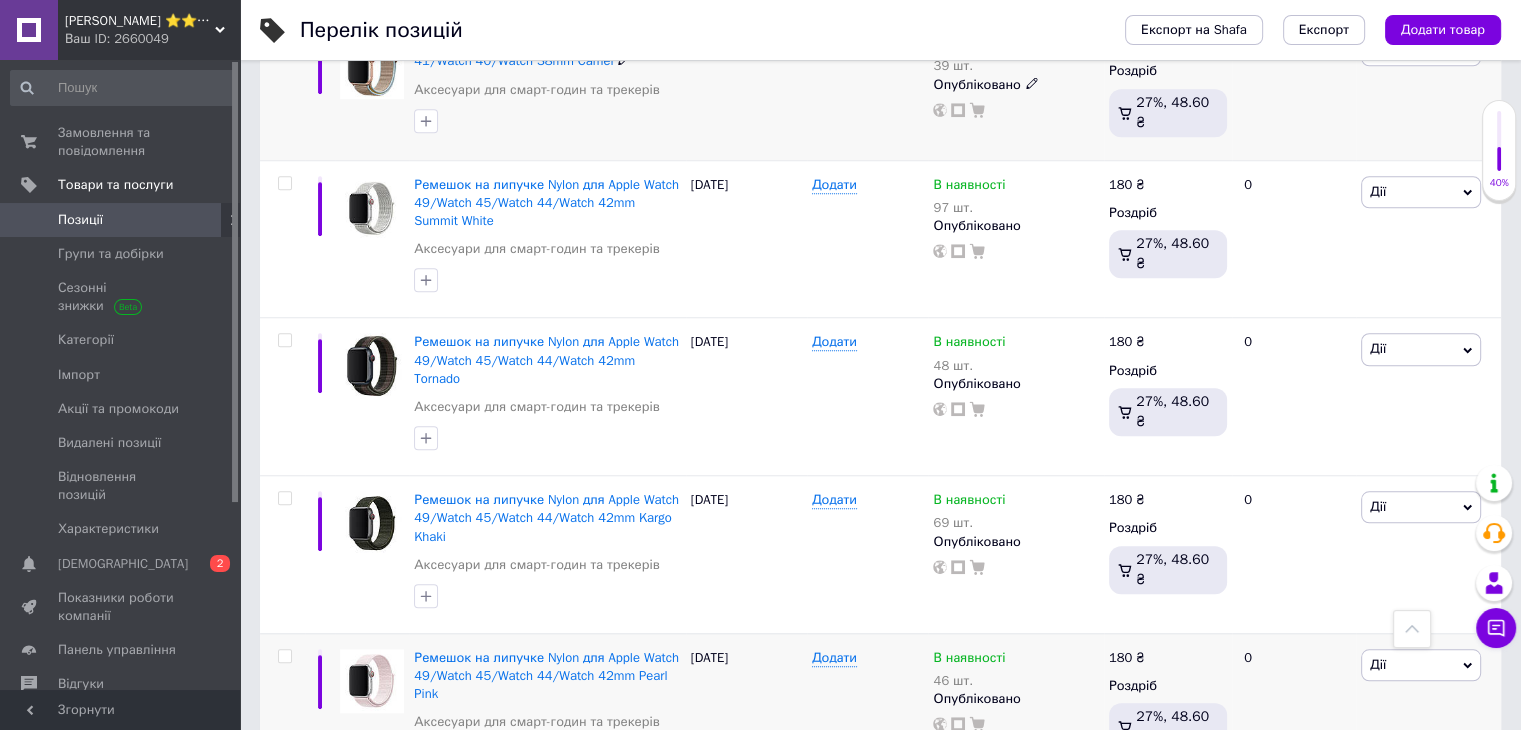 scroll, scrollTop: 2000, scrollLeft: 0, axis: vertical 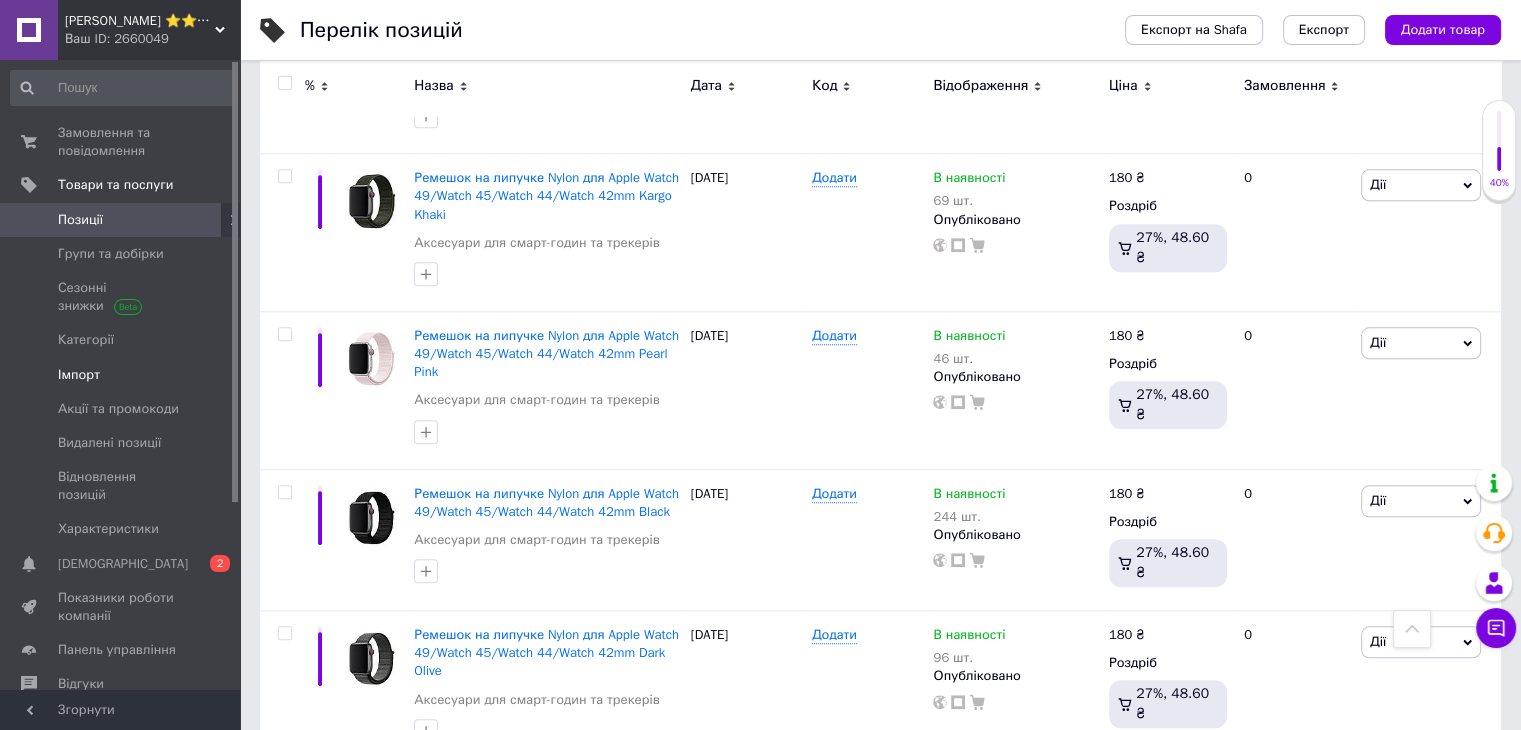 click on "Імпорт" at bounding box center [79, 375] 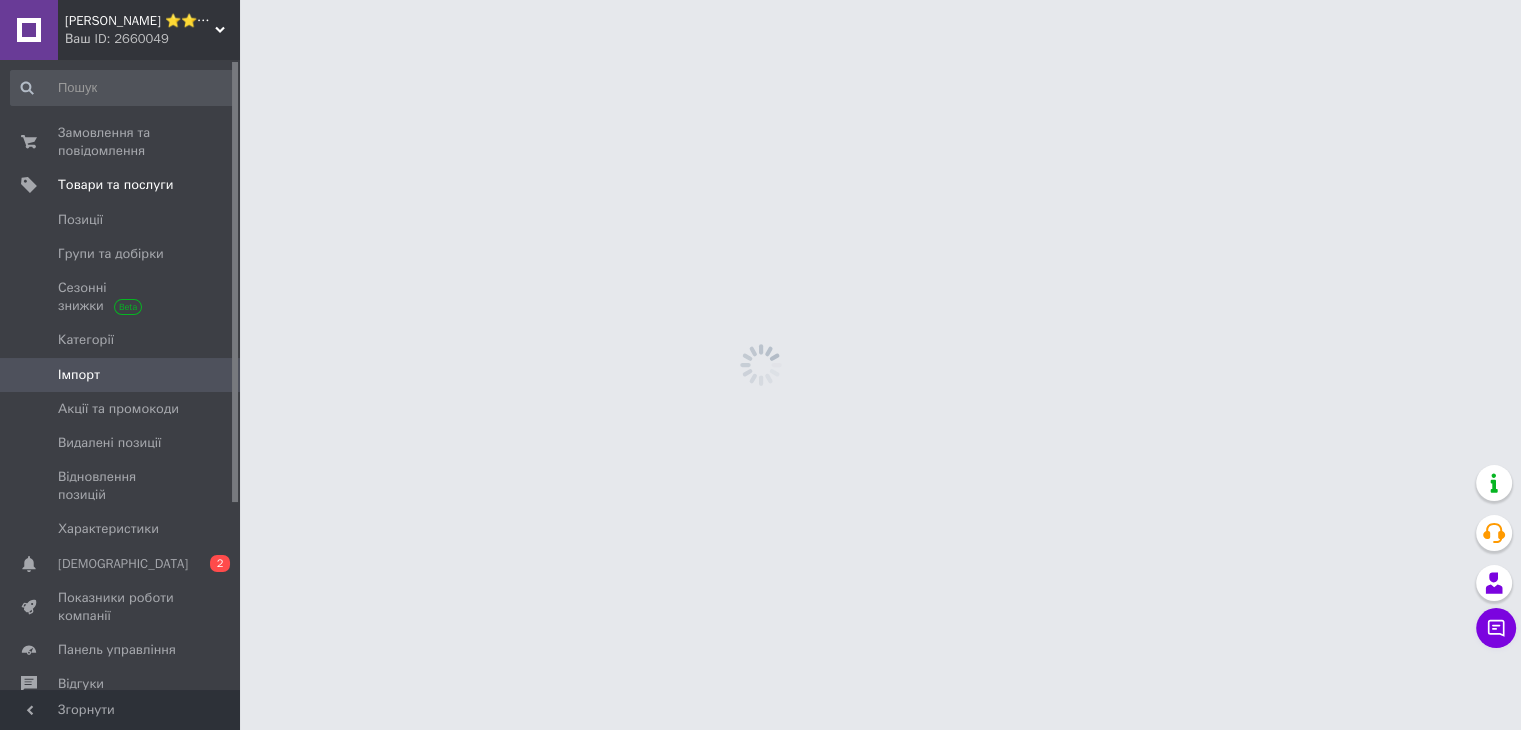 scroll, scrollTop: 0, scrollLeft: 0, axis: both 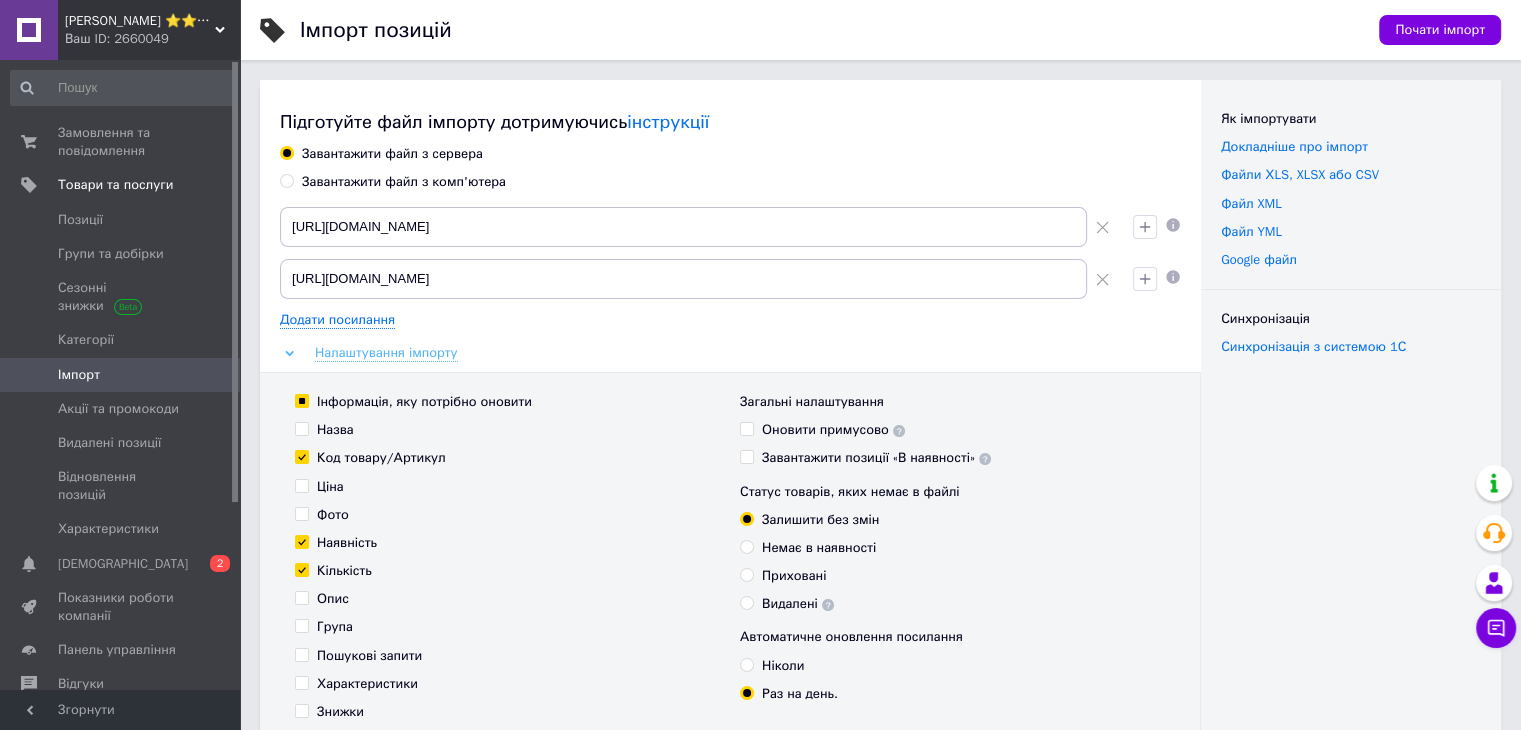 click on "Налаштування імпорту" at bounding box center (386, 353) 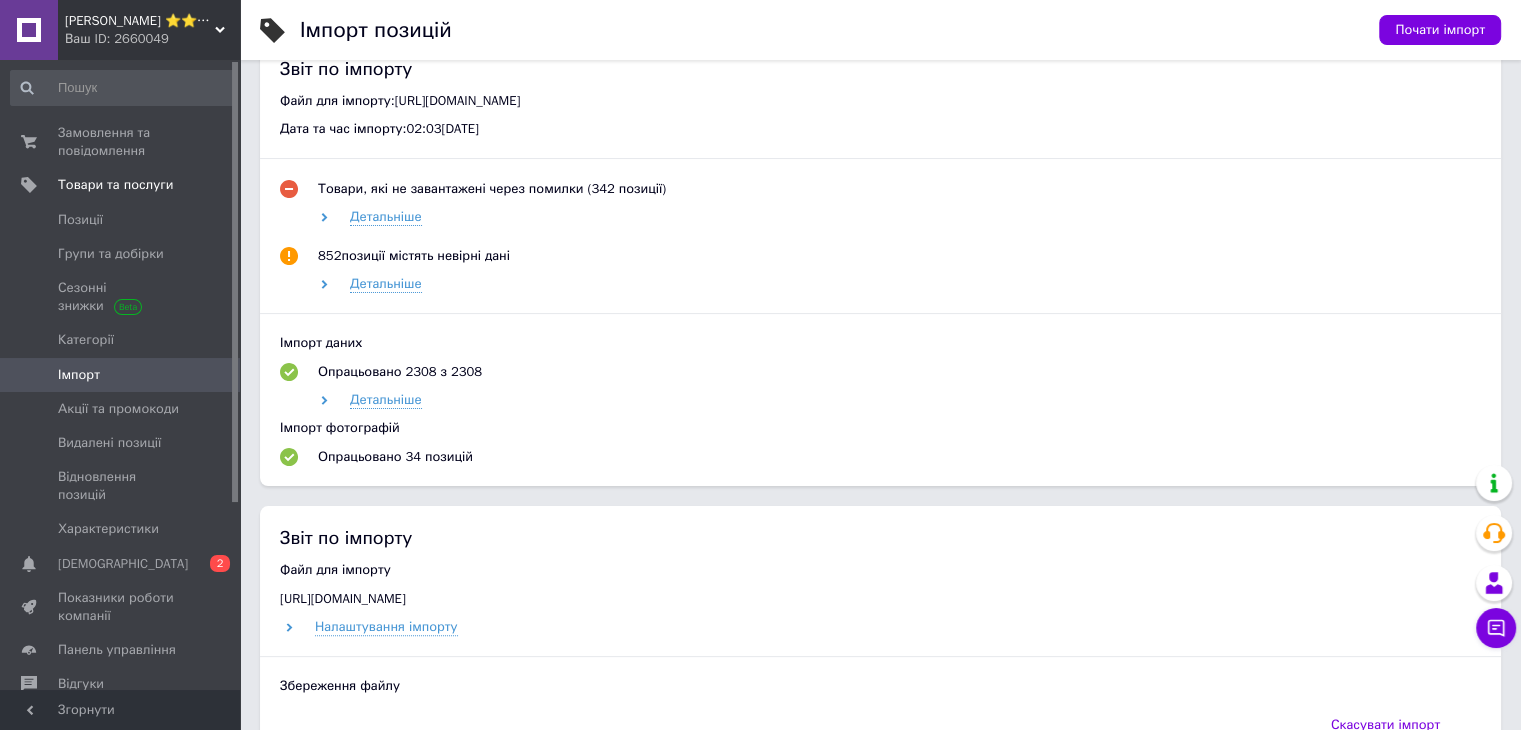 scroll, scrollTop: 400, scrollLeft: 0, axis: vertical 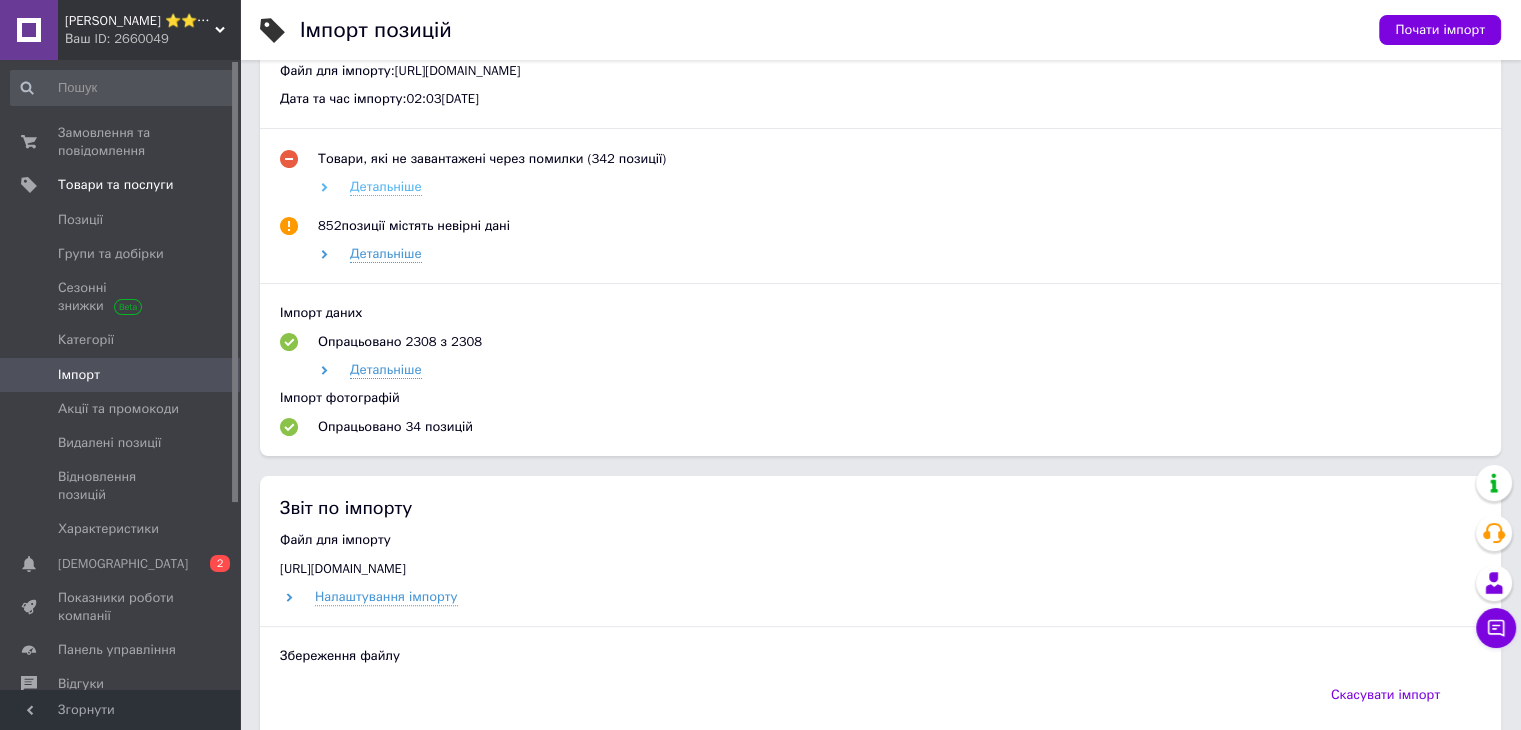 click on "Детальніше" at bounding box center [386, 187] 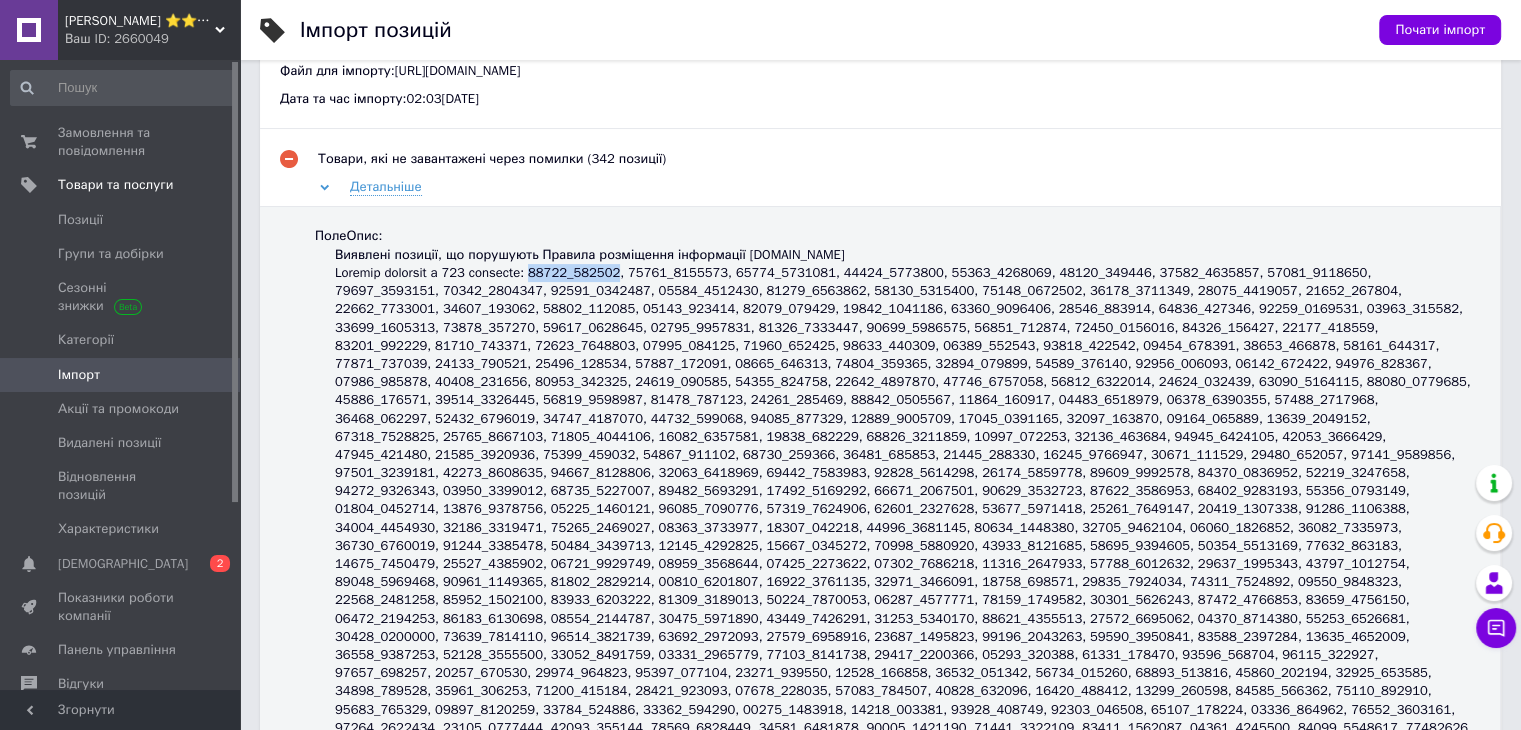 drag, startPoint x: 546, startPoint y: 281, endPoint x: 626, endPoint y: 271, distance: 80.622574 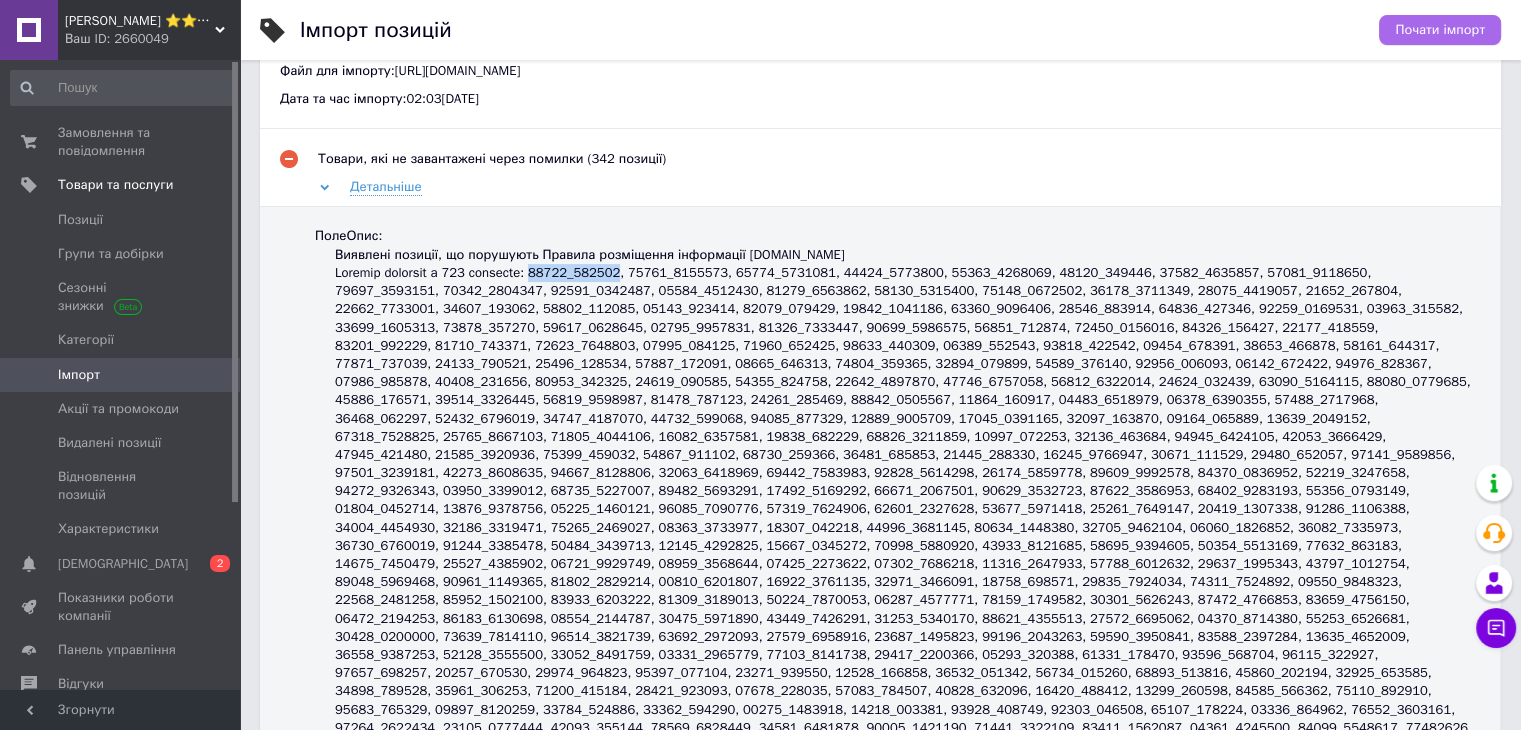 click on "Почати імпорт" at bounding box center [1440, 30] 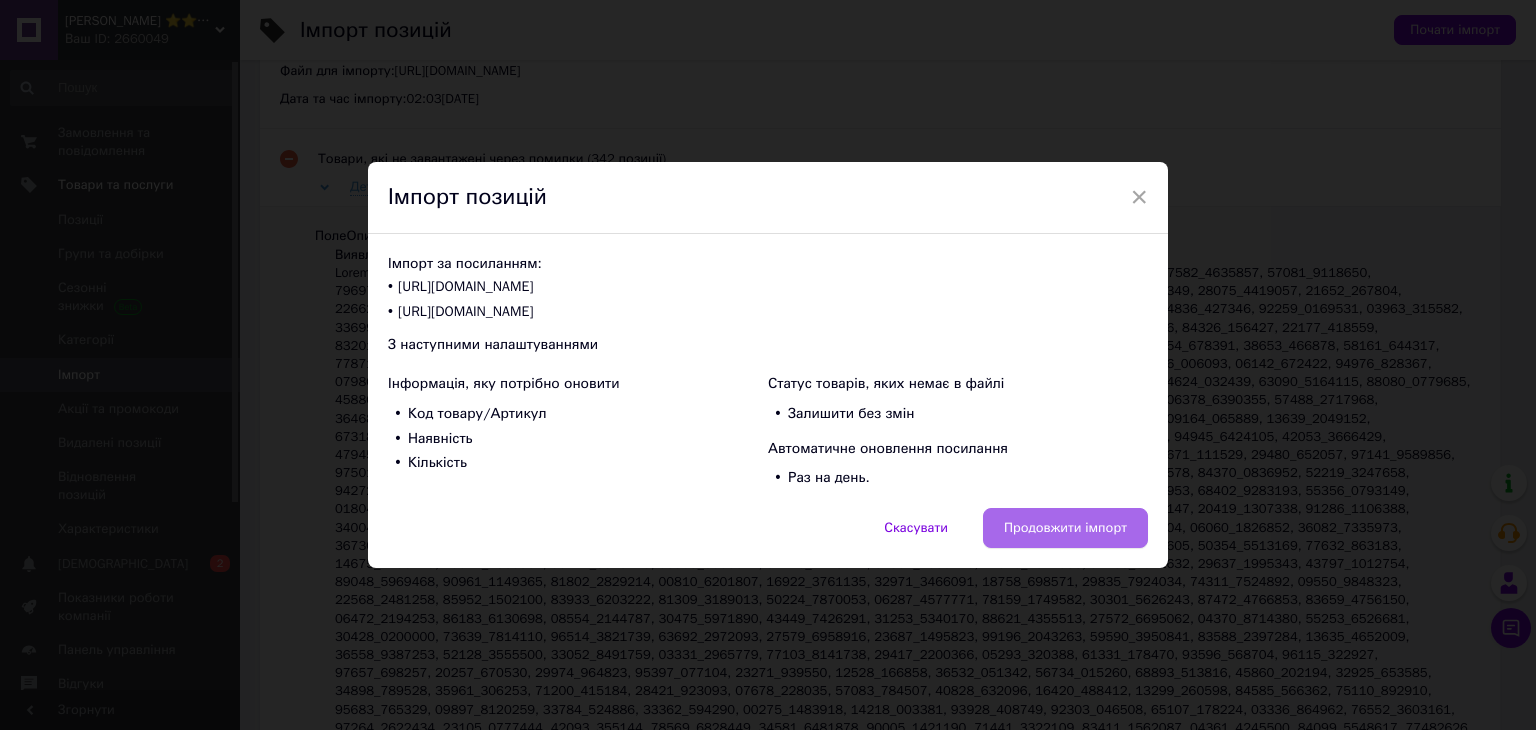 click on "Продовжити імпорт" at bounding box center (1065, 528) 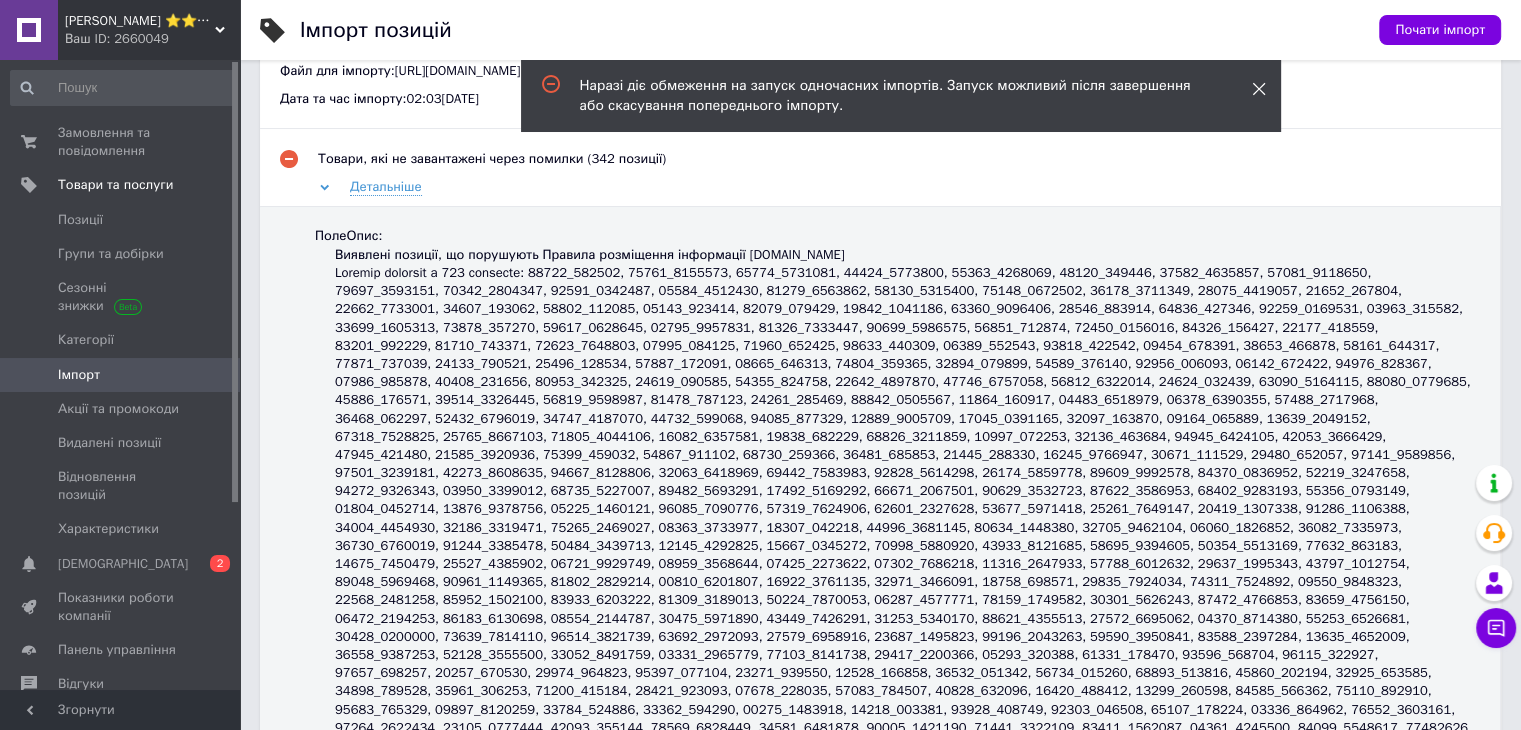 click 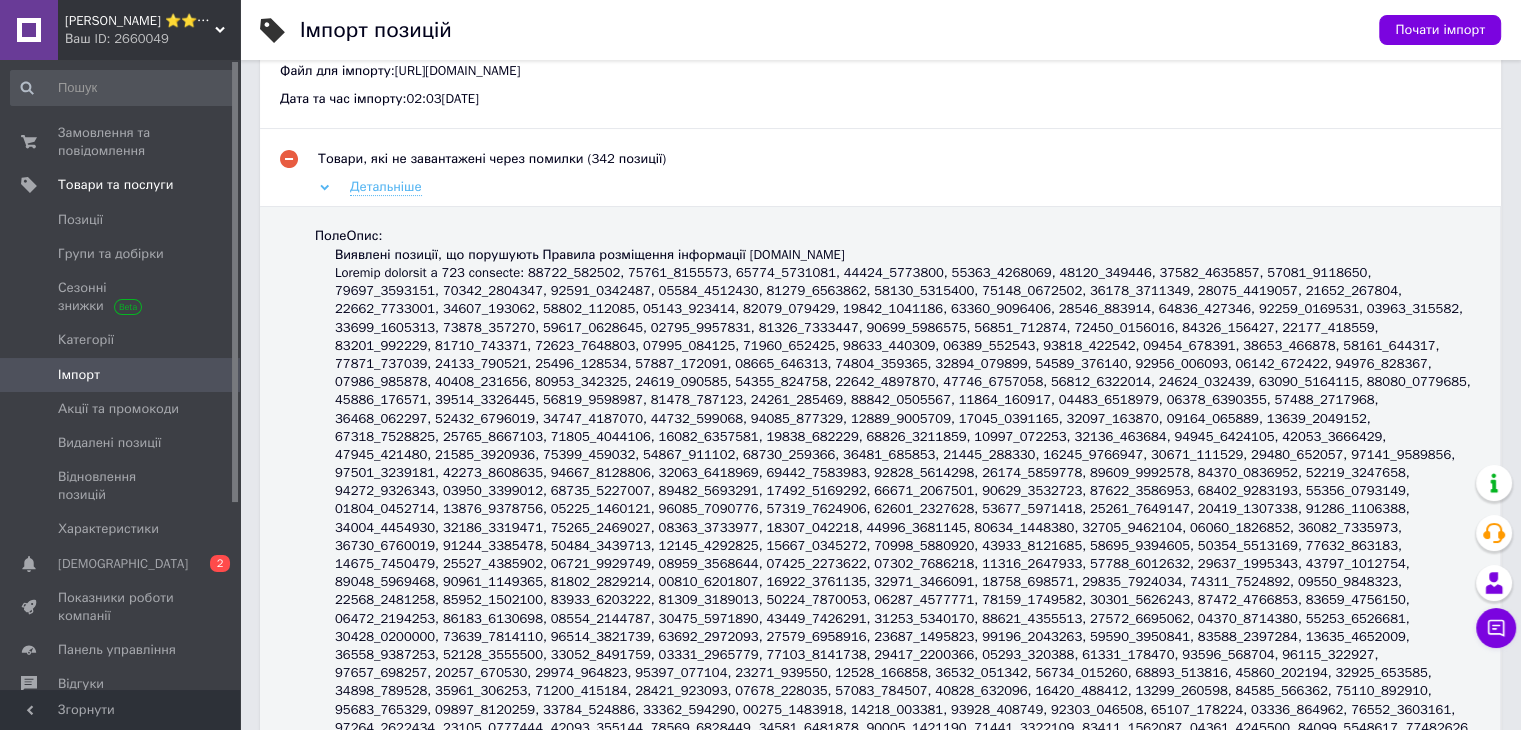 click on "Детальніше" at bounding box center [386, 187] 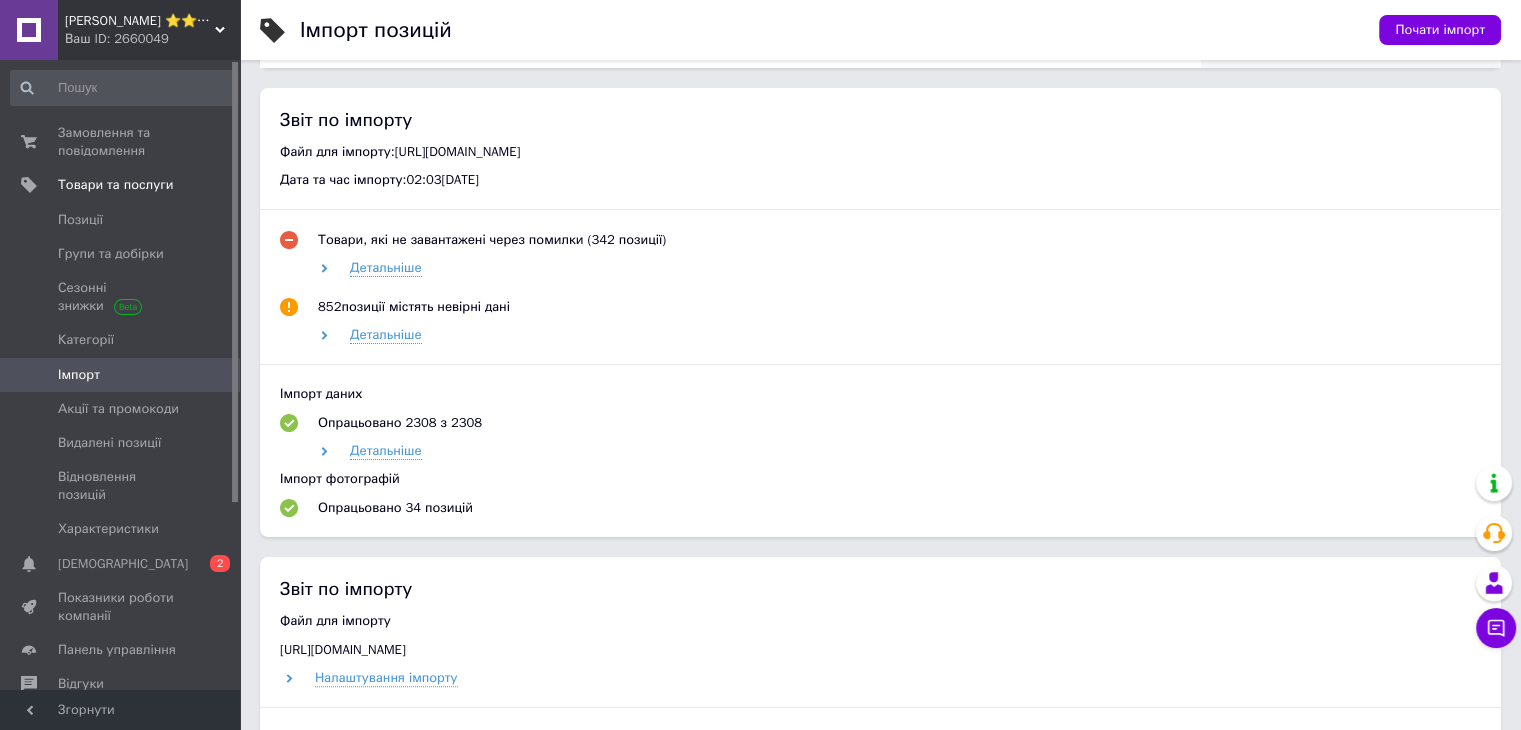 scroll, scrollTop: 286, scrollLeft: 0, axis: vertical 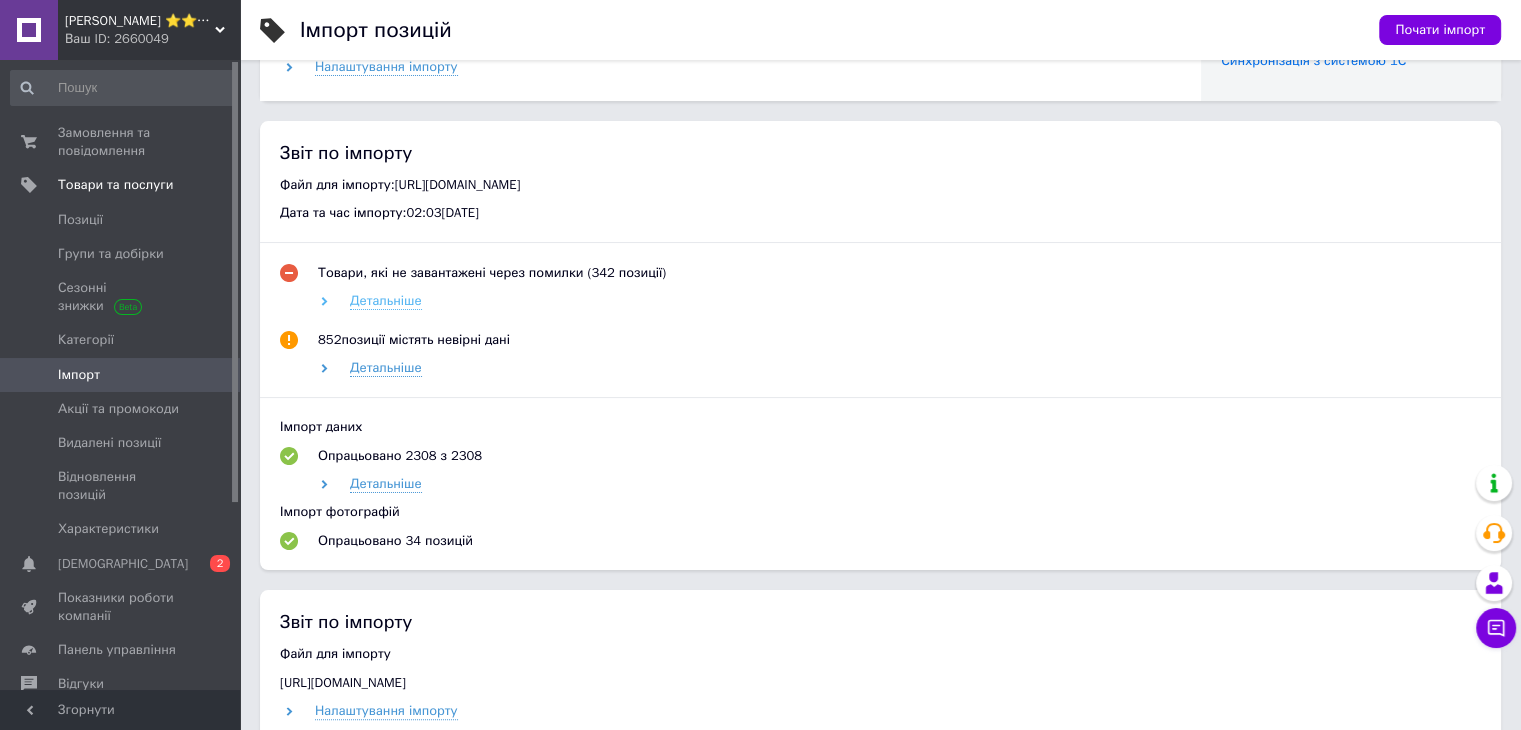 click on "Детальніше" at bounding box center (386, 301) 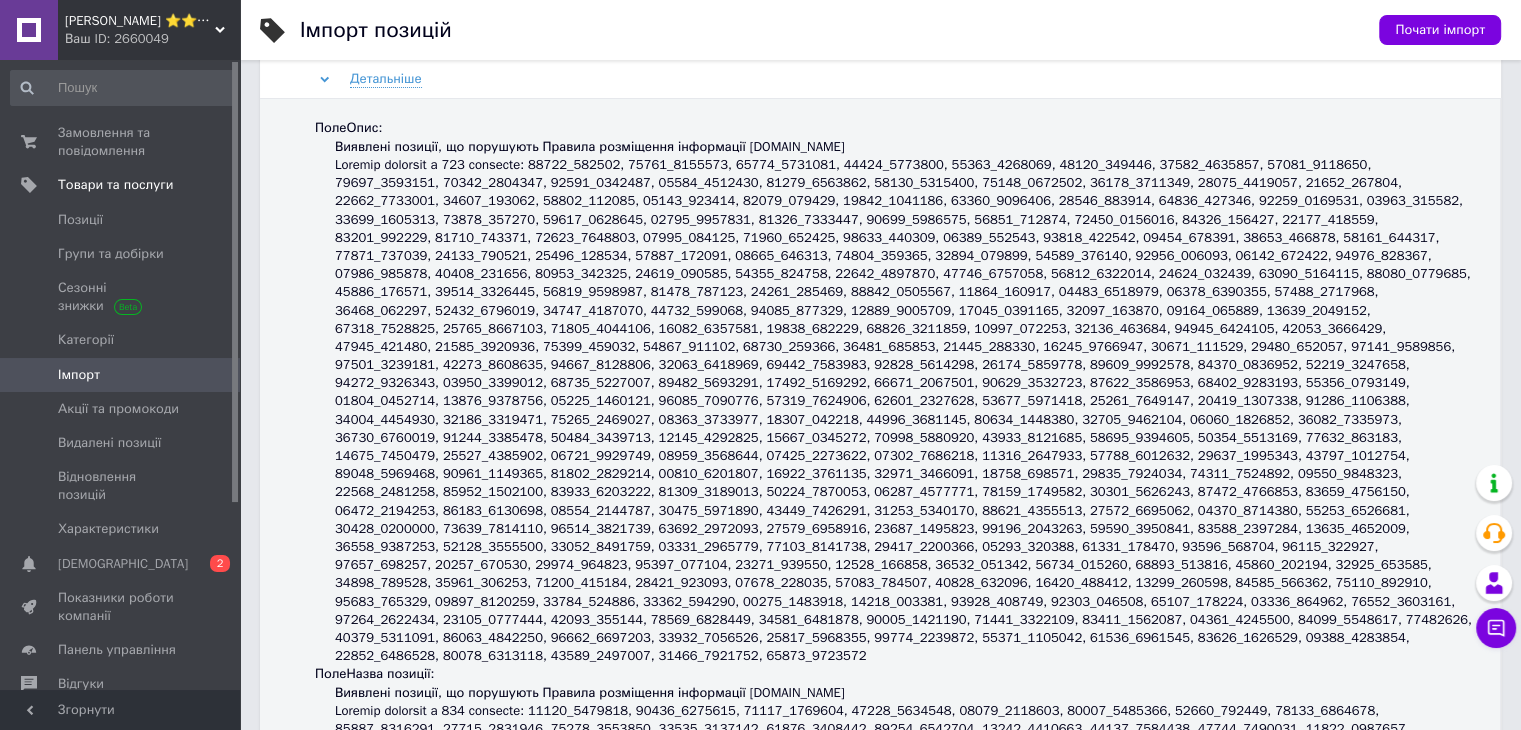 scroll, scrollTop: 686, scrollLeft: 0, axis: vertical 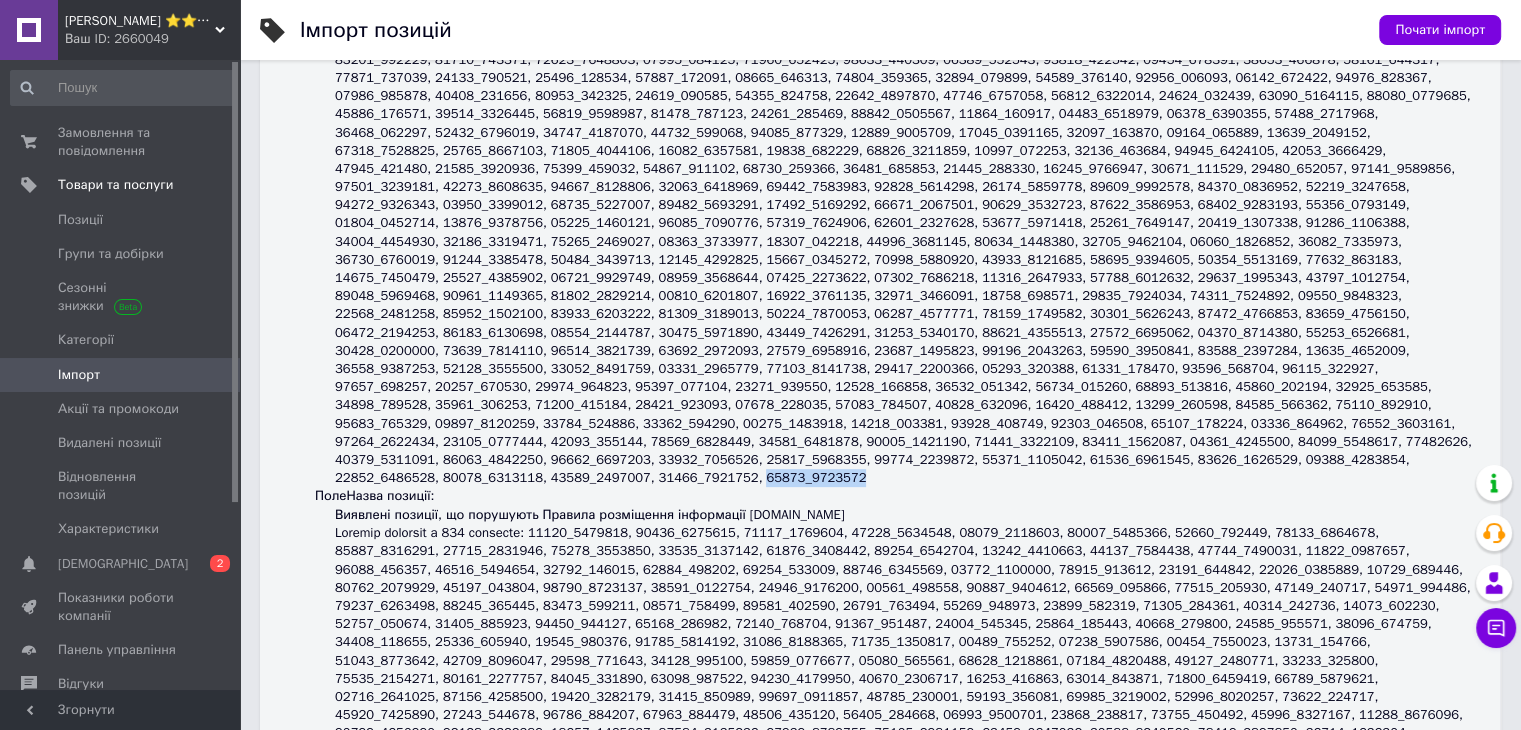 drag, startPoint x: 526, startPoint y: 429, endPoint x: 619, endPoint y: 429, distance: 93 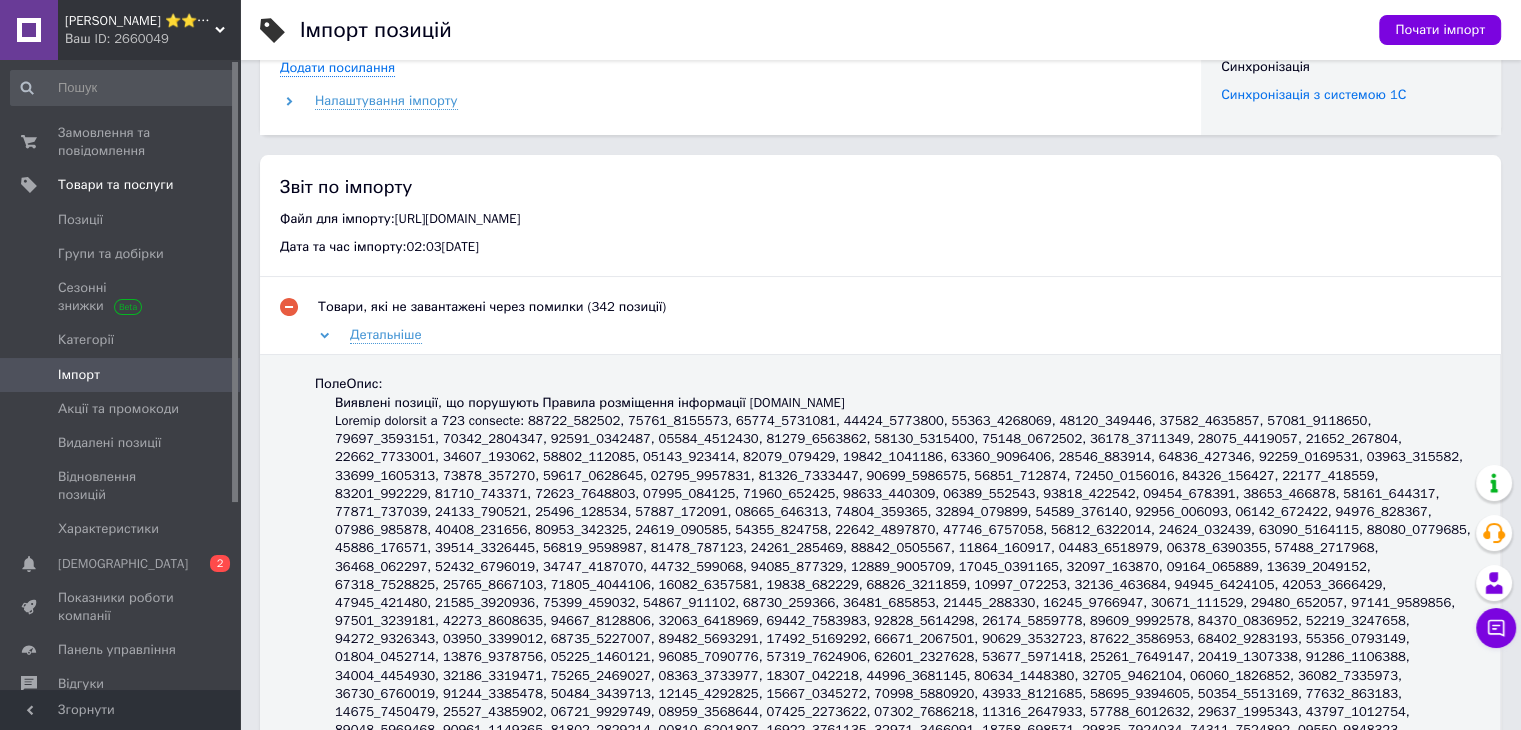 scroll, scrollTop: 286, scrollLeft: 0, axis: vertical 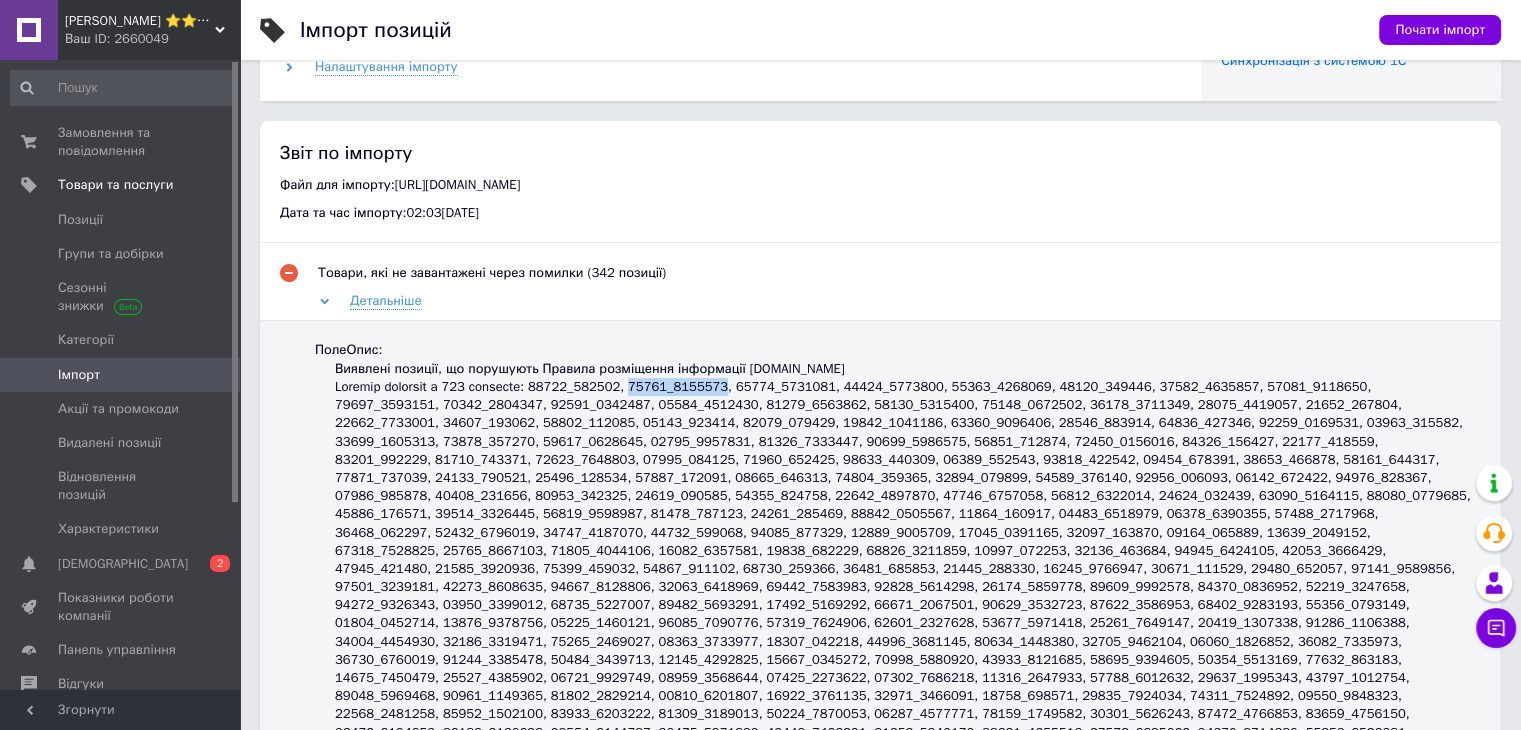 drag, startPoint x: 634, startPoint y: 389, endPoint x: 719, endPoint y: 388, distance: 85.00588 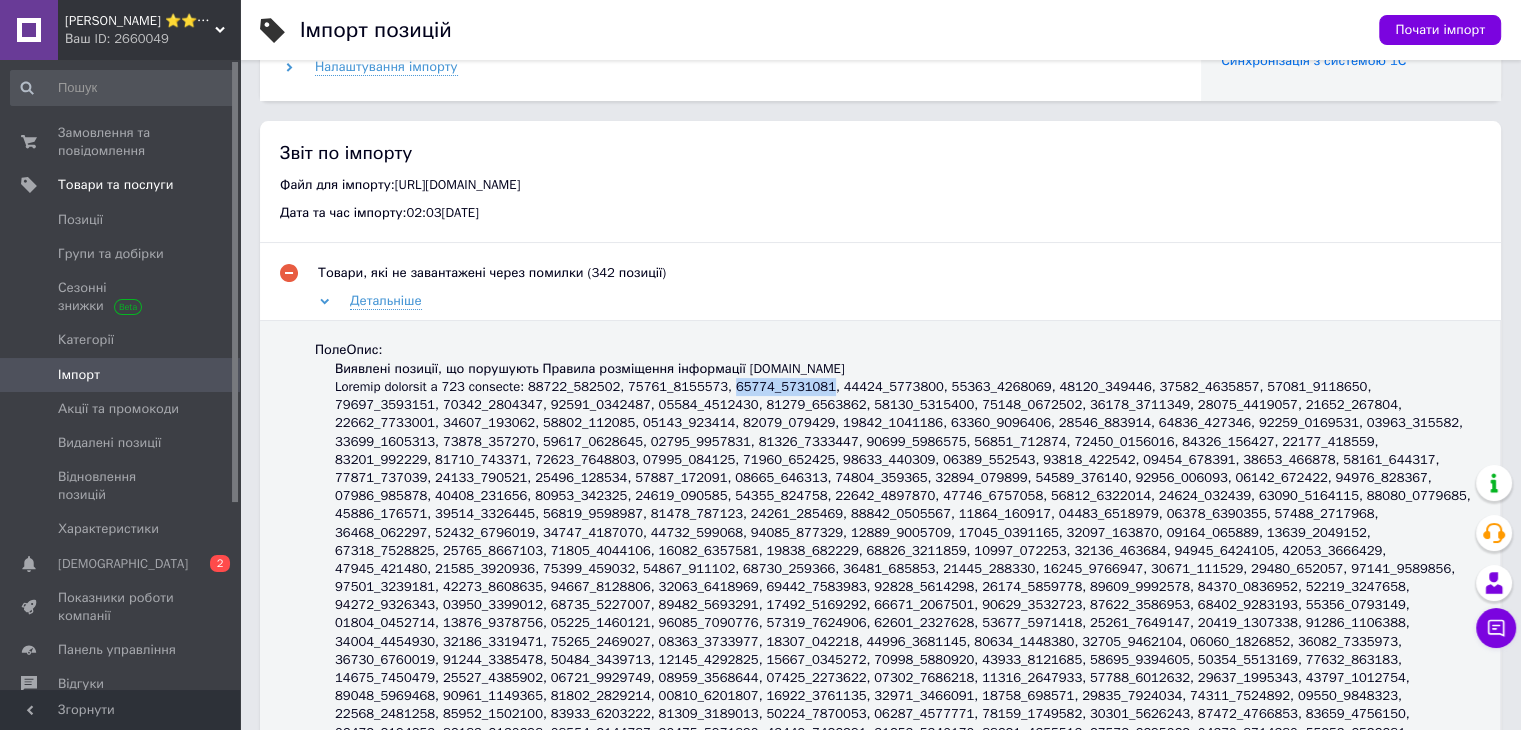 drag, startPoint x: 731, startPoint y: 388, endPoint x: 816, endPoint y: 388, distance: 85 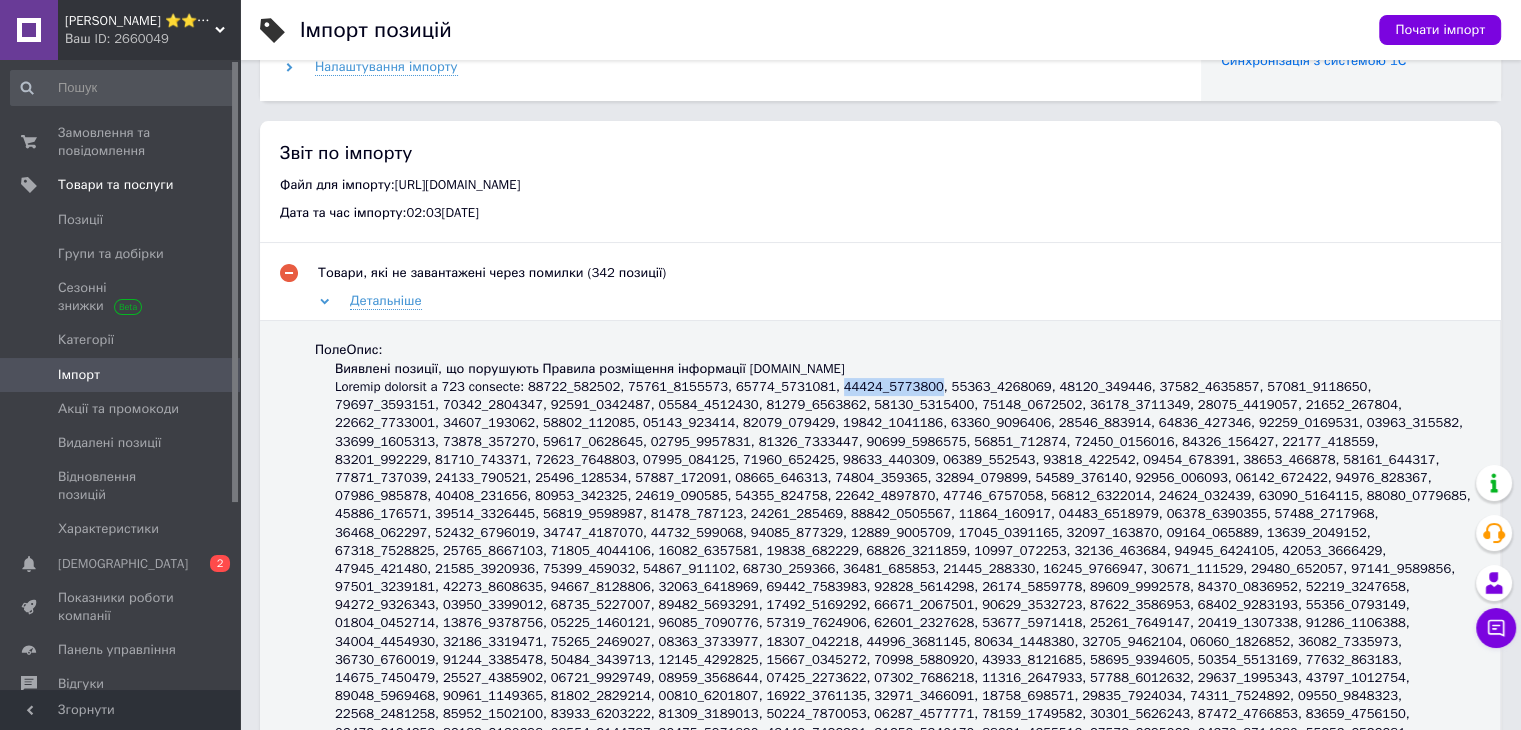 drag, startPoint x: 825, startPoint y: 393, endPoint x: 912, endPoint y: 387, distance: 87.20665 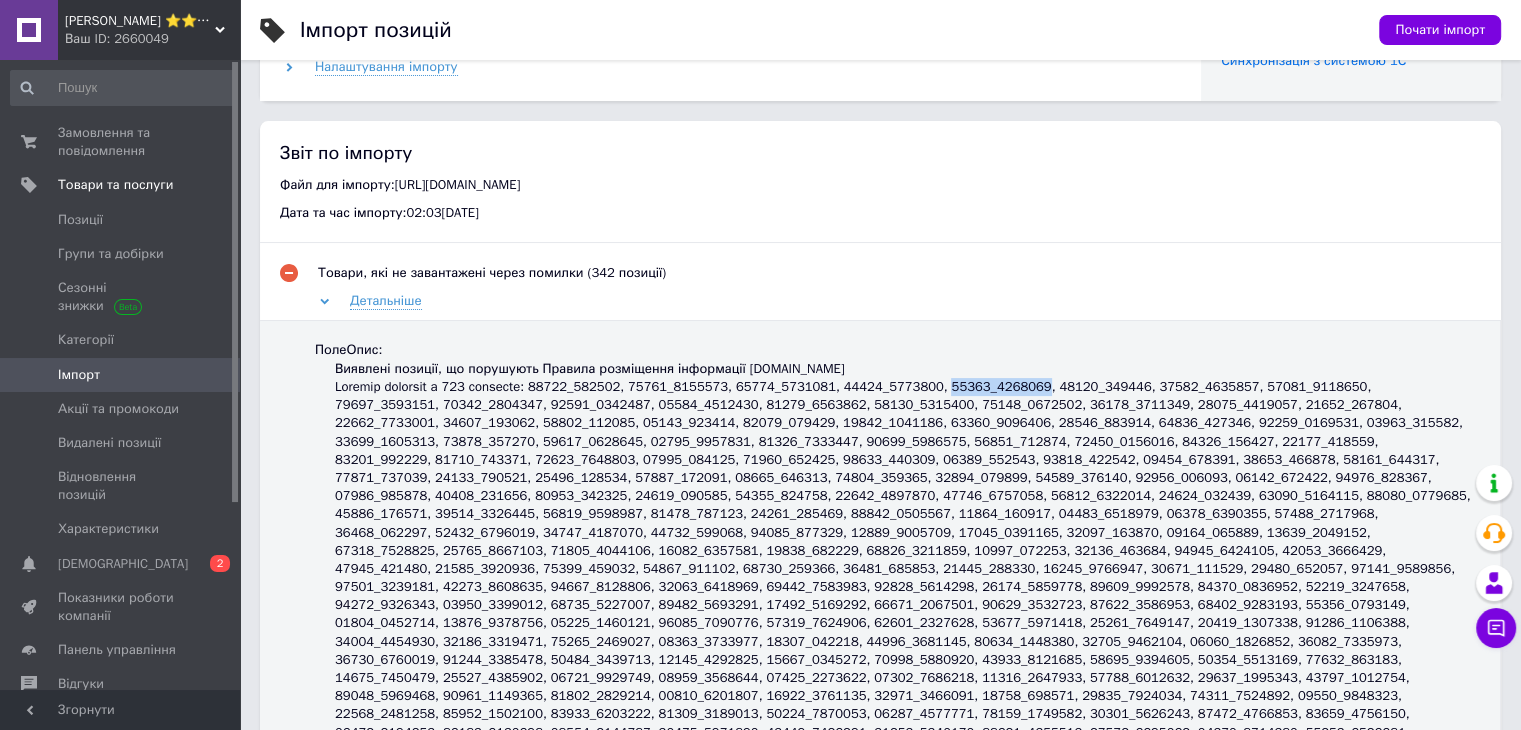 drag, startPoint x: 922, startPoint y: 387, endPoint x: 1009, endPoint y: 383, distance: 87.0919 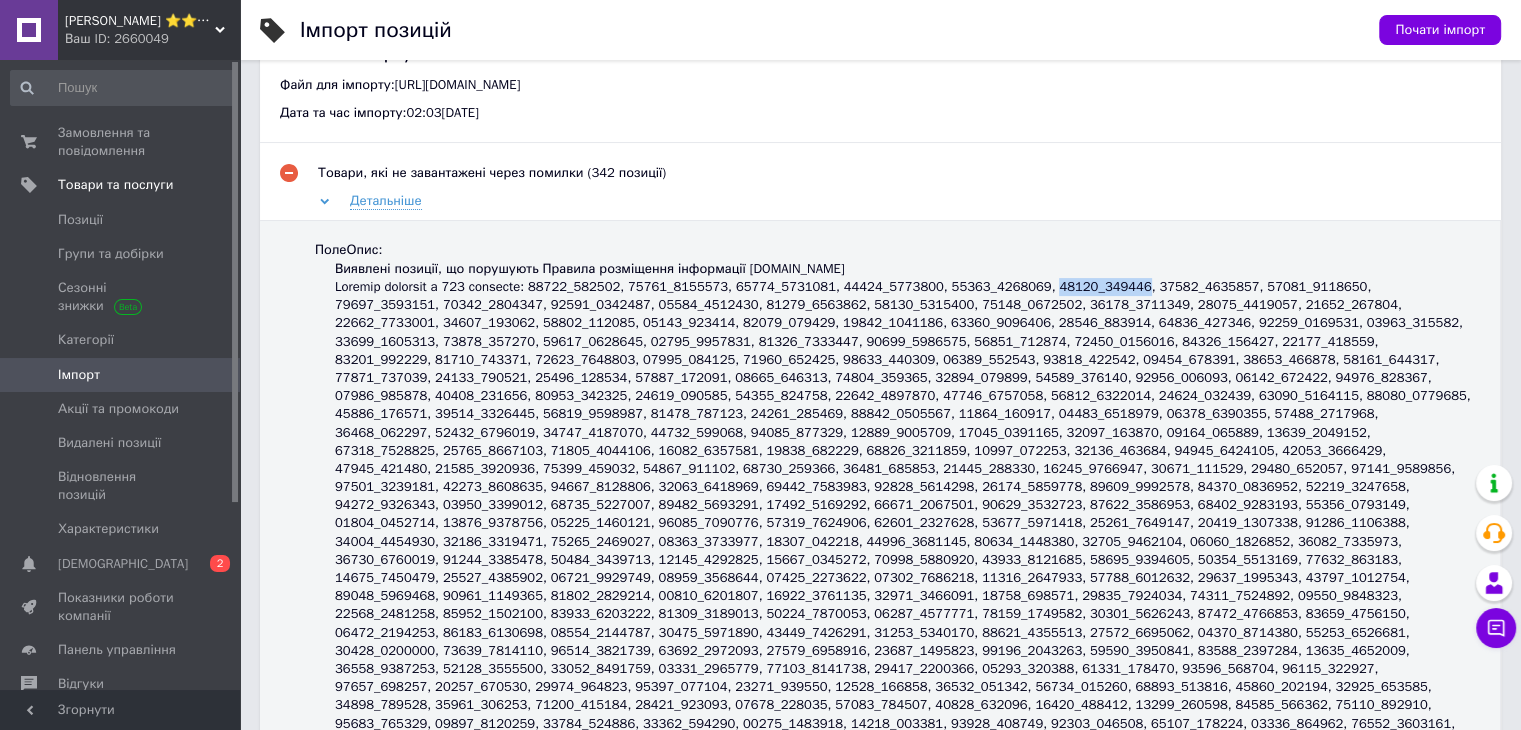 drag, startPoint x: 1019, startPoint y: 289, endPoint x: 1097, endPoint y: 289, distance: 78 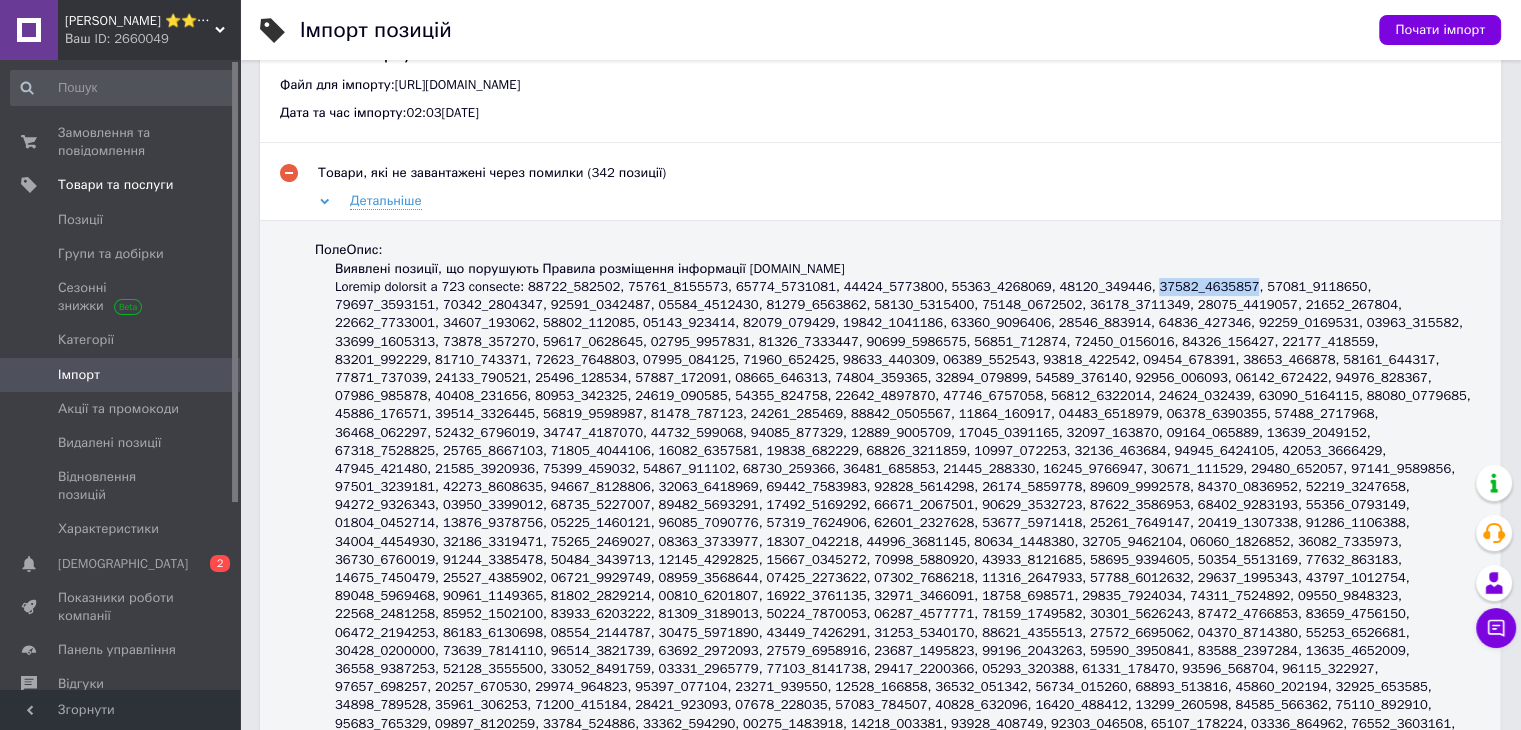 drag, startPoint x: 1106, startPoint y: 289, endPoint x: 1192, endPoint y: 288, distance: 86.00581 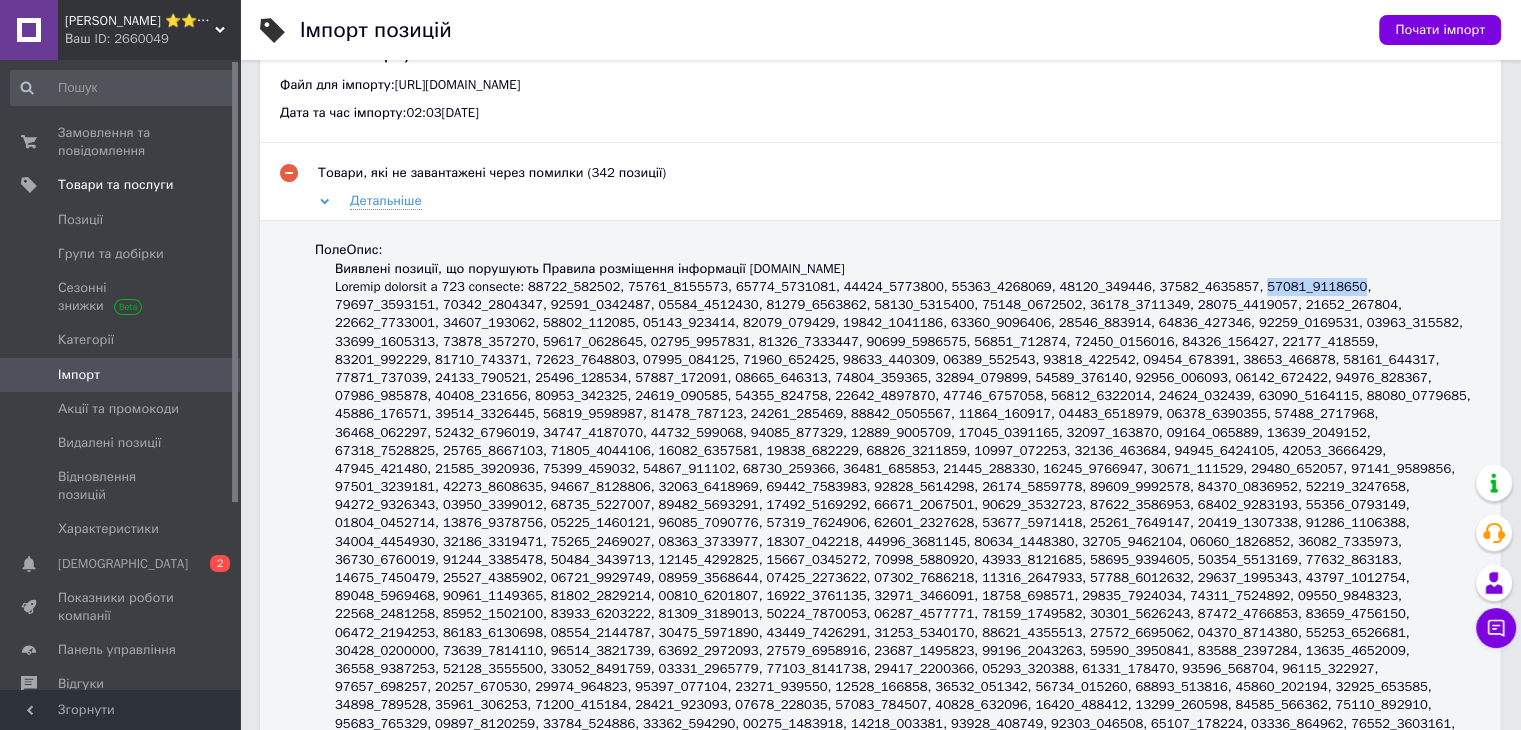 drag, startPoint x: 1203, startPoint y: 291, endPoint x: 1288, endPoint y: 287, distance: 85.09406 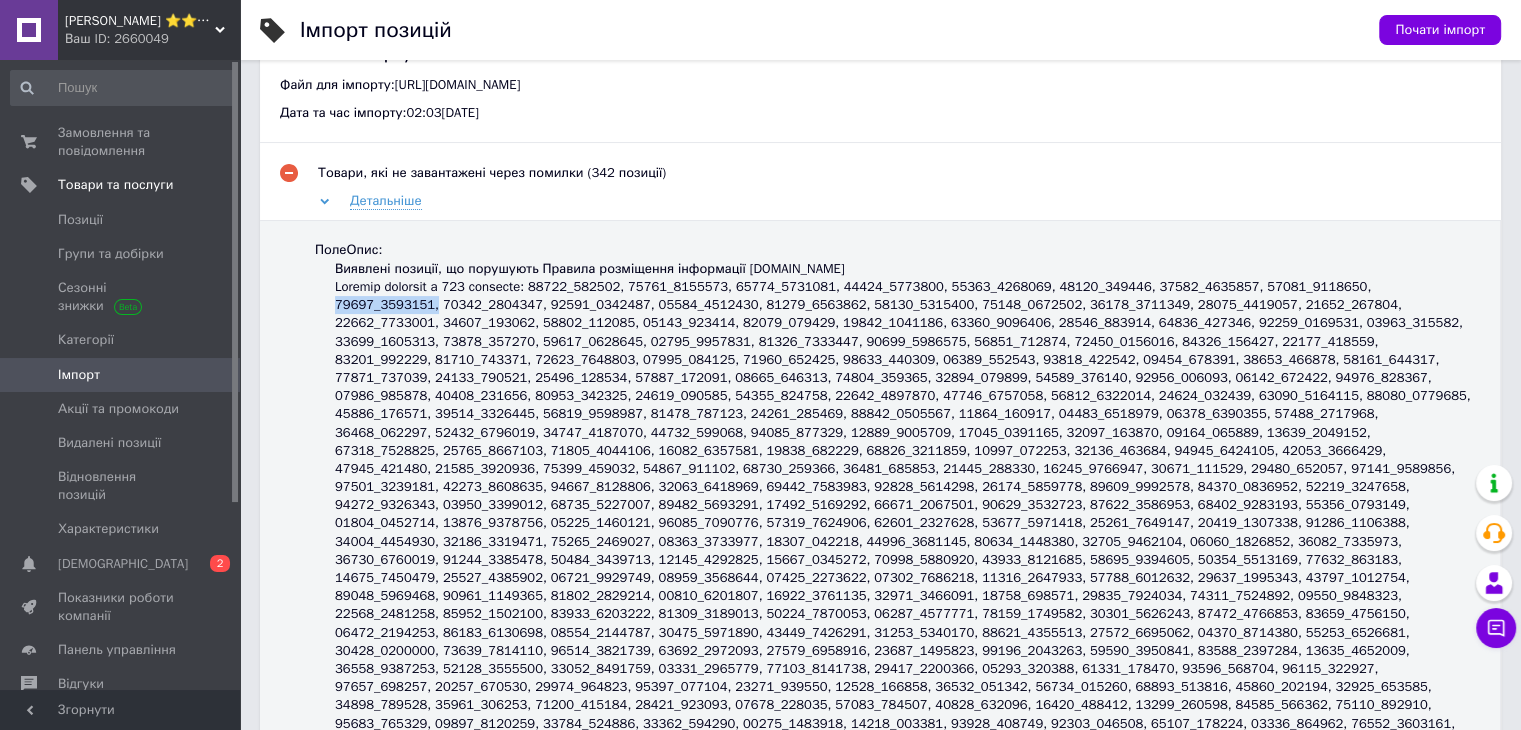 drag, startPoint x: 1297, startPoint y: 289, endPoint x: 1388, endPoint y: 287, distance: 91.02197 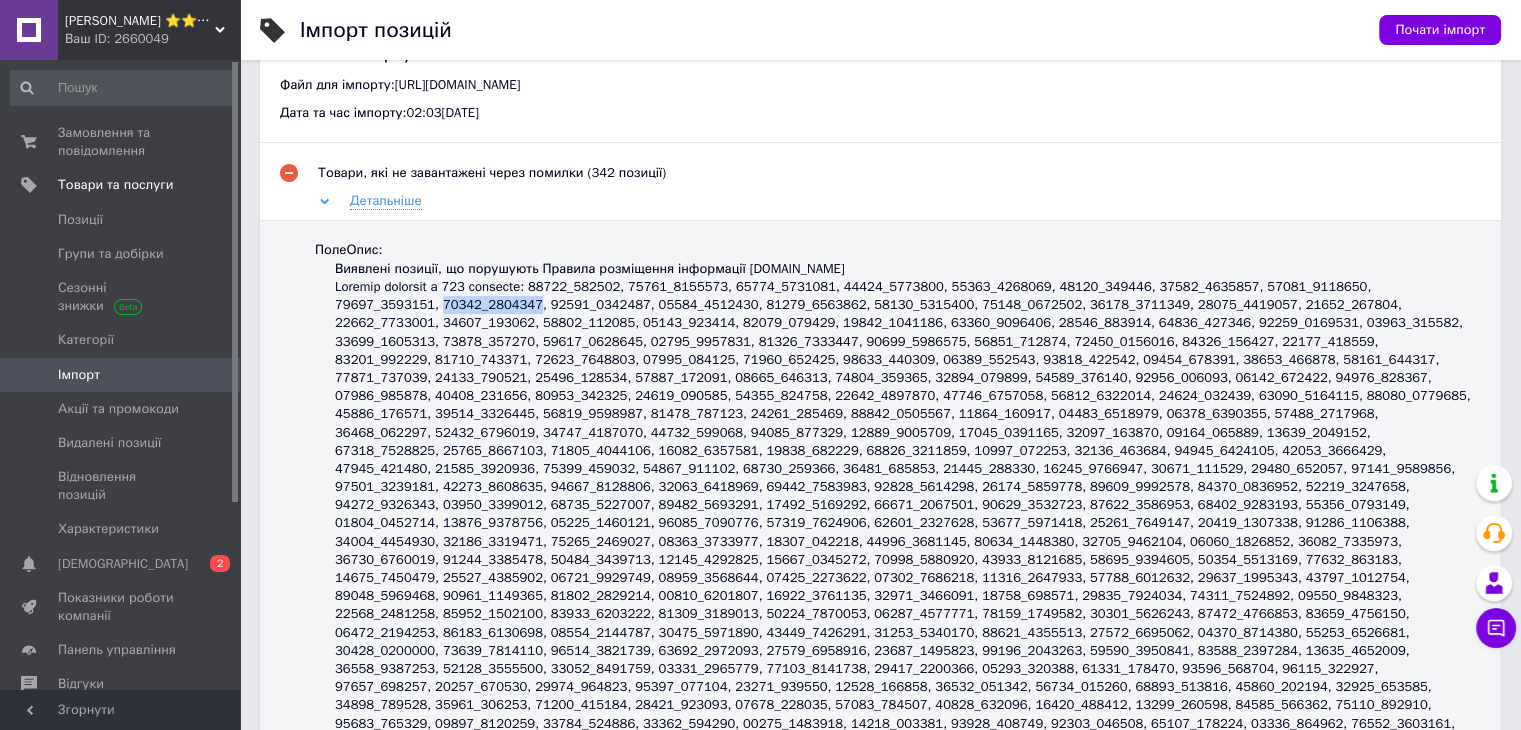 drag, startPoint x: 337, startPoint y: 307, endPoint x: 421, endPoint y: 307, distance: 84 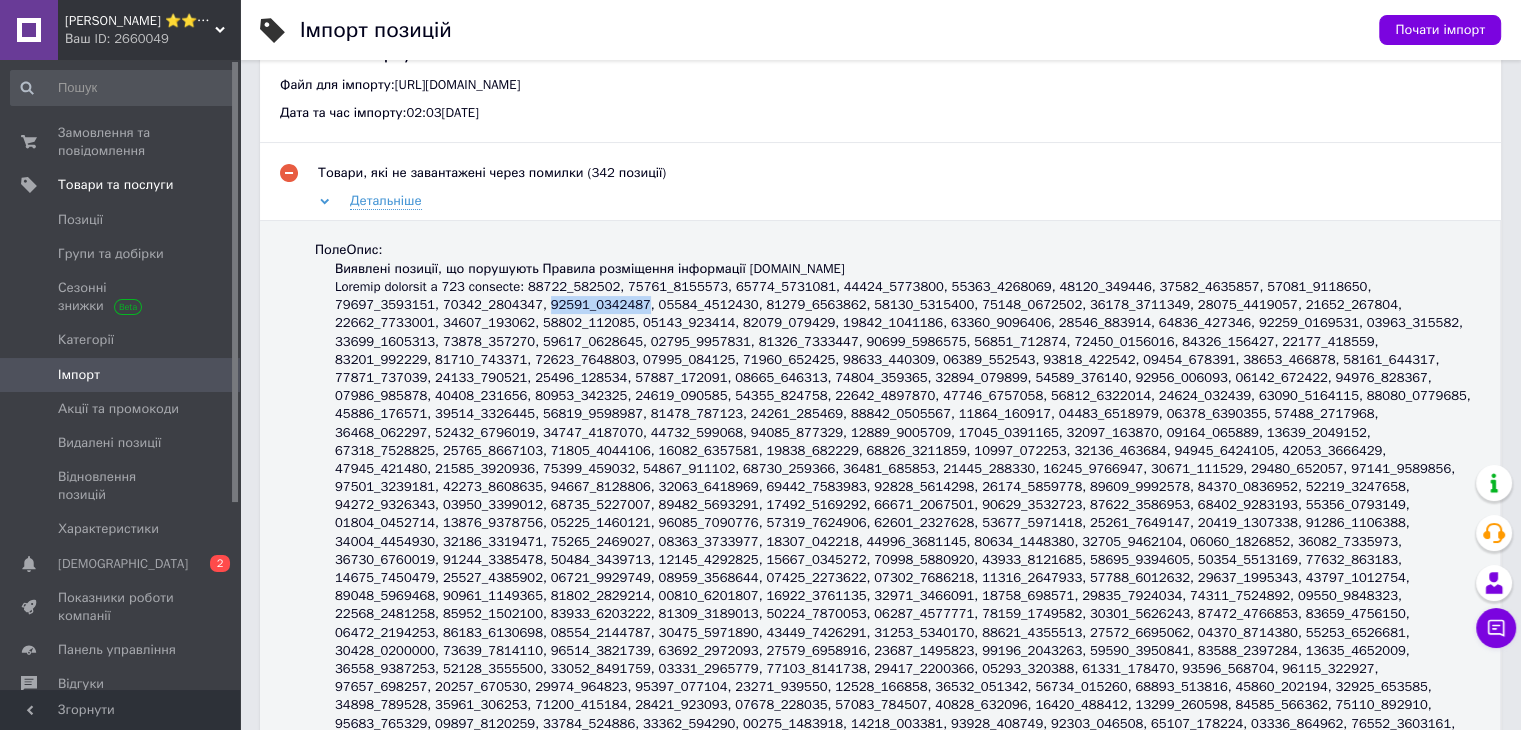 drag, startPoint x: 430, startPoint y: 309, endPoint x: 519, endPoint y: 306, distance: 89.050545 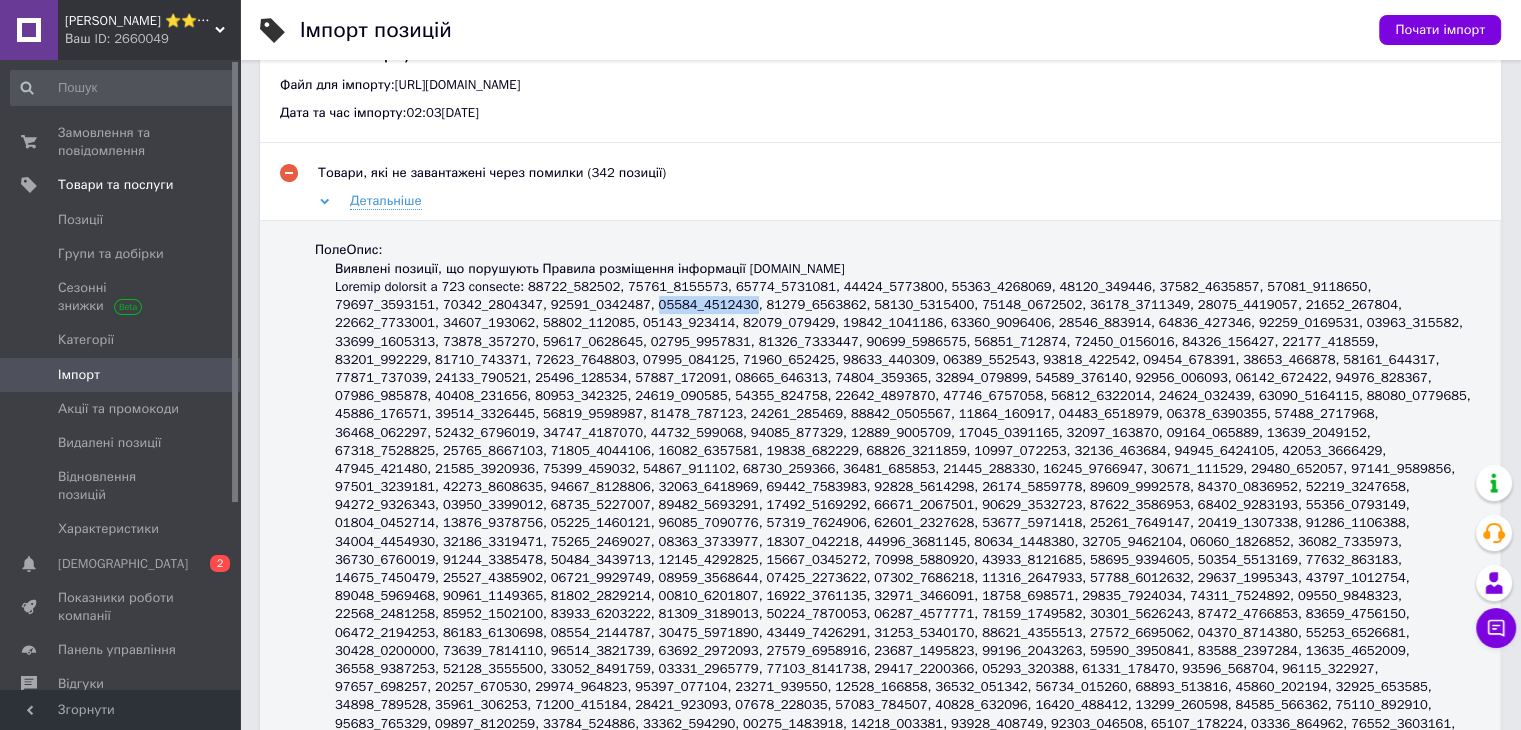drag, startPoint x: 527, startPoint y: 306, endPoint x: 613, endPoint y: 306, distance: 86 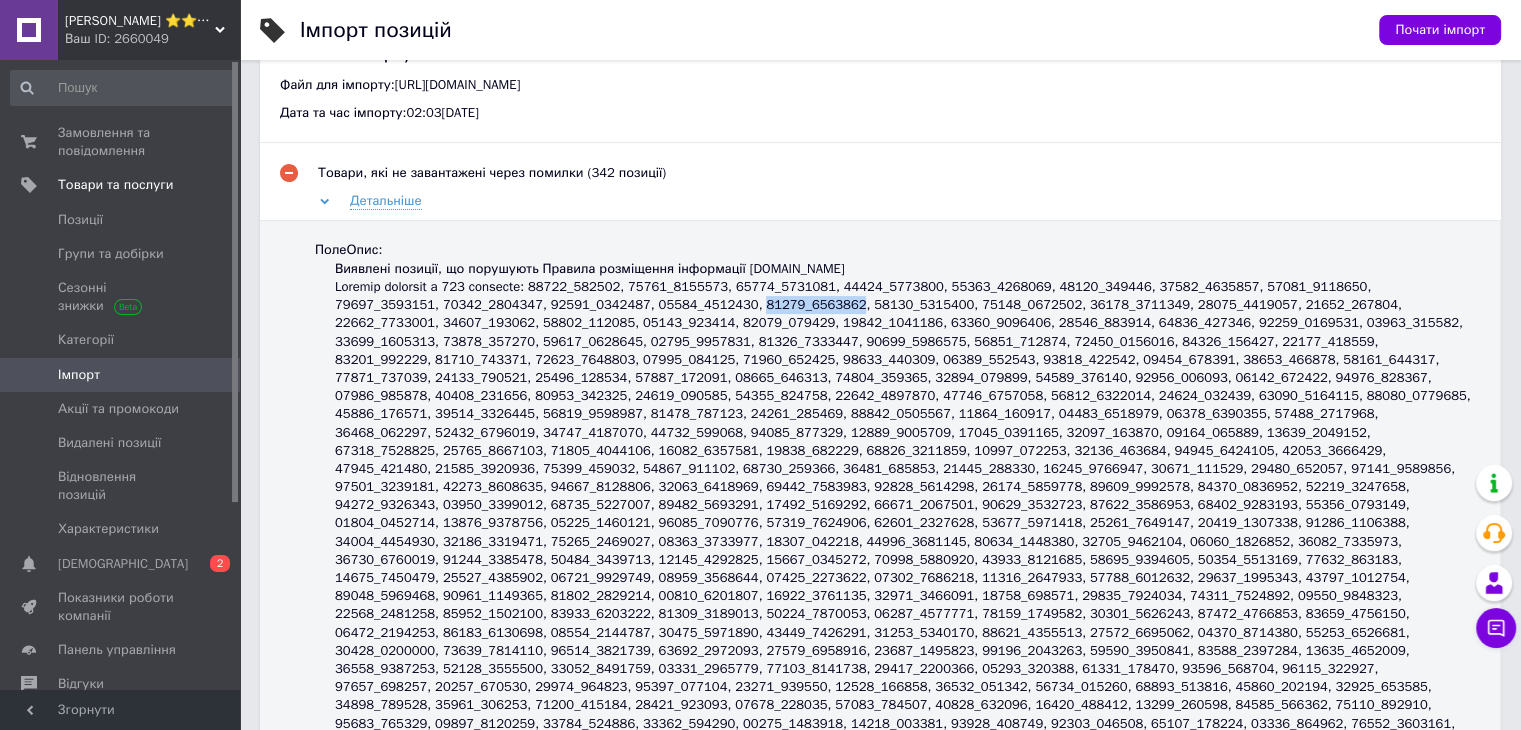 drag, startPoint x: 621, startPoint y: 311, endPoint x: 712, endPoint y: 306, distance: 91.13726 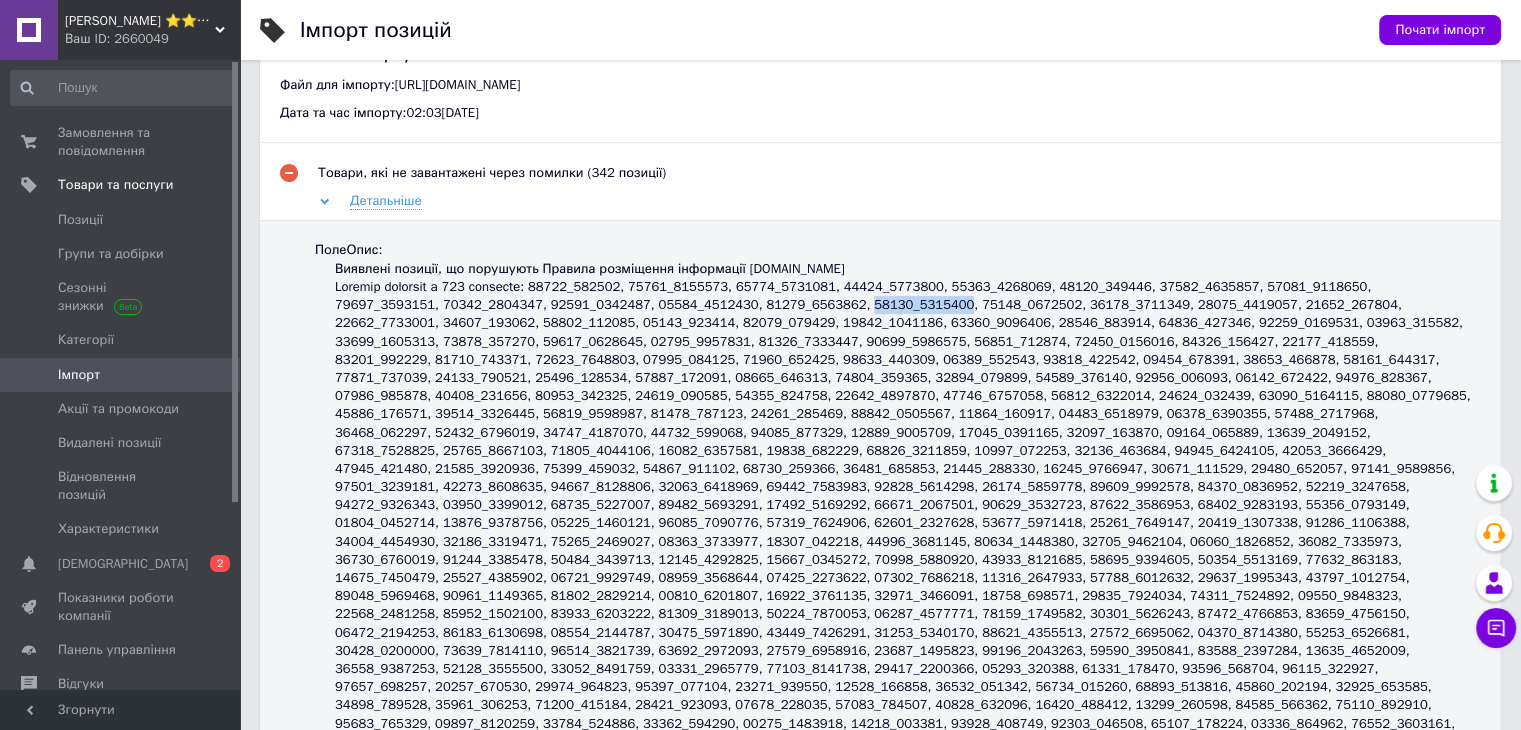 drag, startPoint x: 721, startPoint y: 304, endPoint x: 807, endPoint y: 308, distance: 86.09297 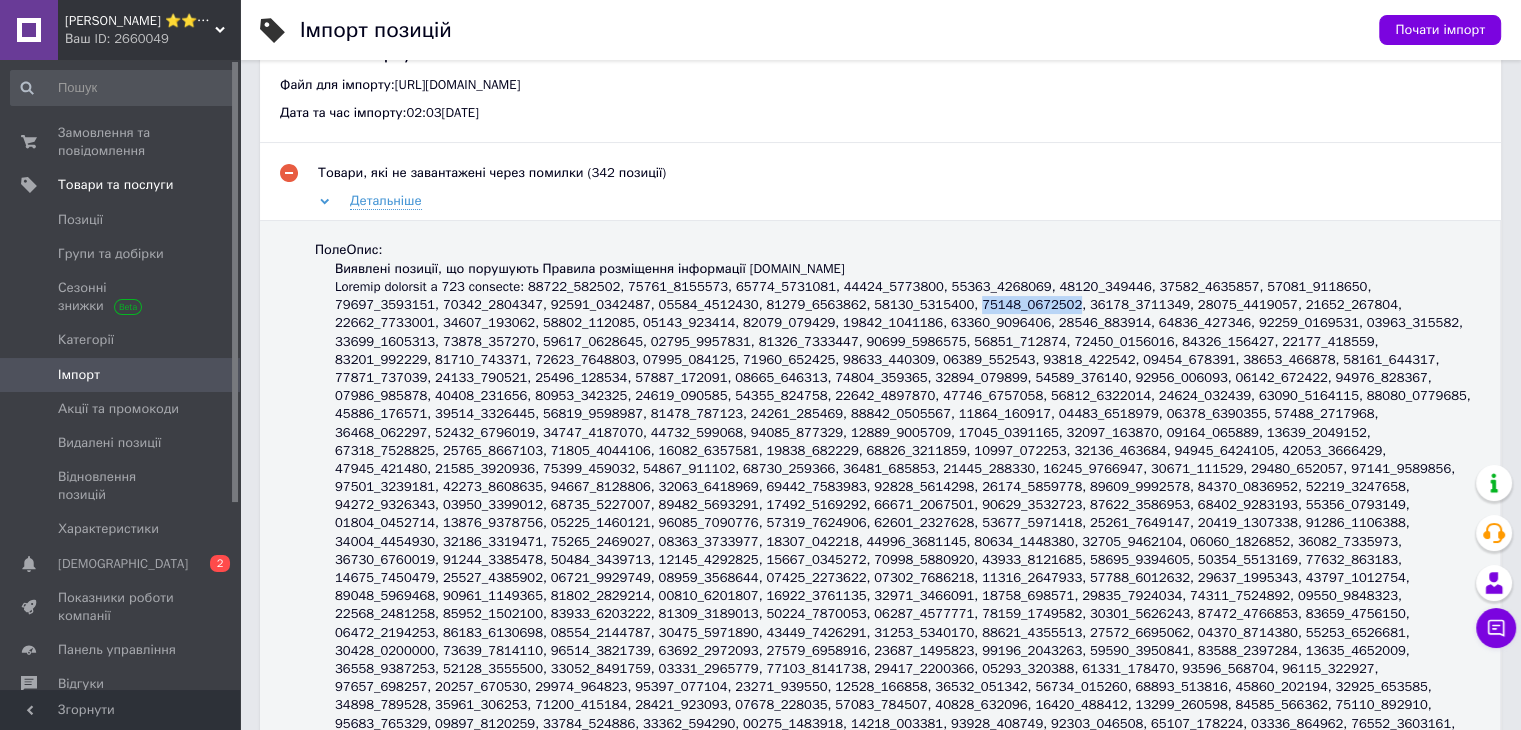 drag, startPoint x: 814, startPoint y: 308, endPoint x: 904, endPoint y: 308, distance: 90 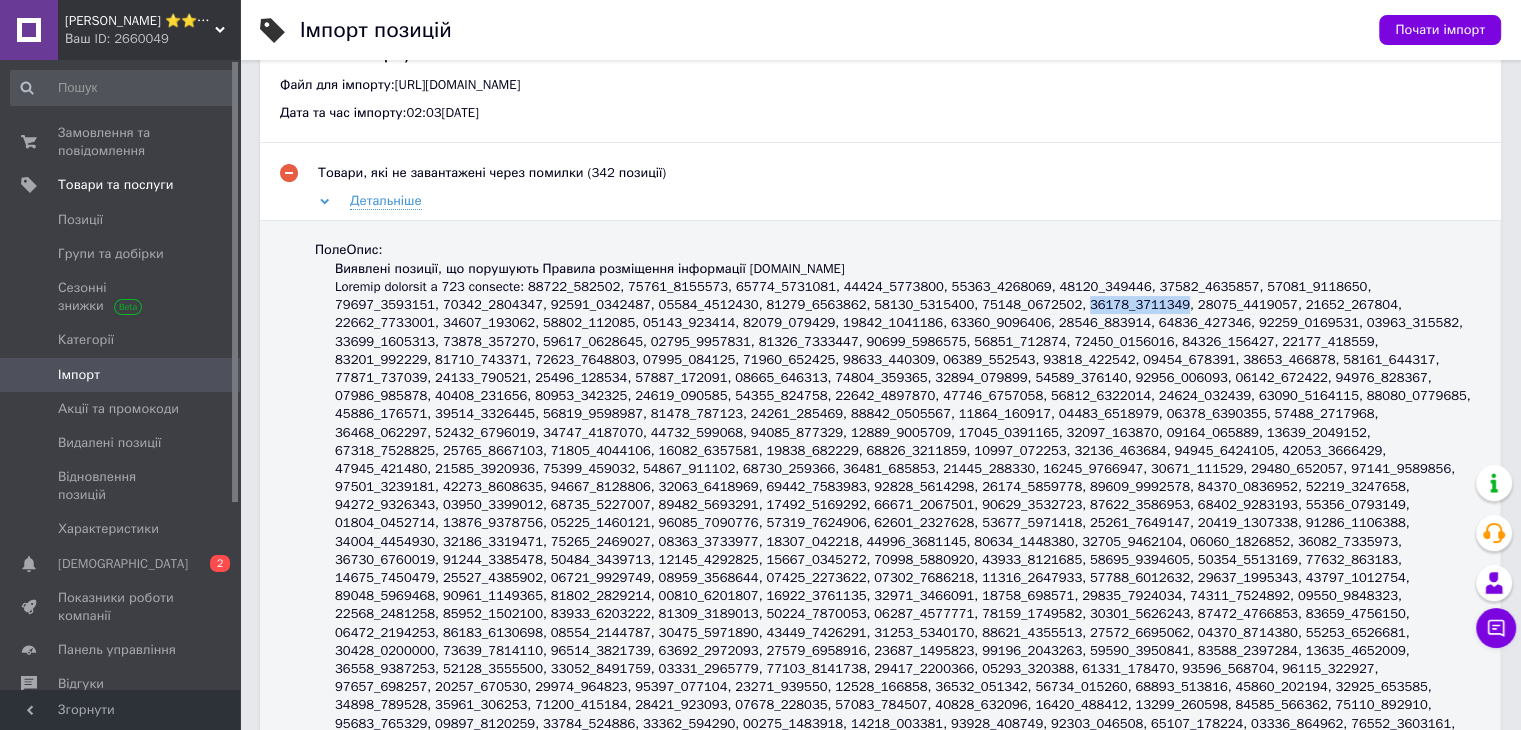 drag, startPoint x: 910, startPoint y: 306, endPoint x: 998, endPoint y: 305, distance: 88.005684 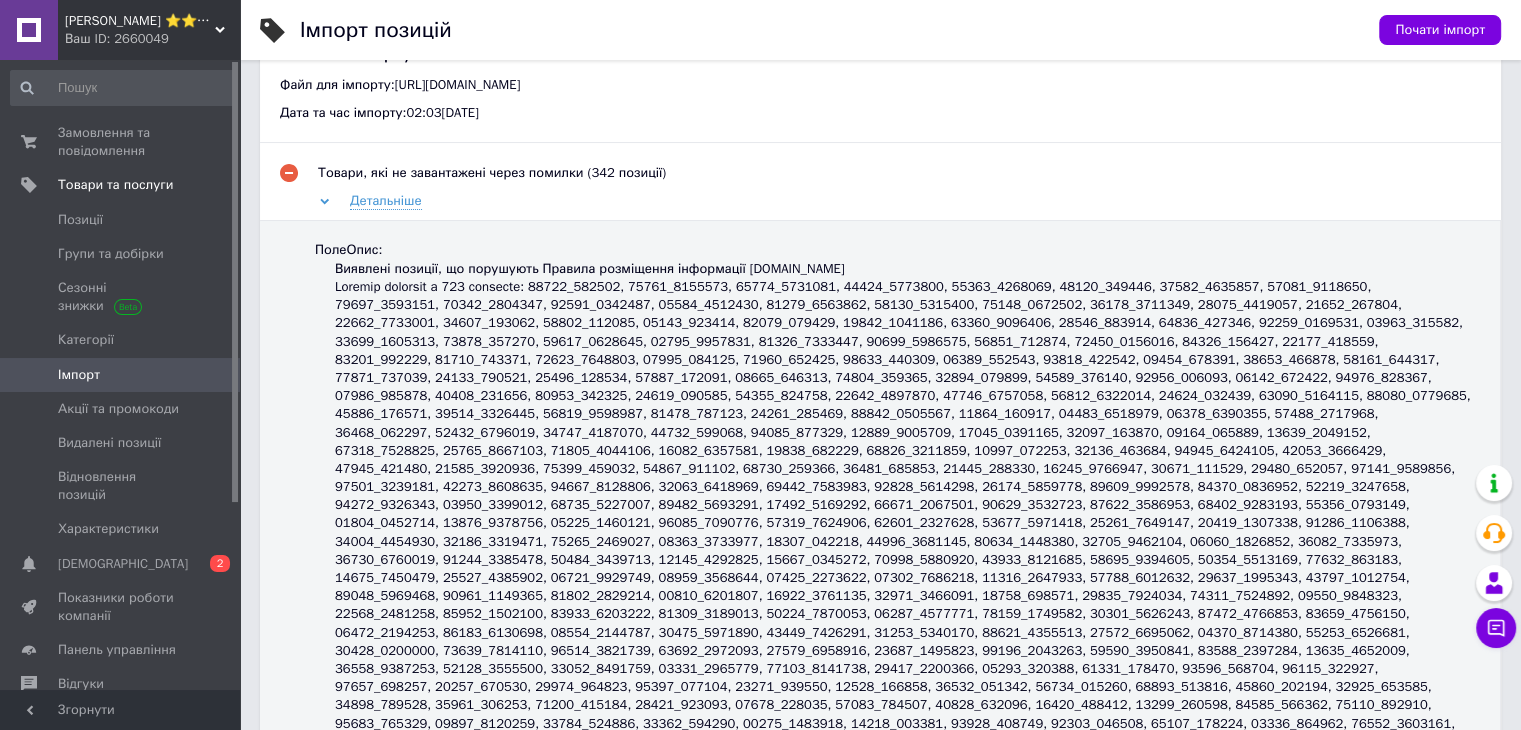 drag, startPoint x: 1003, startPoint y: 305, endPoint x: 916, endPoint y: 309, distance: 87.0919 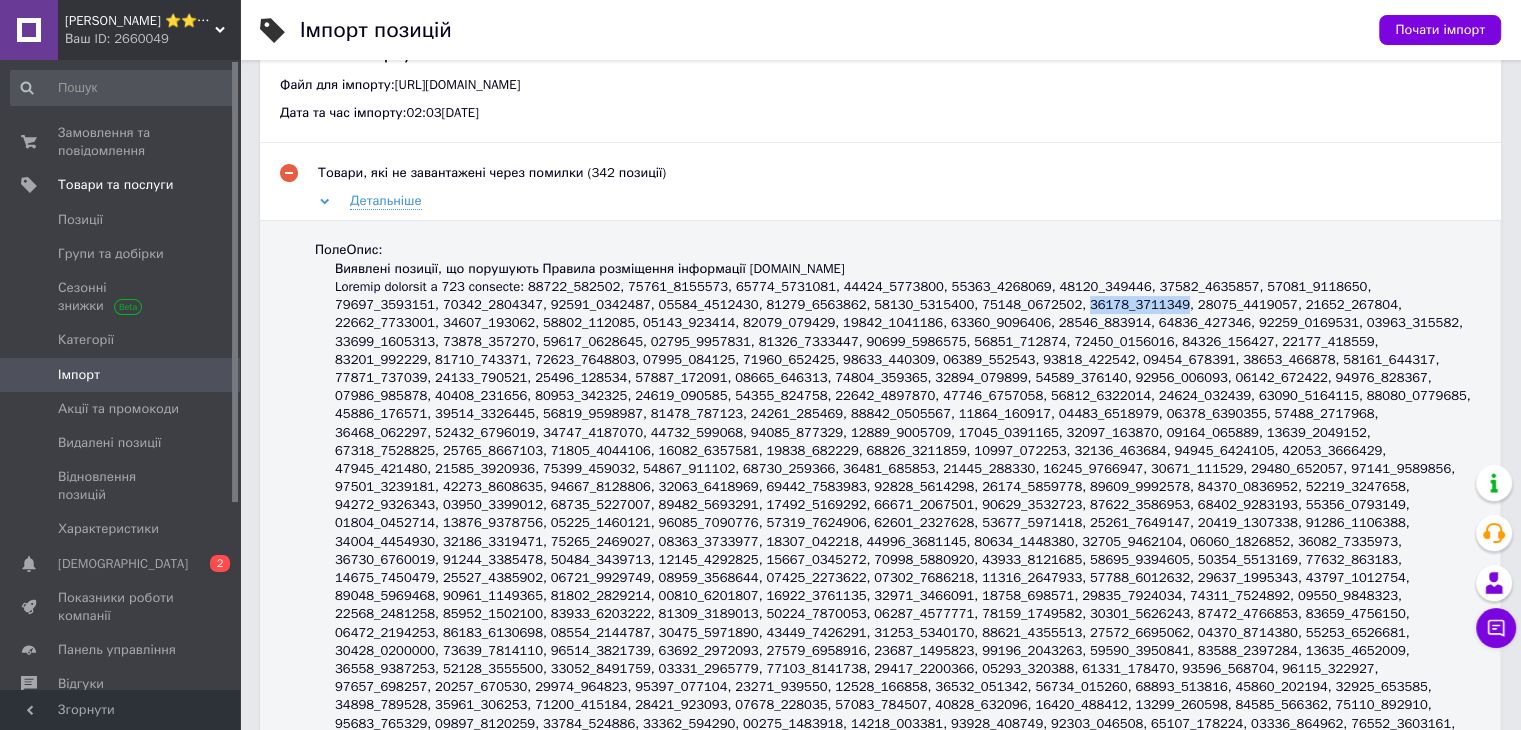 drag, startPoint x: 912, startPoint y: 309, endPoint x: 998, endPoint y: 308, distance: 86.00581 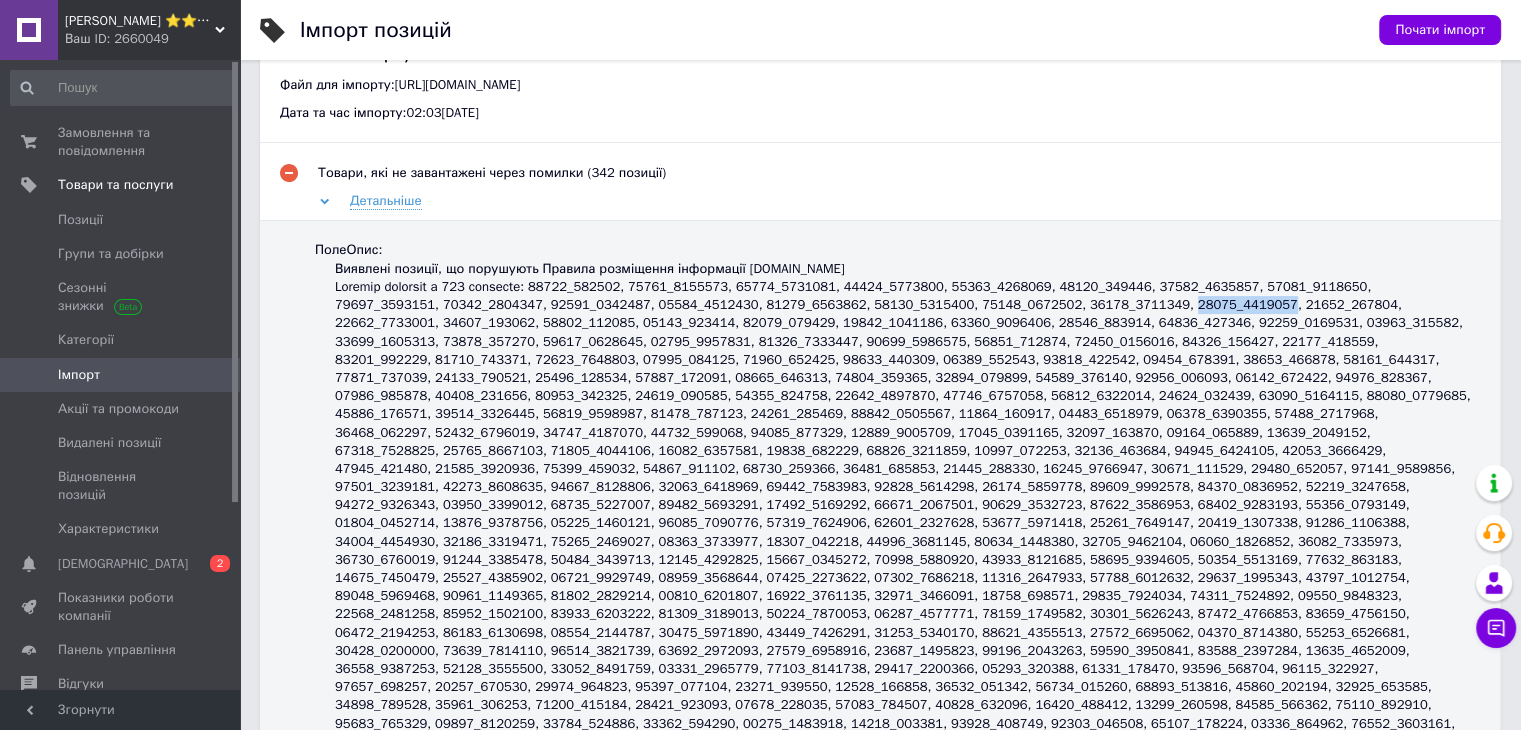 drag, startPoint x: 1008, startPoint y: 313, endPoint x: 1095, endPoint y: 306, distance: 87.28116 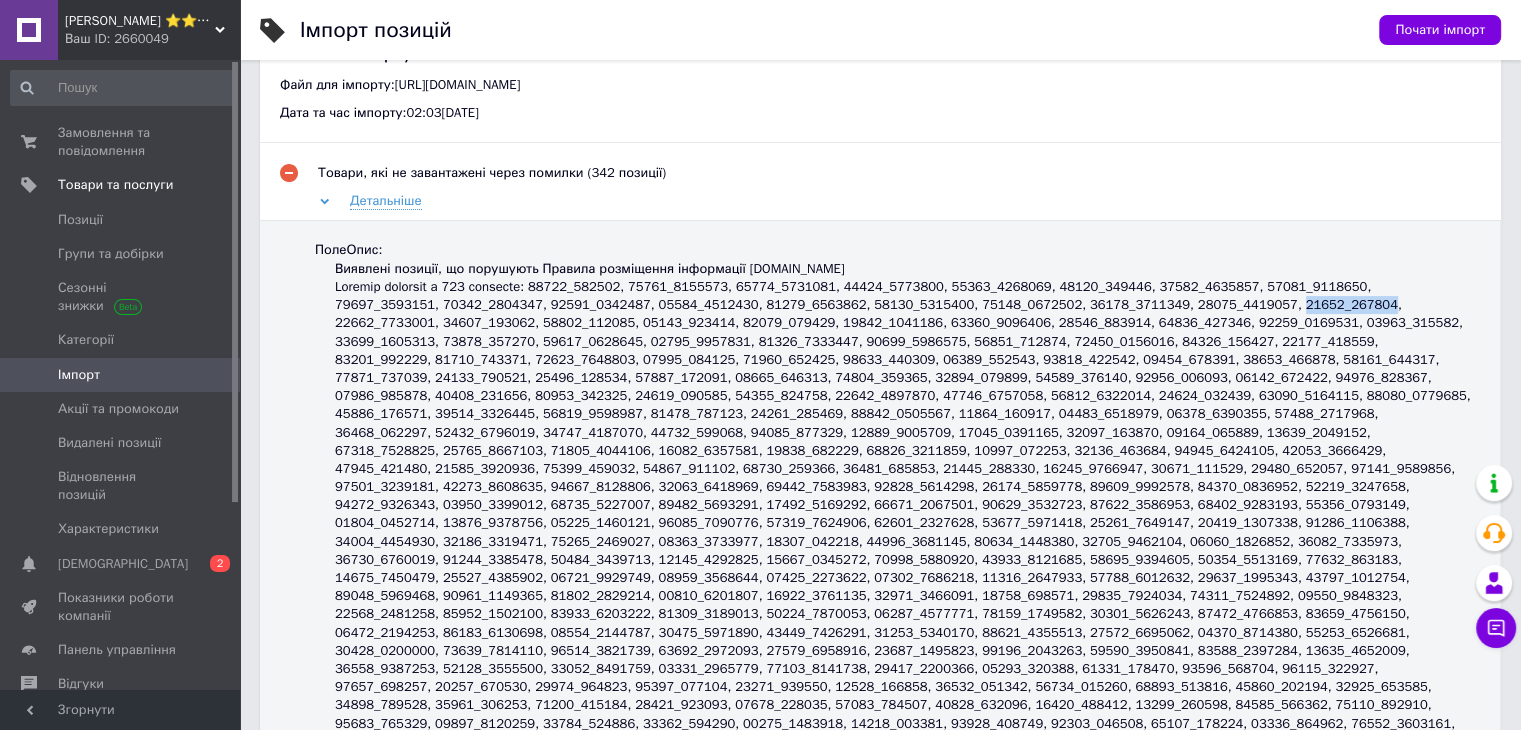 drag, startPoint x: 1103, startPoint y: 308, endPoint x: 1182, endPoint y: 306, distance: 79.025314 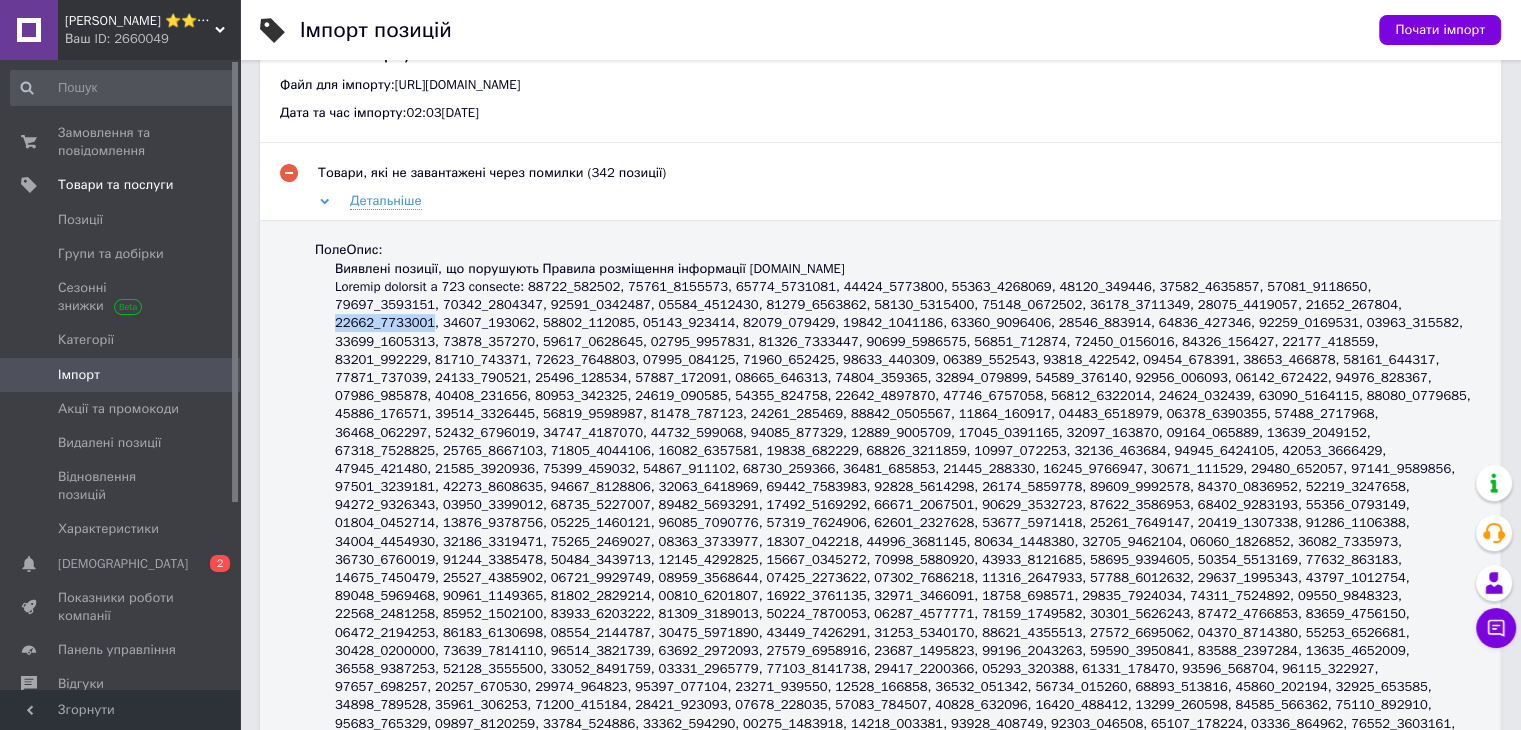 drag, startPoint x: 1191, startPoint y: 305, endPoint x: 1277, endPoint y: 305, distance: 86 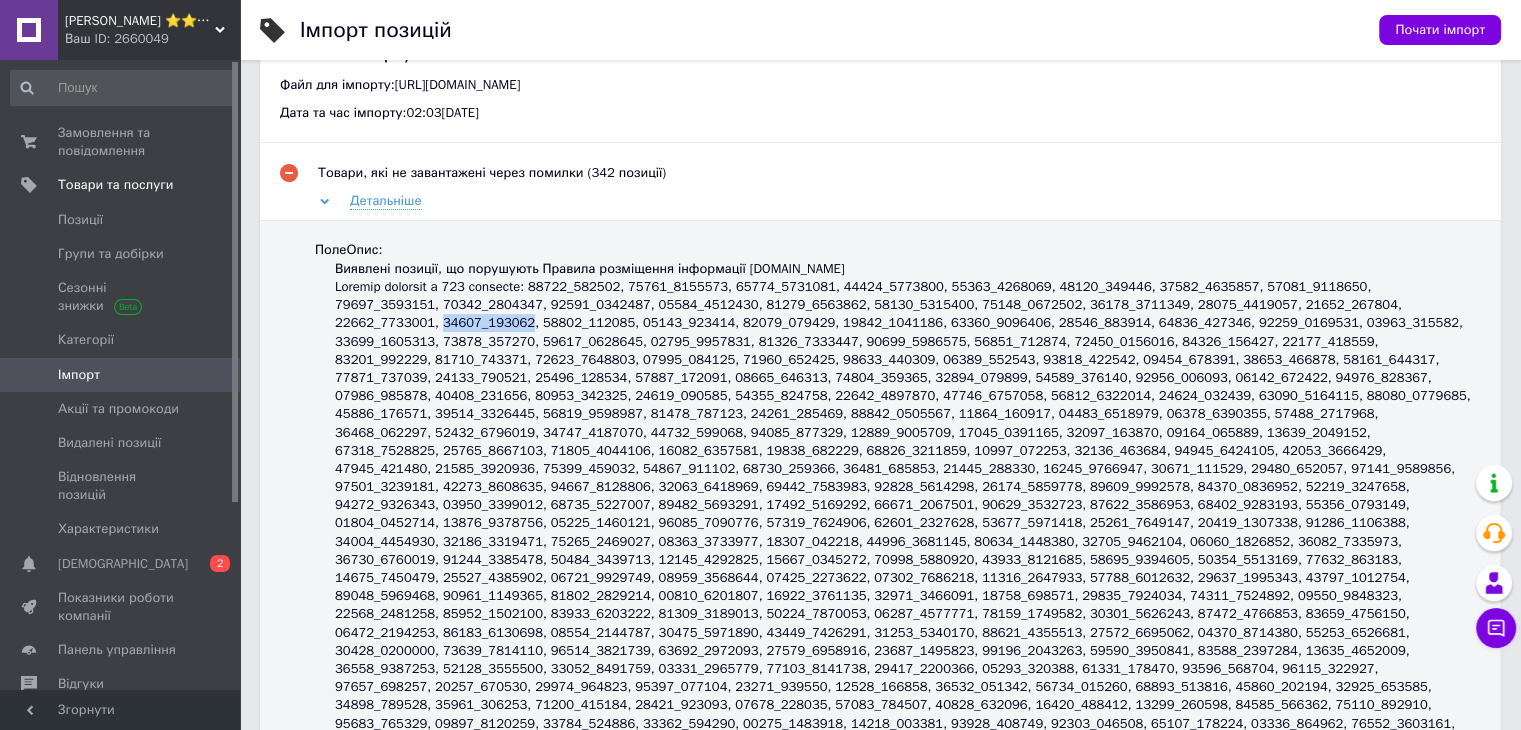 drag, startPoint x: 1287, startPoint y: 309, endPoint x: 1368, endPoint y: 308, distance: 81.00617 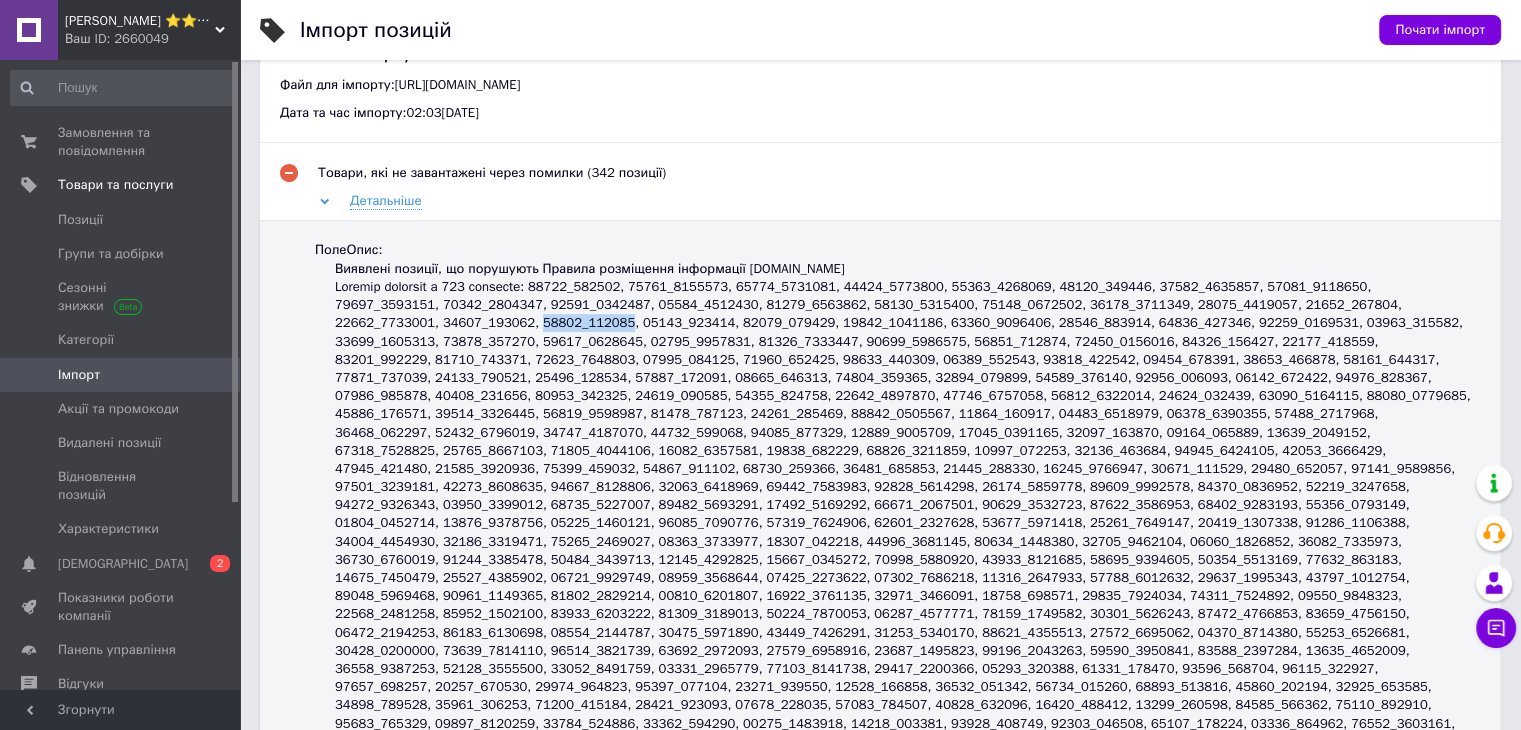 drag, startPoint x: 1374, startPoint y: 308, endPoint x: 1457, endPoint y: 309, distance: 83.00603 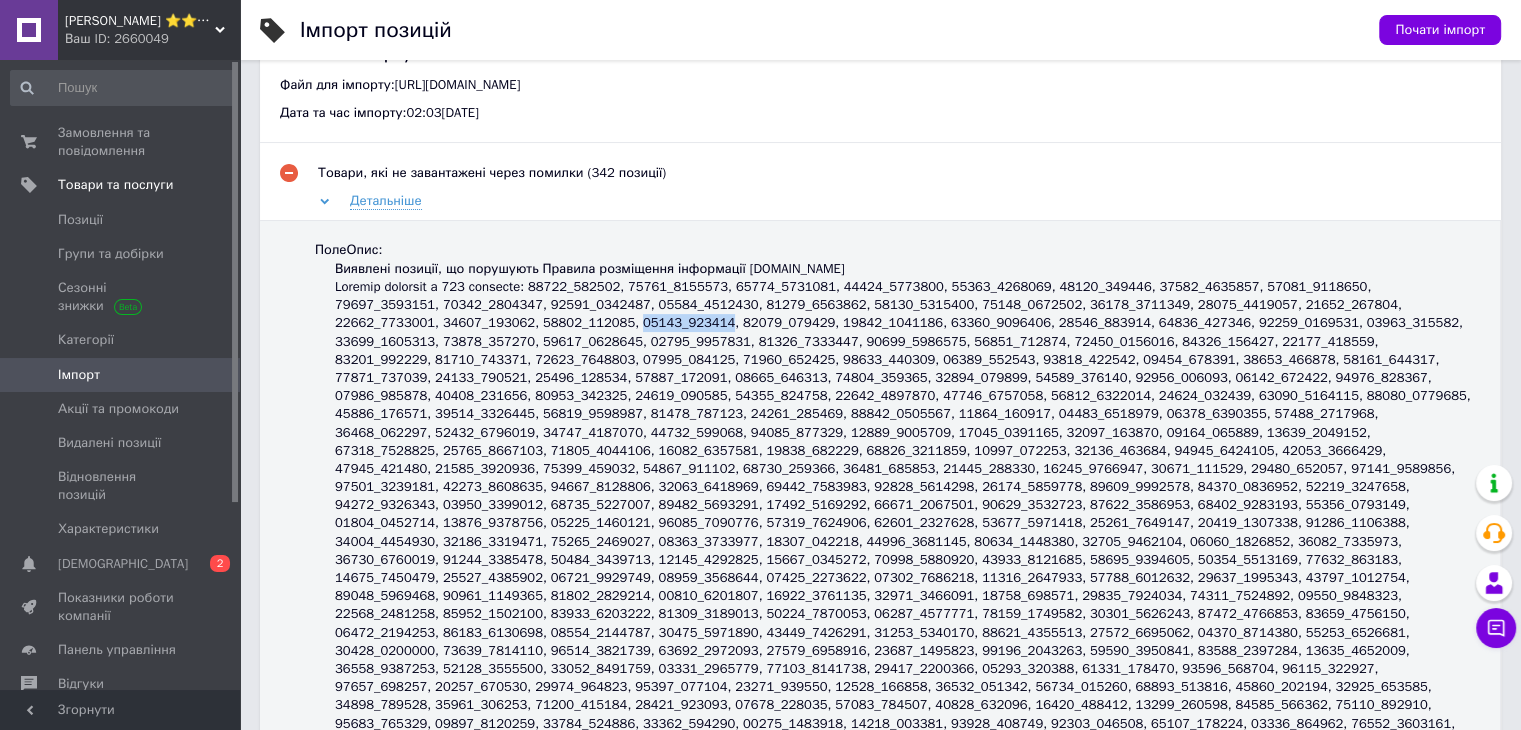 drag, startPoint x: 337, startPoint y: 326, endPoint x: 414, endPoint y: 326, distance: 77 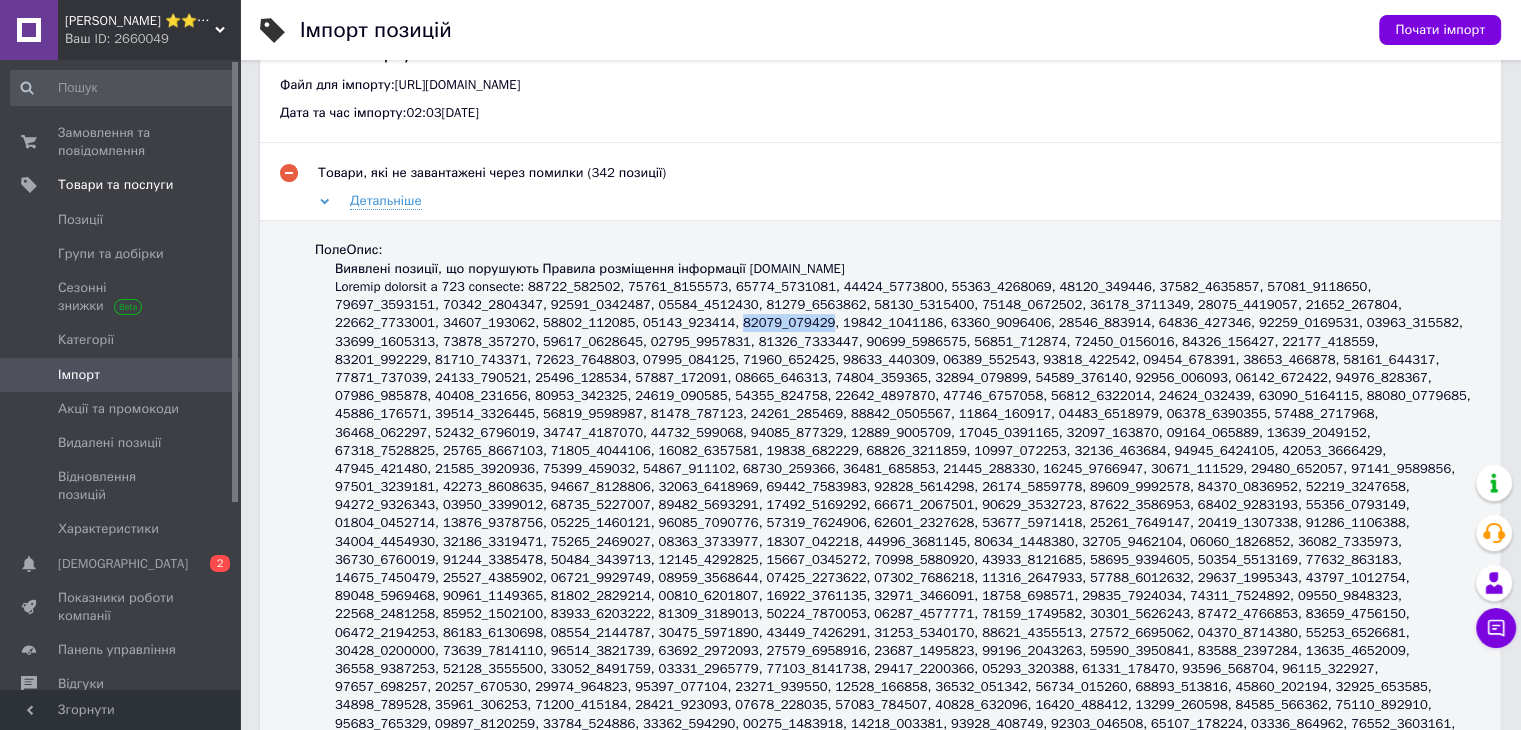 drag, startPoint x: 423, startPoint y: 327, endPoint x: 503, endPoint y: 319, distance: 80.399 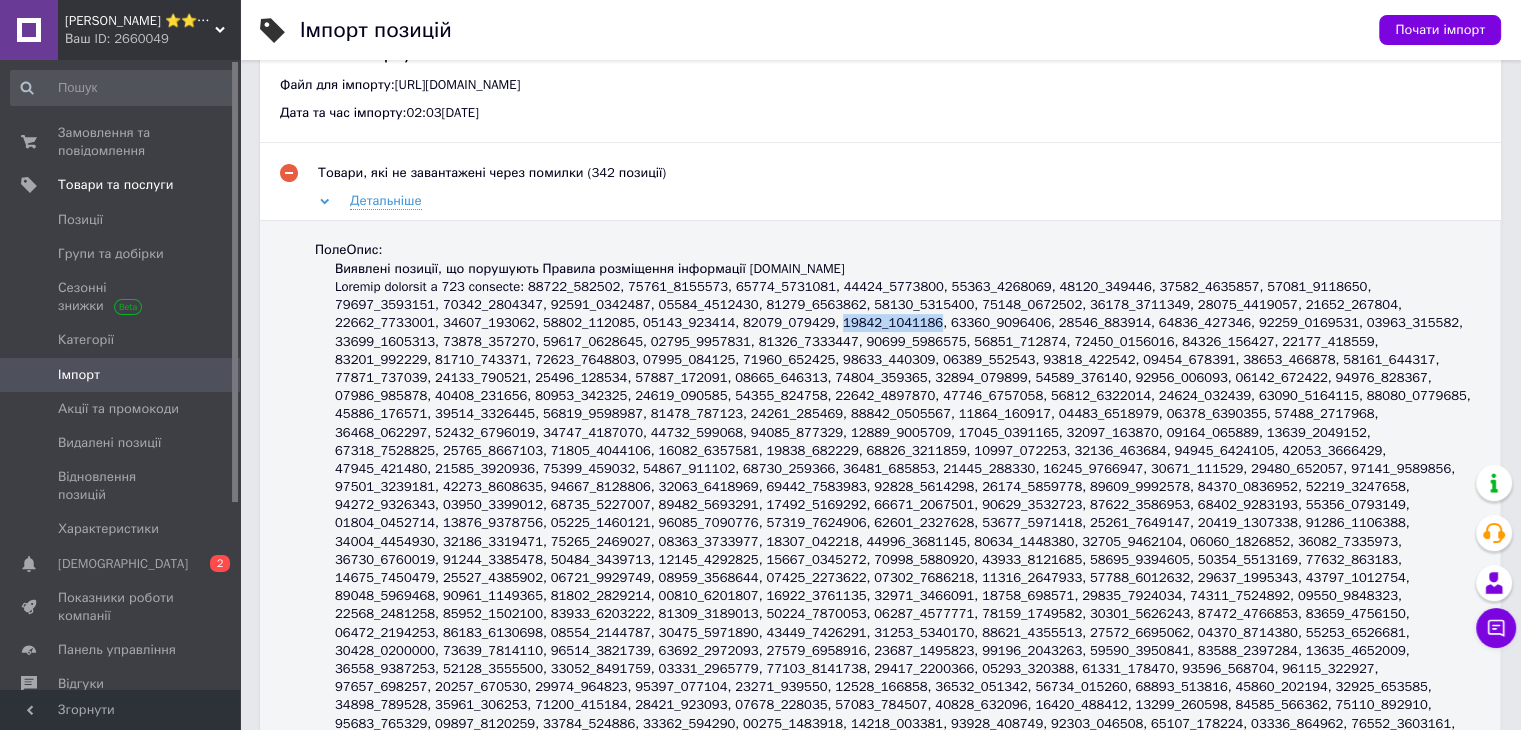 drag, startPoint x: 515, startPoint y: 325, endPoint x: 599, endPoint y: 324, distance: 84.00595 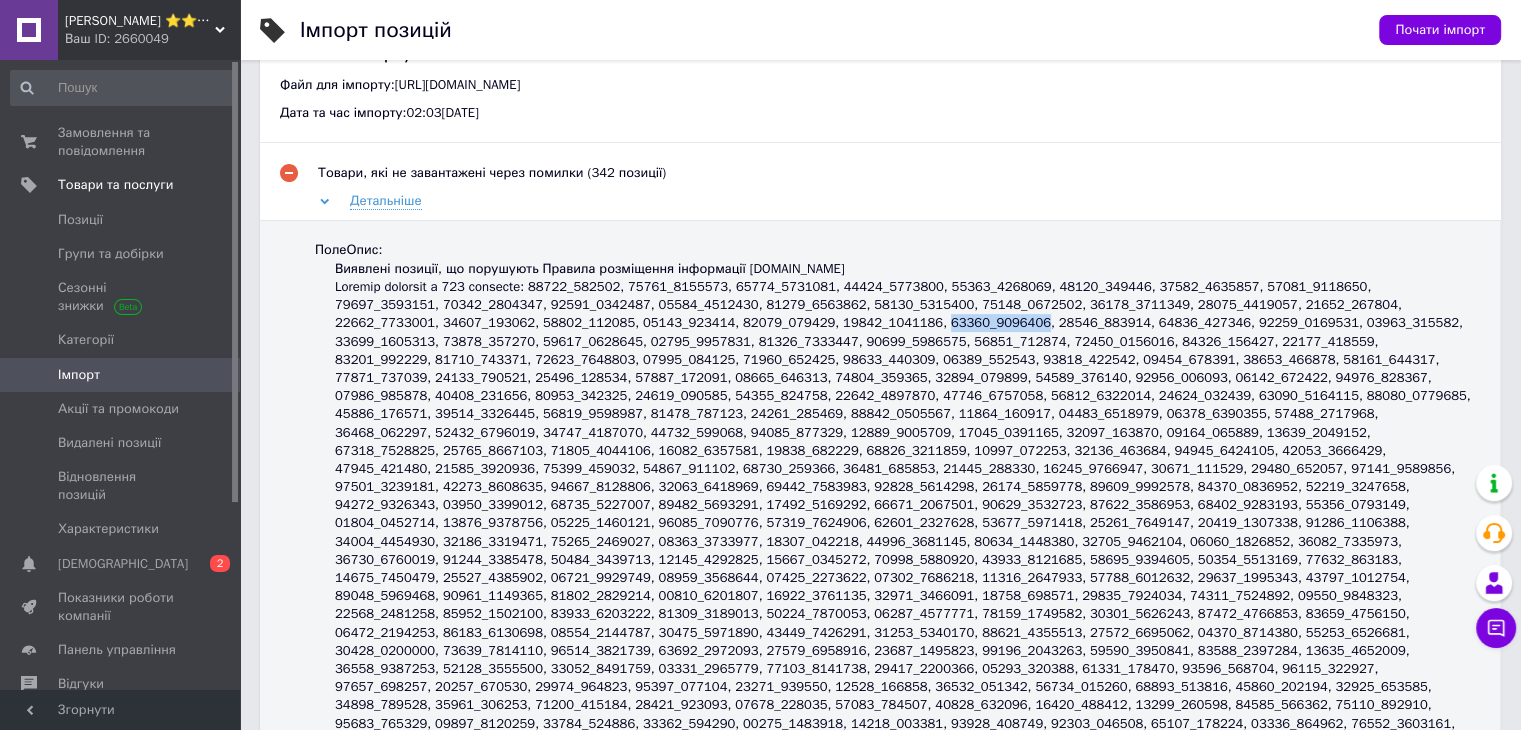 drag, startPoint x: 611, startPoint y: 325, endPoint x: 696, endPoint y: 322, distance: 85.052925 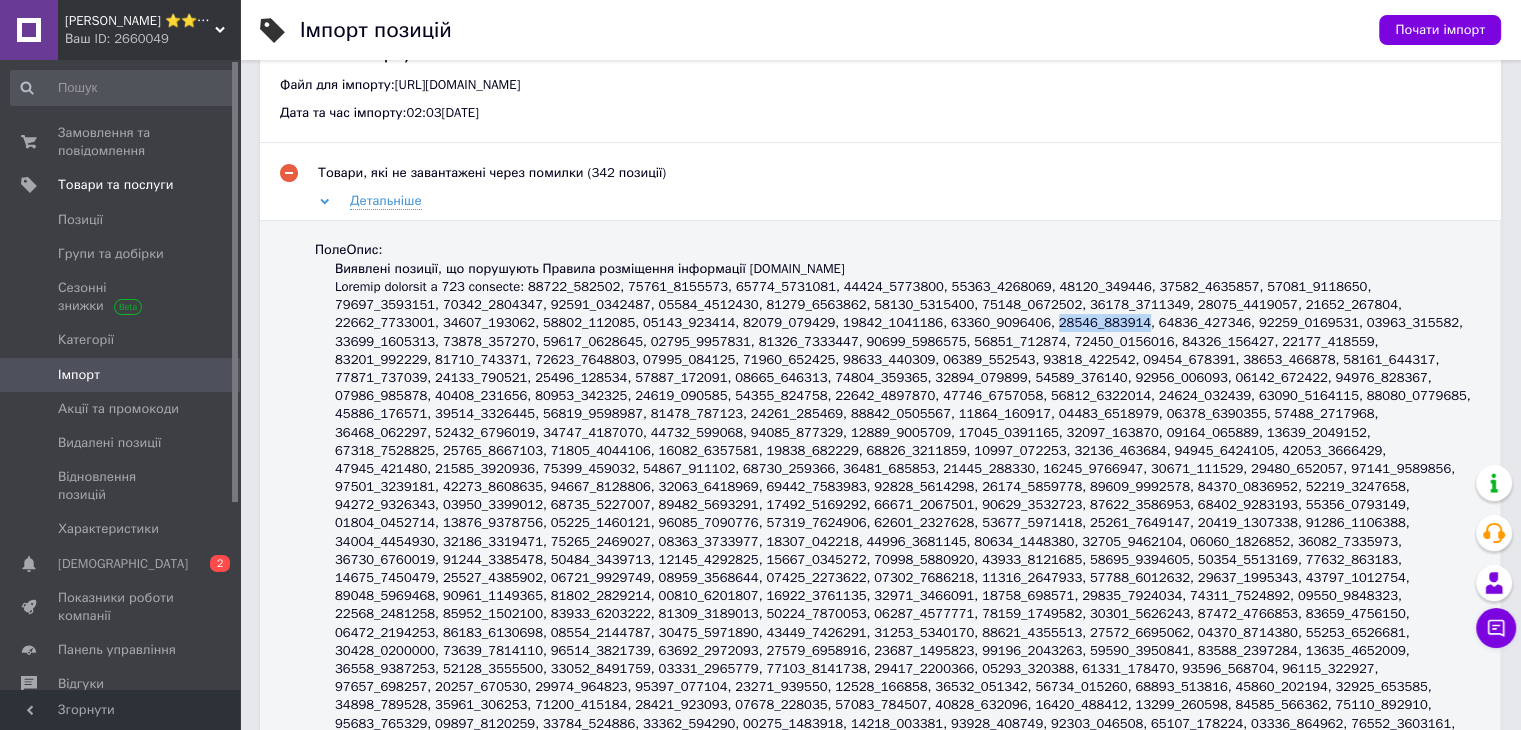 drag, startPoint x: 707, startPoint y: 327, endPoint x: 784, endPoint y: 324, distance: 77.05842 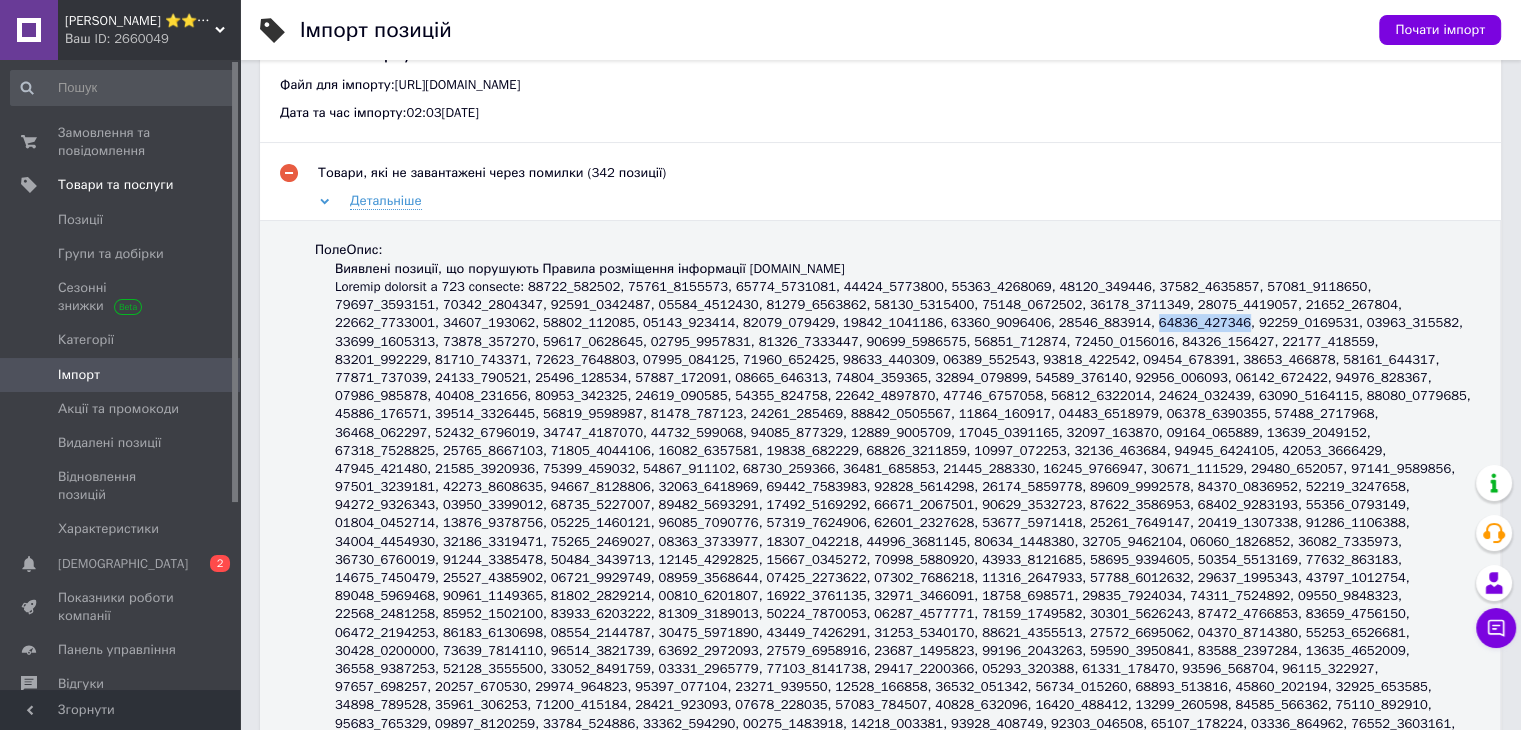 drag, startPoint x: 792, startPoint y: 325, endPoint x: 872, endPoint y: 325, distance: 80 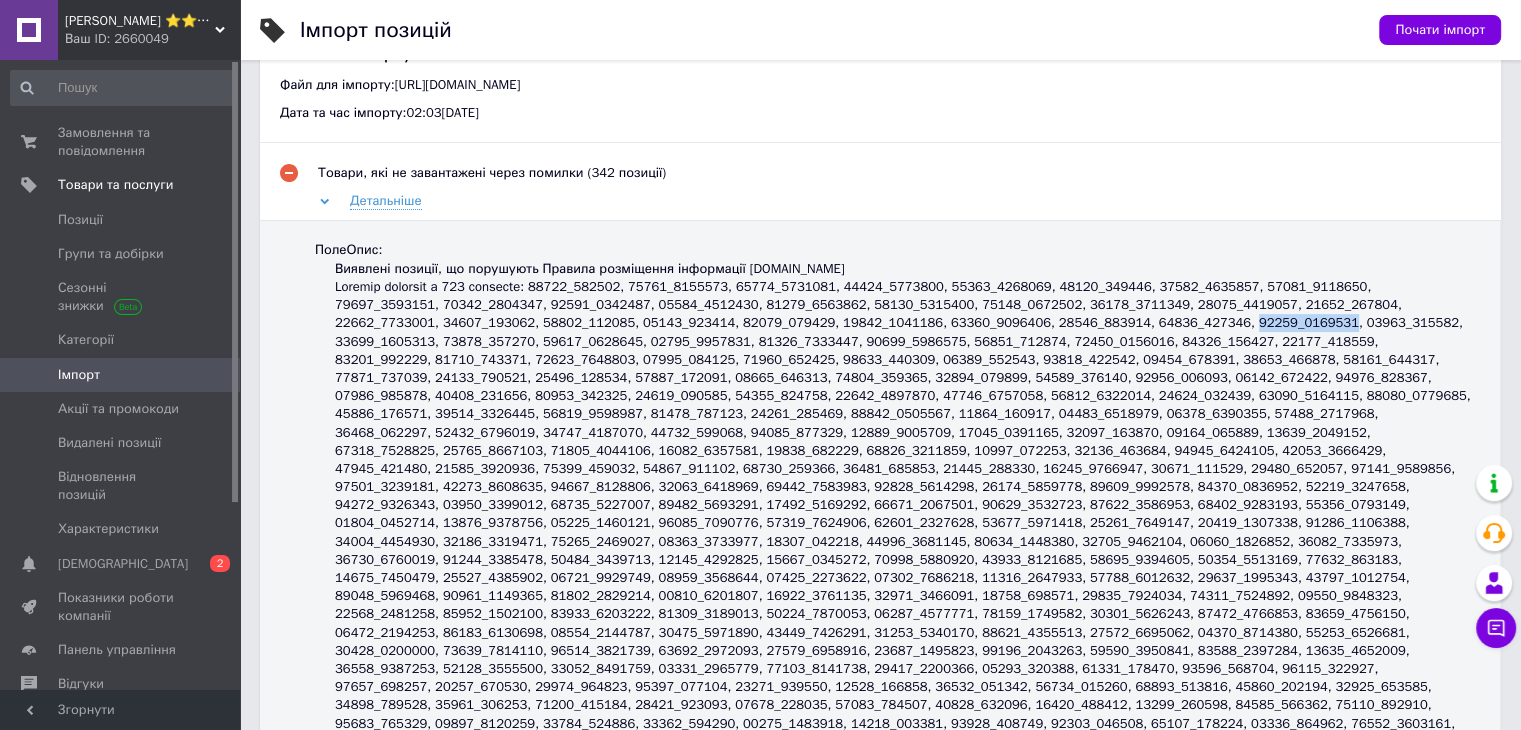 drag, startPoint x: 881, startPoint y: 330, endPoint x: 968, endPoint y: 317, distance: 87.965904 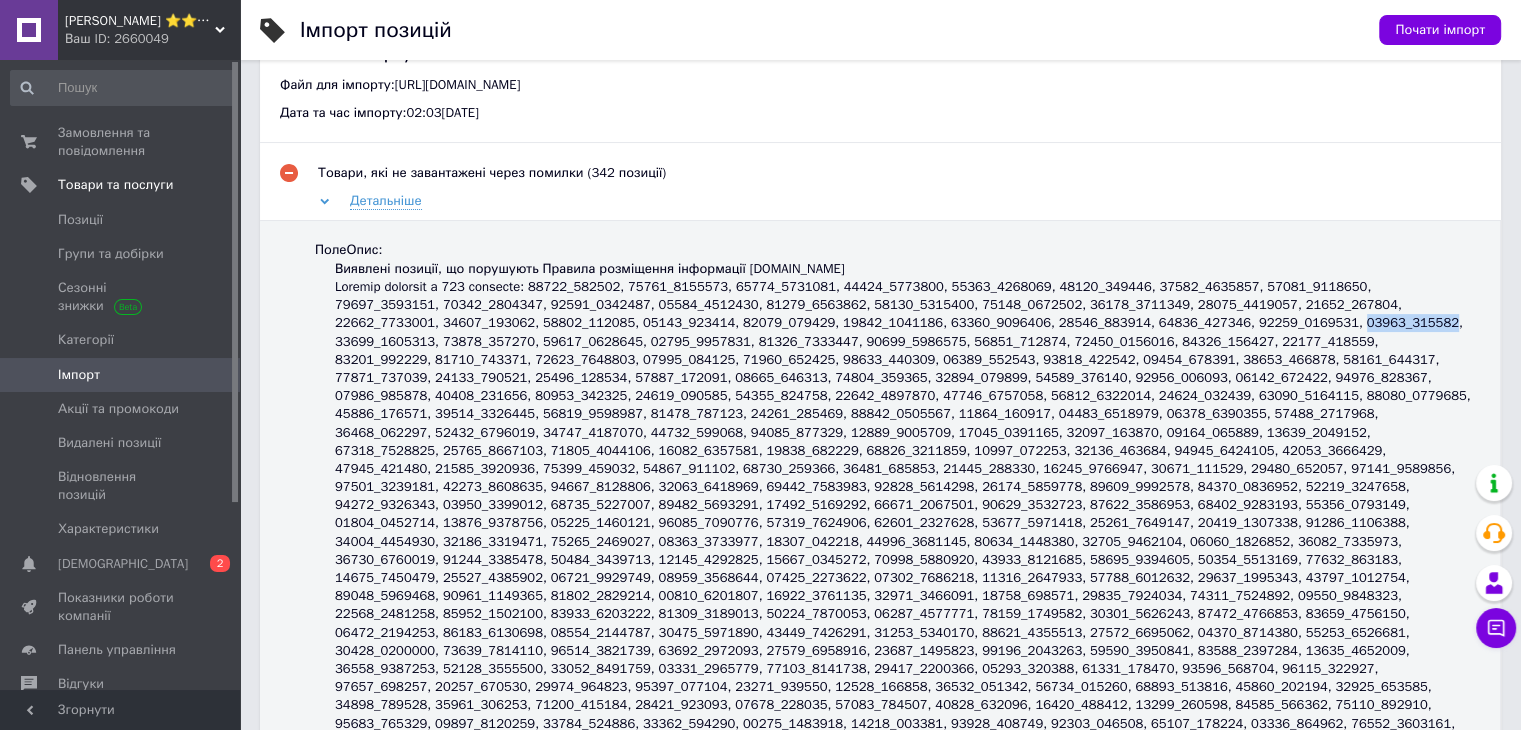 drag, startPoint x: 979, startPoint y: 325, endPoint x: 1061, endPoint y: 321, distance: 82.0975 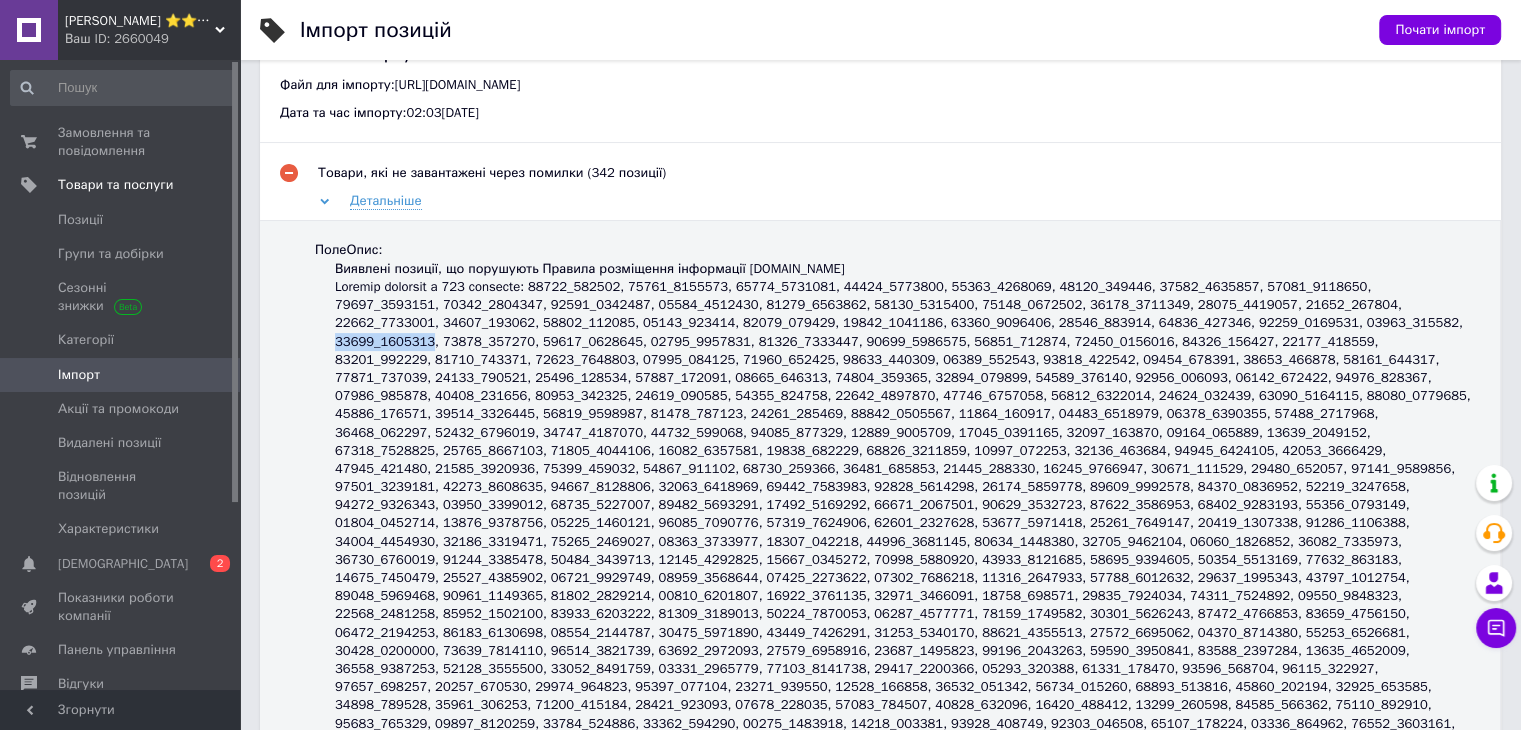 drag, startPoint x: 1068, startPoint y: 329, endPoint x: 1153, endPoint y: 325, distance: 85.09406 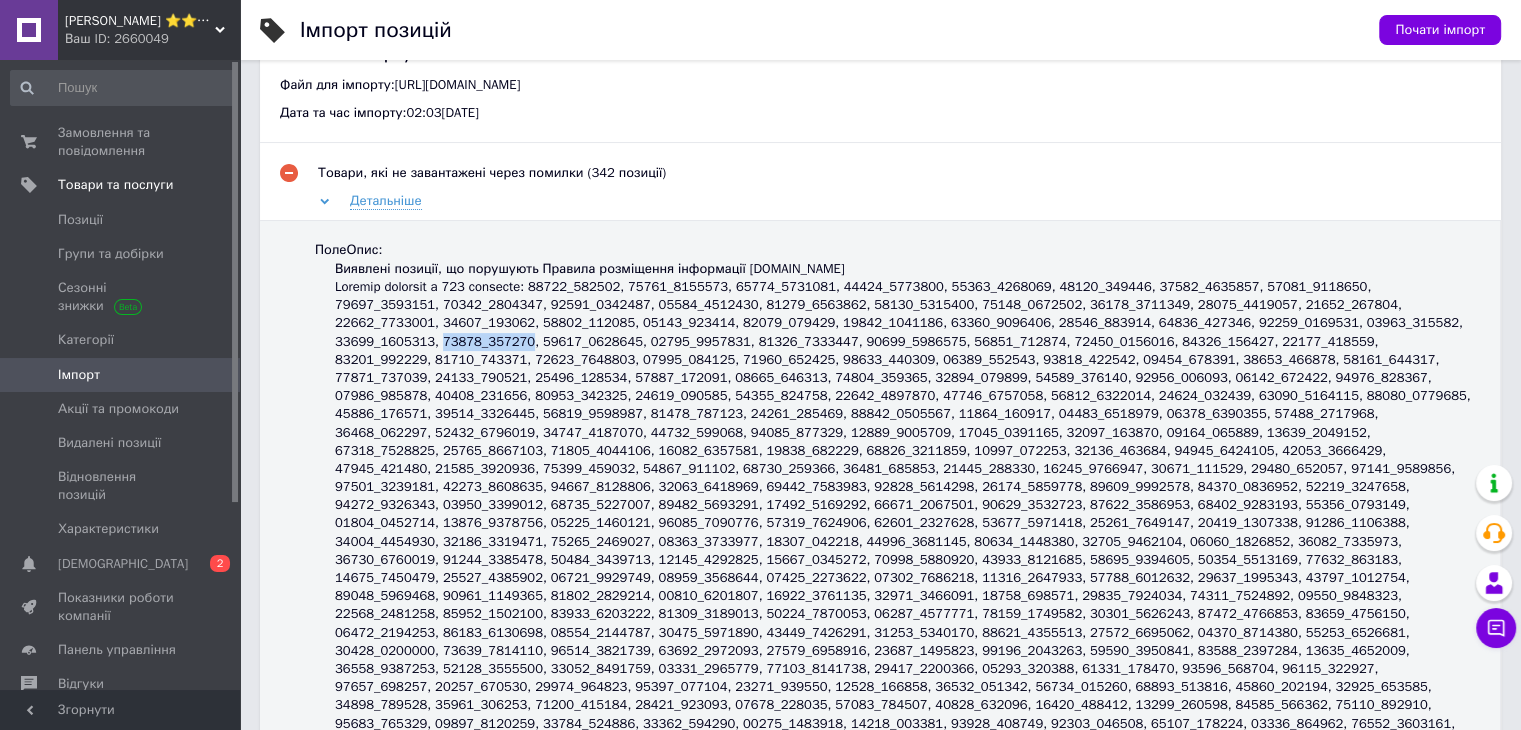 drag, startPoint x: 1164, startPoint y: 328, endPoint x: 1243, endPoint y: 319, distance: 79.51101 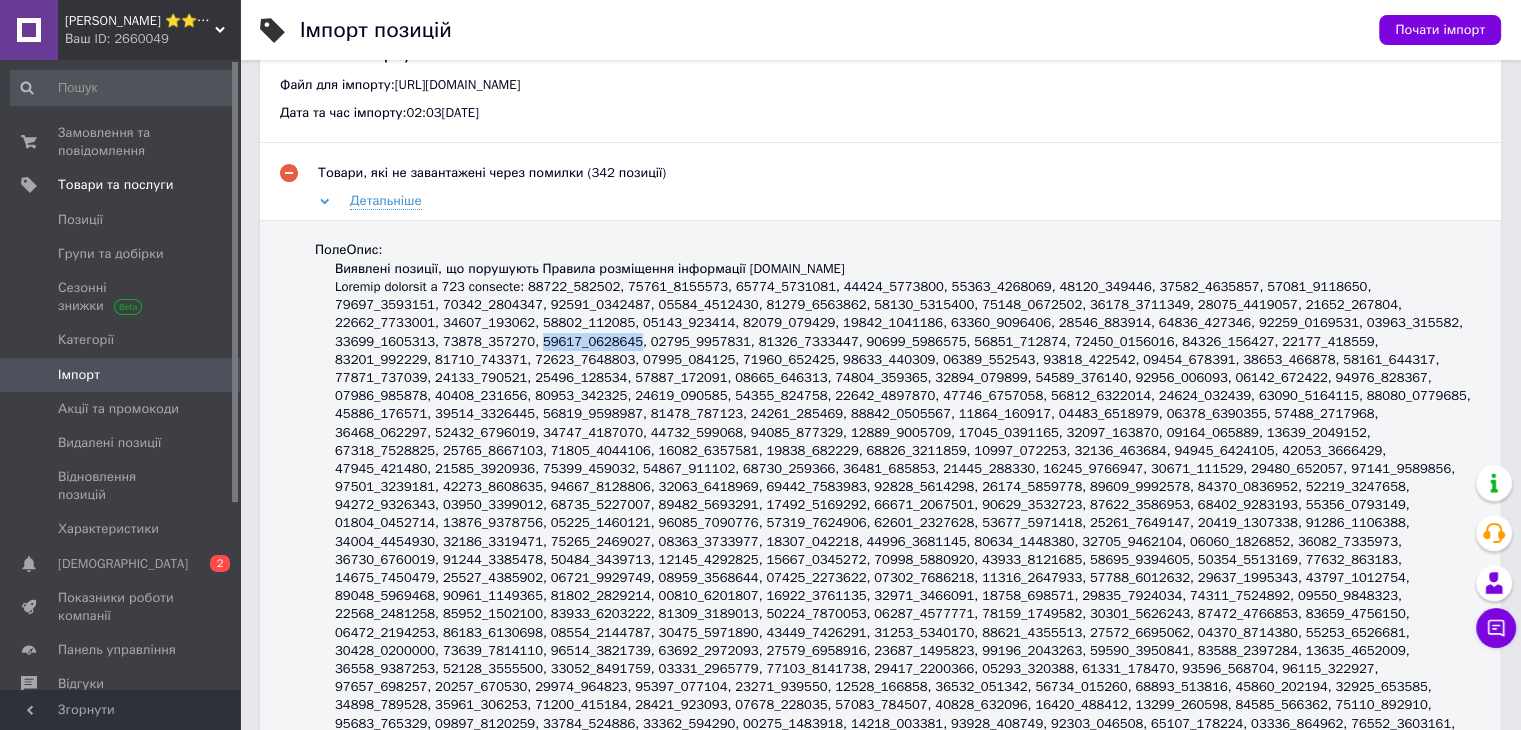 drag, startPoint x: 1252, startPoint y: 325, endPoint x: 1342, endPoint y: 325, distance: 90 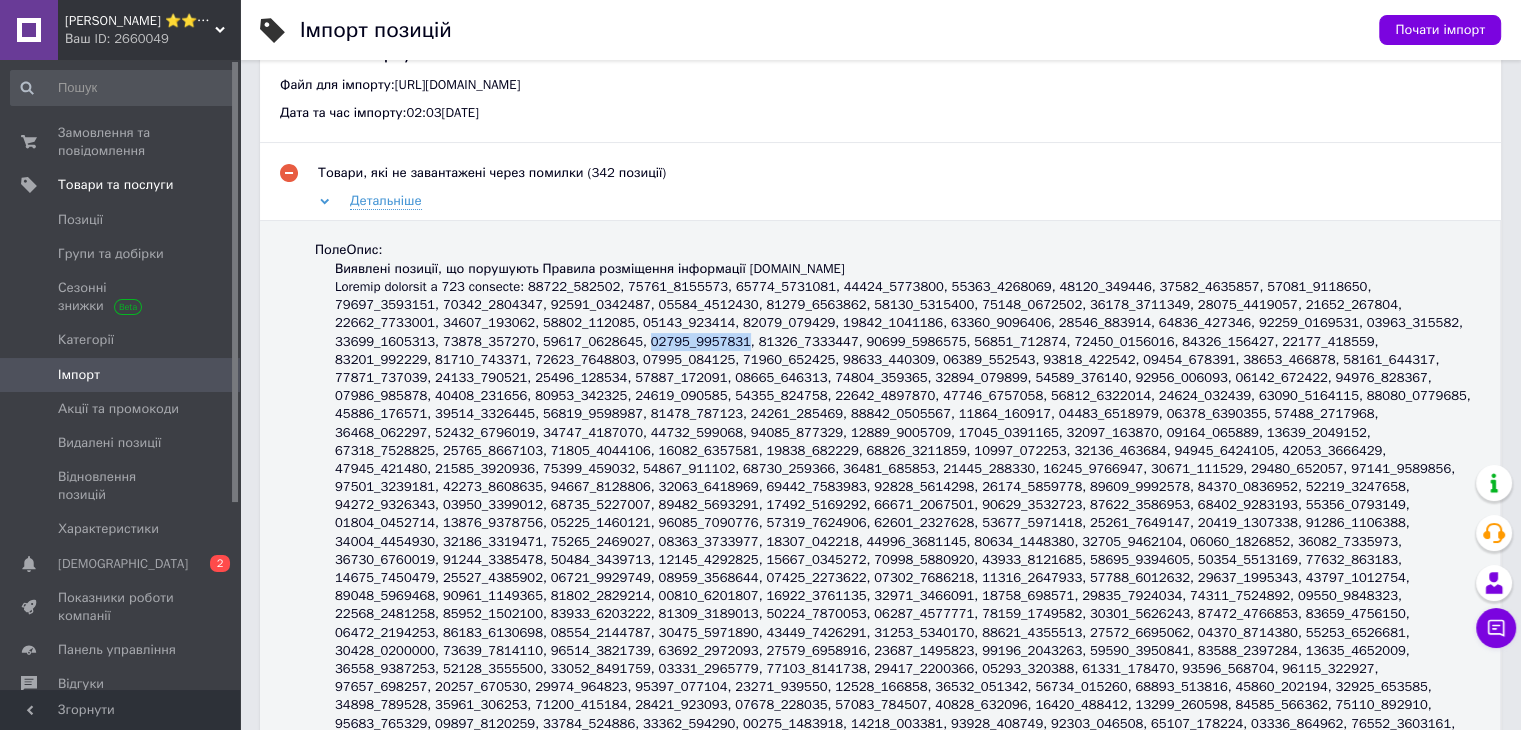drag, startPoint x: 1348, startPoint y: 325, endPoint x: 1433, endPoint y: 322, distance: 85.052925 